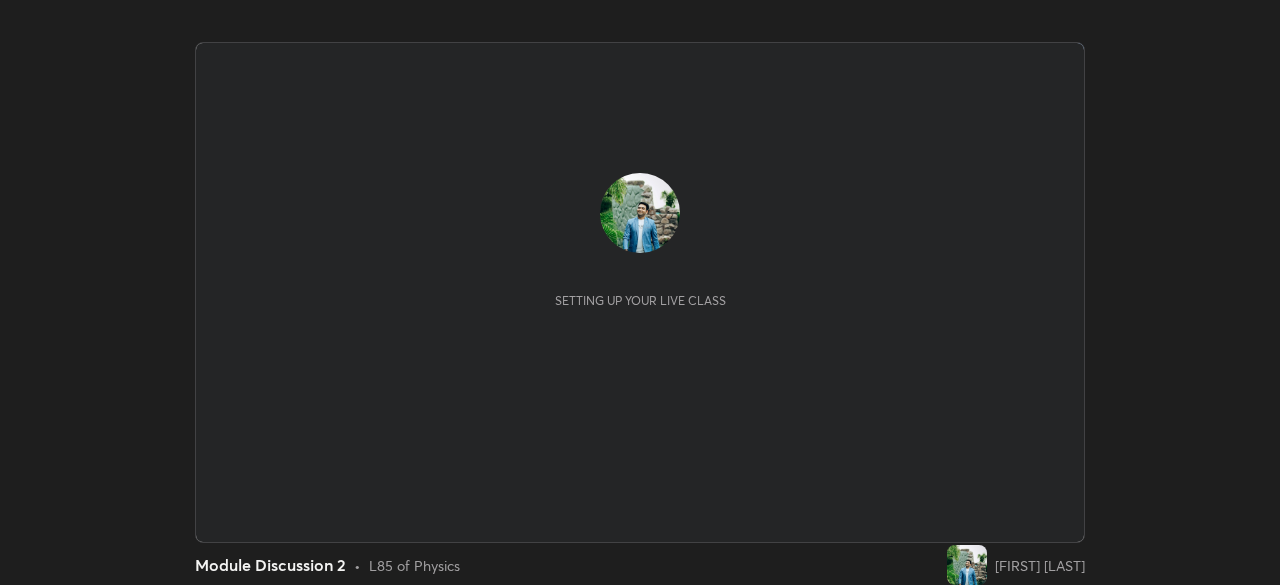 scroll, scrollTop: 0, scrollLeft: 0, axis: both 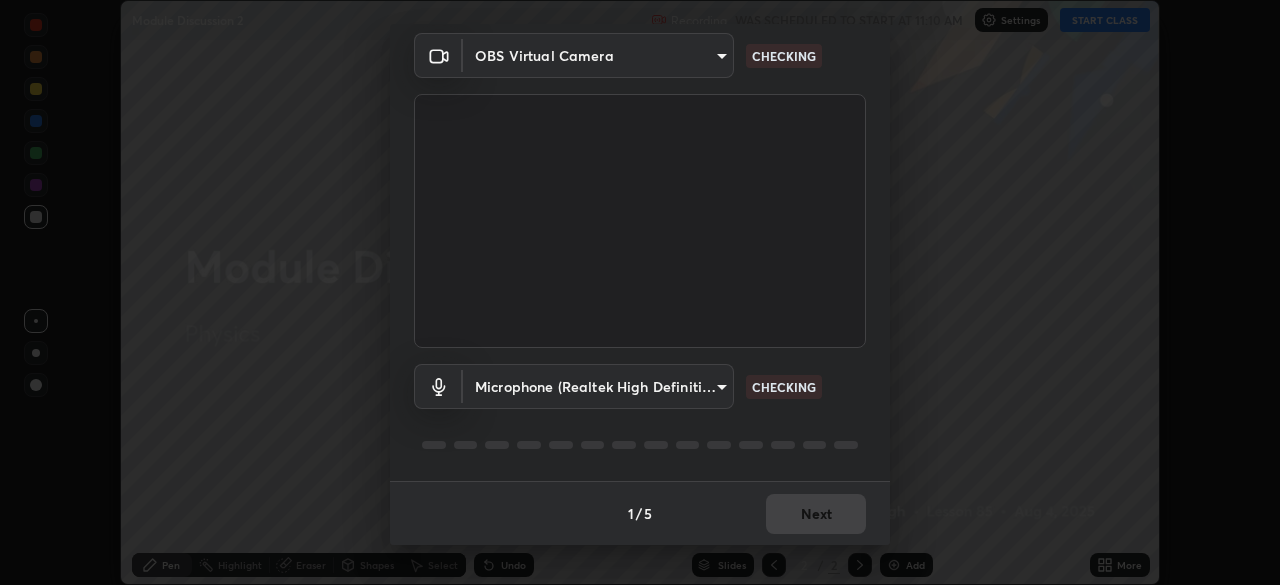type on "495e9aafafa99ab02b2630cd73316b4ffac4e6b0a44c495734db4bb24564e739" 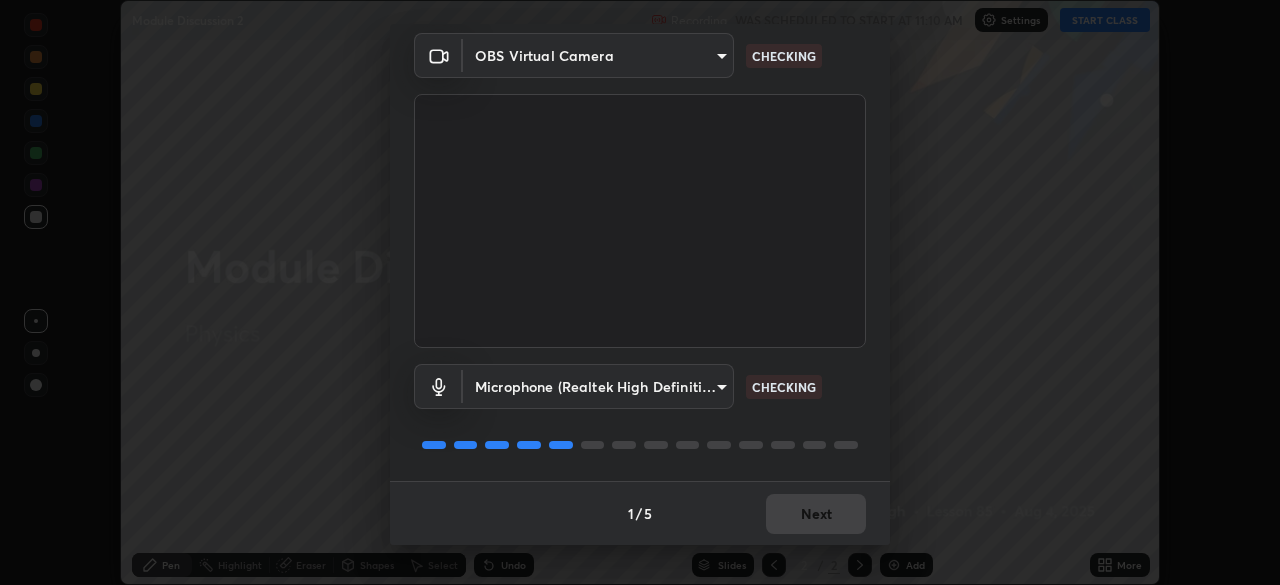 click on "Erase all Module Discussion 2 Recording WAS SCHEDULED TO START AT  11:10 AM Settings START CLASS Setting up your live class Module Discussion 2 • L85 of Physics [FIRST] [LAST] Pen Highlight Eraser Shapes Select Undo Slides 2 / 2 Add More No doubts shared Encourage your learners to ask a doubt for better clarity Report an issue Reason for reporting Buffering Chat not working Audio - Video sync issue Educator video quality low ​ Attach an image Report Media settings OBS Virtual Camera [HASH] CHECKING Microphone (Realtek High Definition Audio) [HASH] CHECKING 1 / 5 Next" at bounding box center [640, 292] 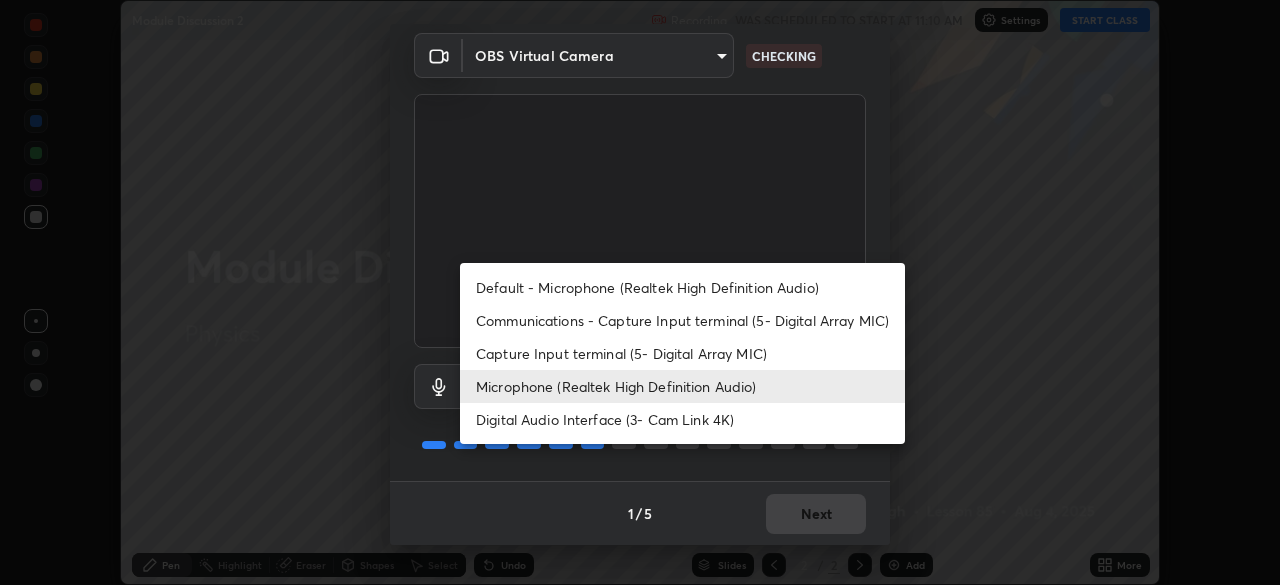 click on "Digital Audio Interface (3- Cam Link 4K)" at bounding box center [682, 419] 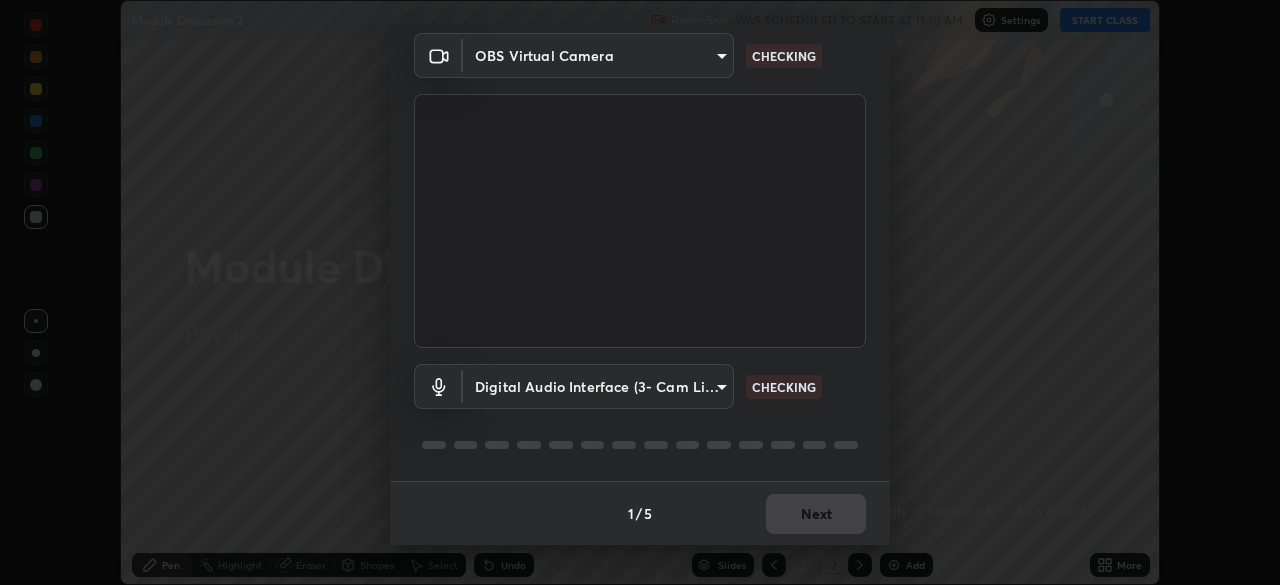 click on "Erase all Module Discussion 2 Recording WAS SCHEDULED TO START AT  11:10 AM Settings START CLASS Setting up your live class Module Discussion 2 • L85 of Physics [FIRST] [LAST] Pen Highlight Eraser Shapes Select Undo Slides 2 / 2 Add More No doubts shared Encourage your learners to ask a doubt for better clarity Report an issue Reason for reporting Buffering Chat not working Audio - Video sync issue Educator video quality low ​ Attach an image Report Media settings OBS Virtual Camera [HASH] CHECKING Digital Audio Interface (3- Cam Link 4K) [HASH] CHECKING 1 / 5 Next" at bounding box center (640, 292) 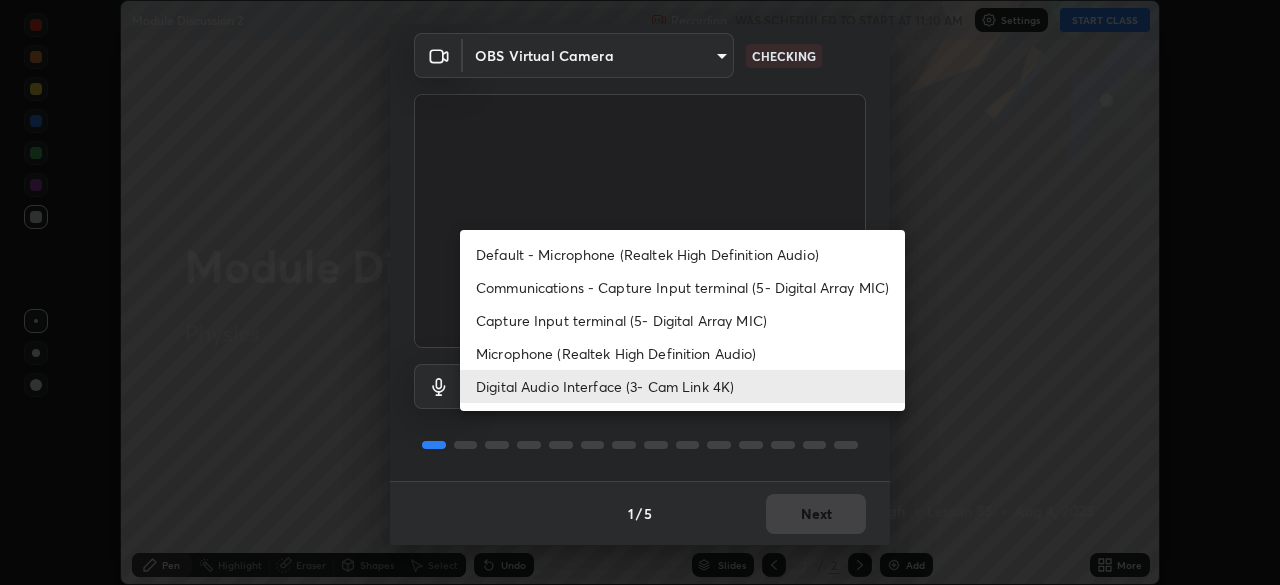 click on "Microphone (Realtek High Definition Audio)" at bounding box center (682, 353) 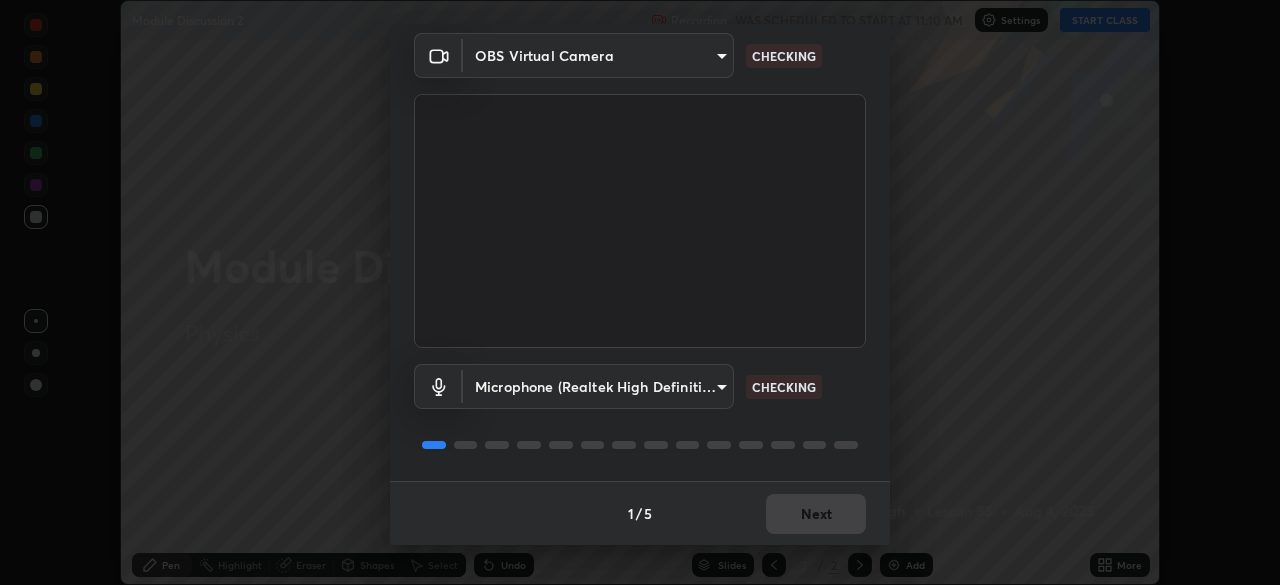 type on "596642b751d8d0027b016c771bf2e341865489ee3c6395a207e1f5bbaf1c2065" 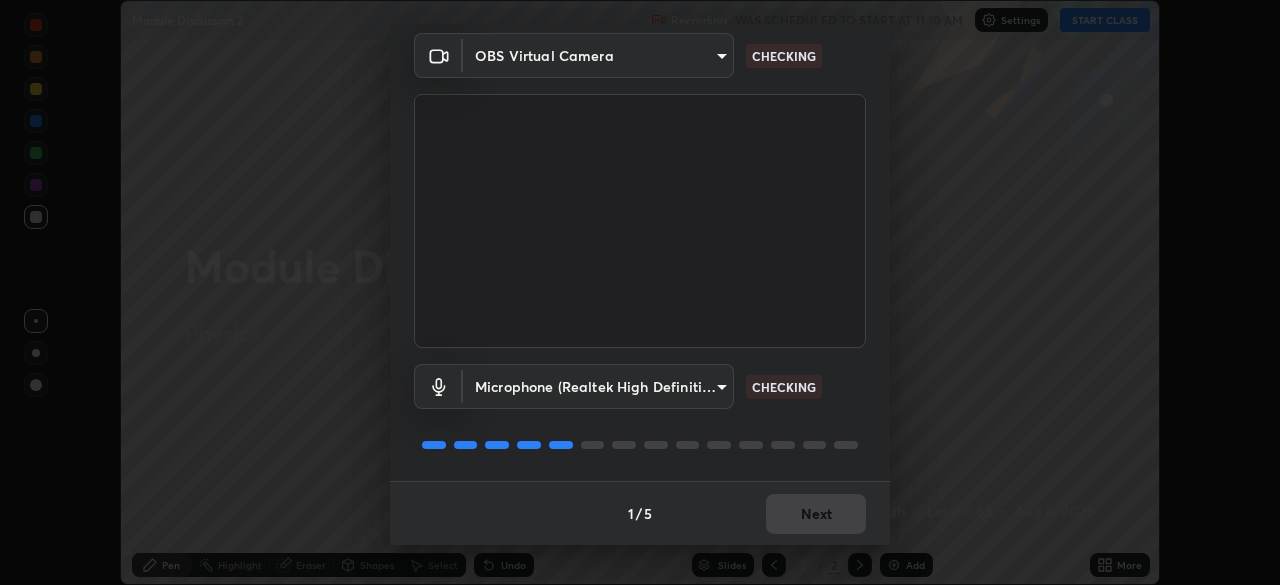 click on "Erase all Module Discussion 2 Recording WAS SCHEDULED TO START AT  11:10 AM Settings START CLASS Setting up your live class Module Discussion 2 • L85 of Physics [FIRST] [LAST] Pen Highlight Eraser Shapes Select Undo Slides 2 / 2 Add More No doubts shared Encourage your learners to ask a doubt for better clarity Report an issue Reason for reporting Buffering Chat not working Audio - Video sync issue Educator video quality low ​ Attach an image Report Media settings OBS Virtual Camera [HASH] CHECKING Microphone (Realtek High Definition Audio) [HASH] CHECKING 1 / 5 Next" at bounding box center (640, 292) 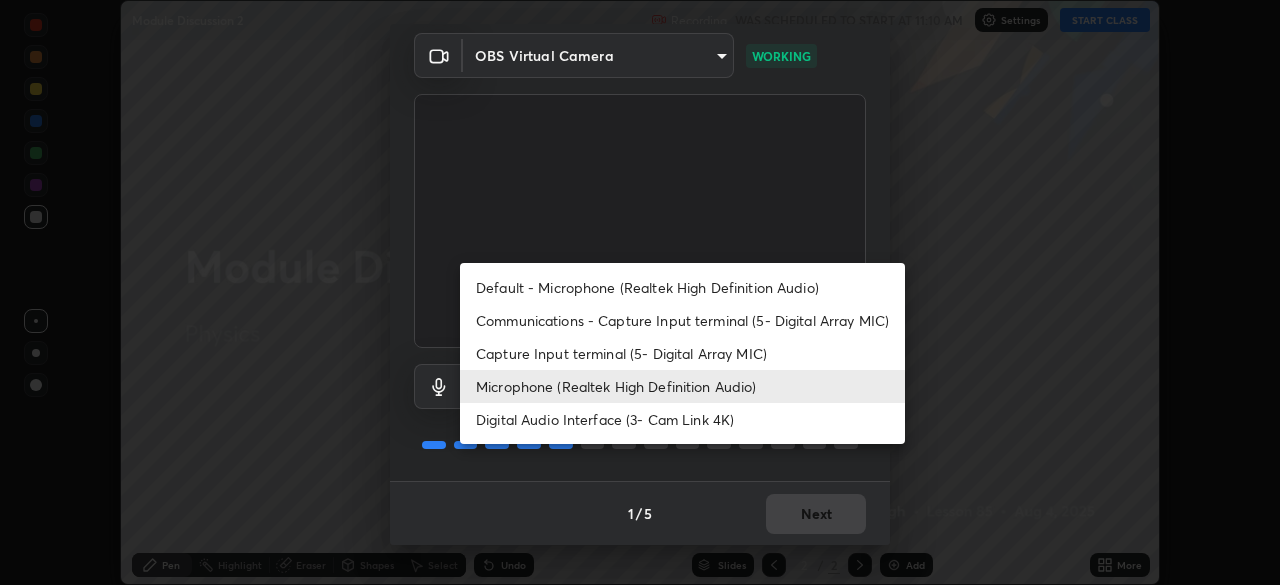 click on "Microphone (Realtek High Definition Audio)" at bounding box center [682, 386] 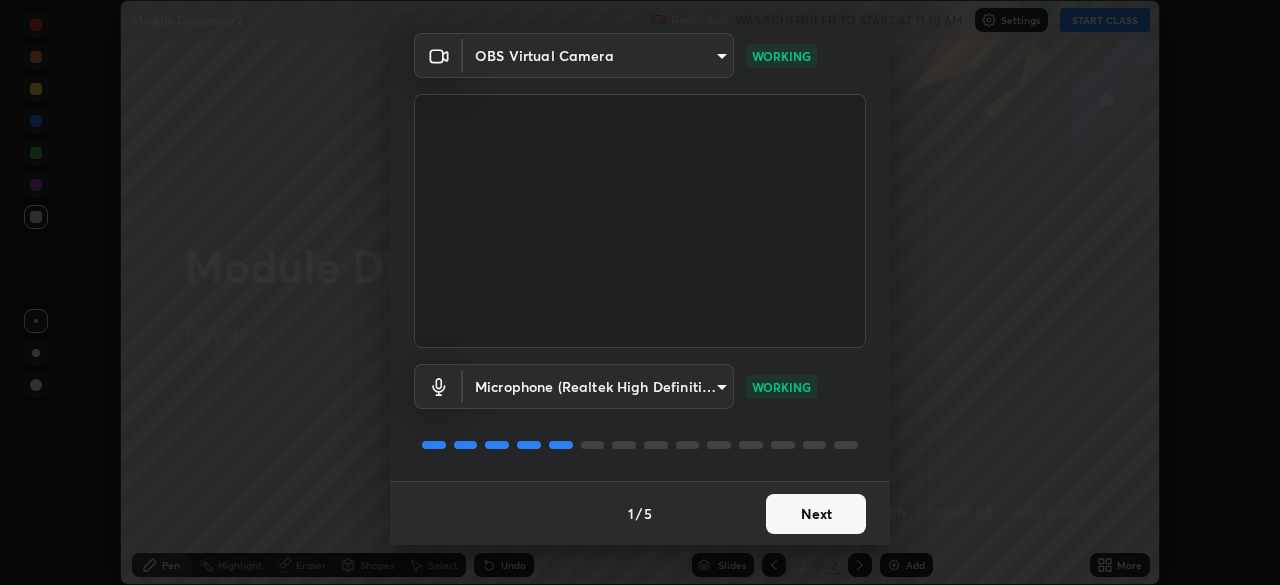 click on "Next" at bounding box center (816, 514) 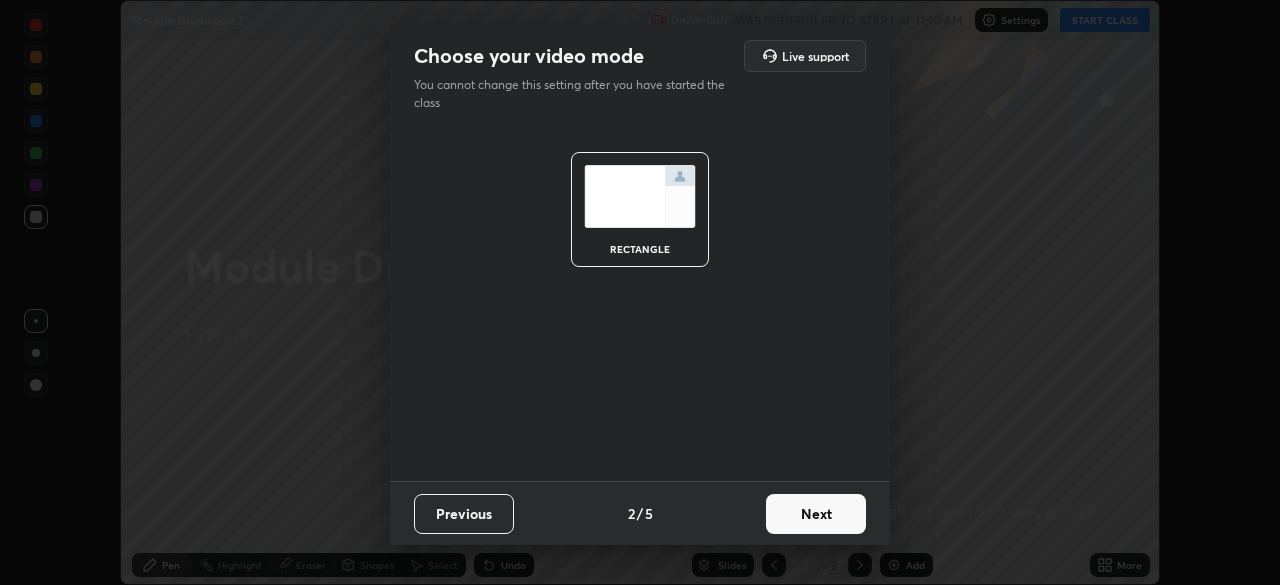 scroll, scrollTop: 0, scrollLeft: 0, axis: both 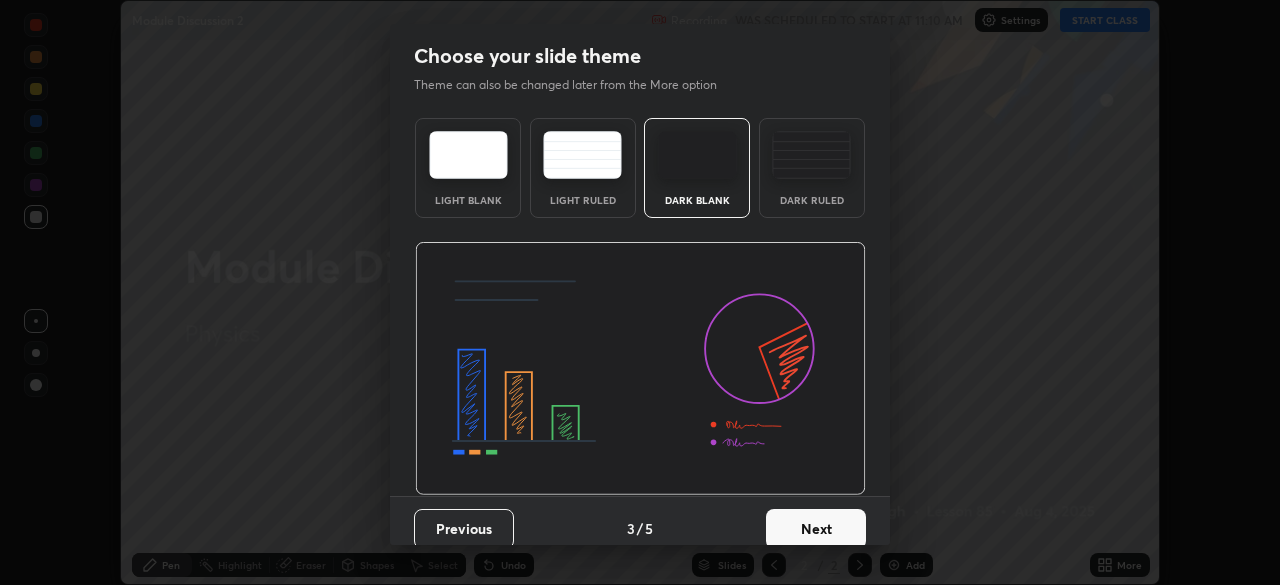 click on "Next" at bounding box center [816, 529] 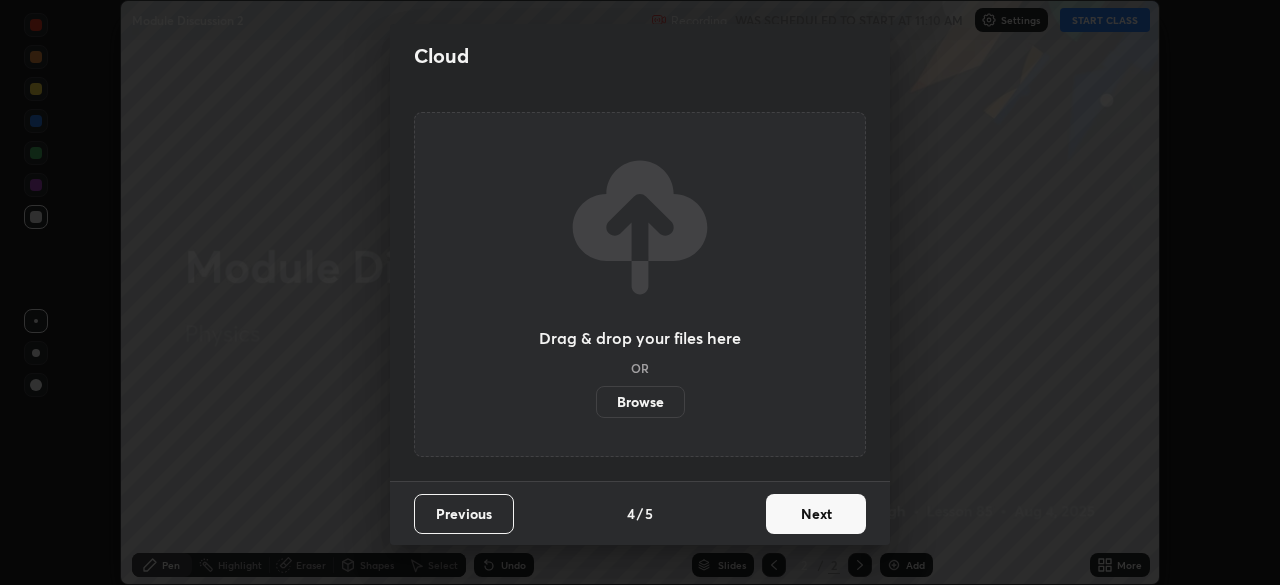 click on "Next" at bounding box center [816, 514] 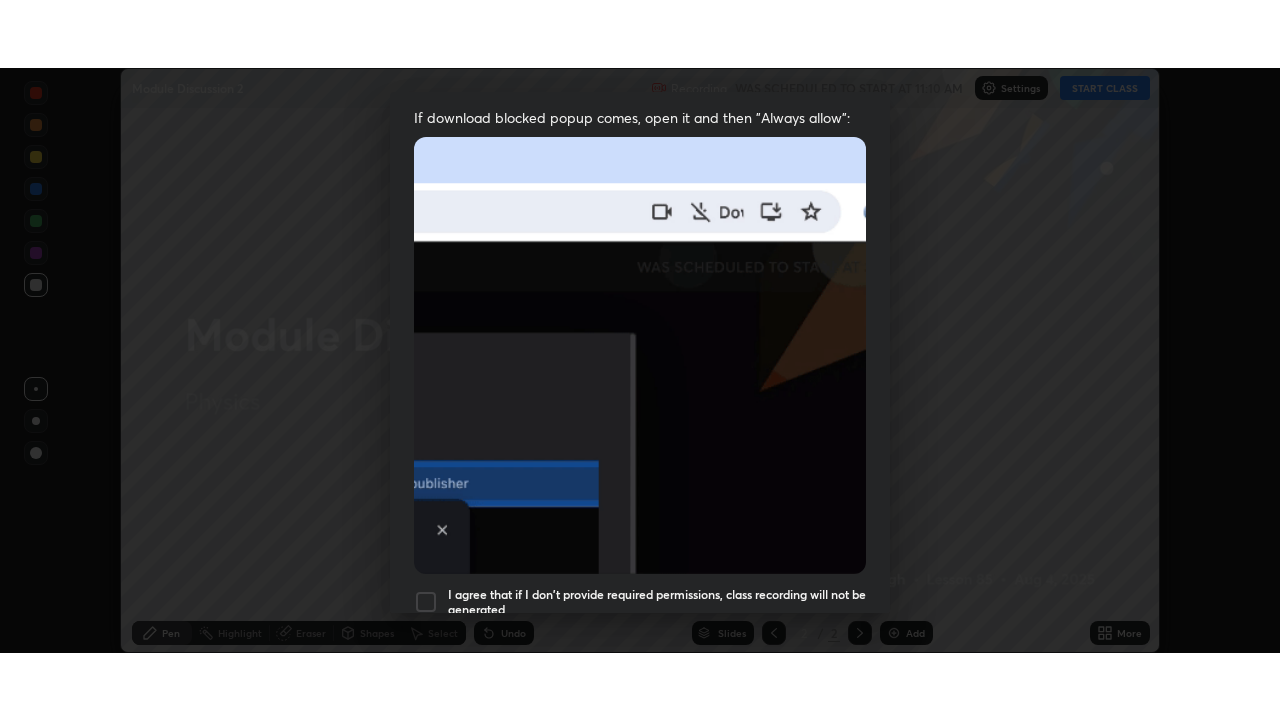scroll, scrollTop: 479, scrollLeft: 0, axis: vertical 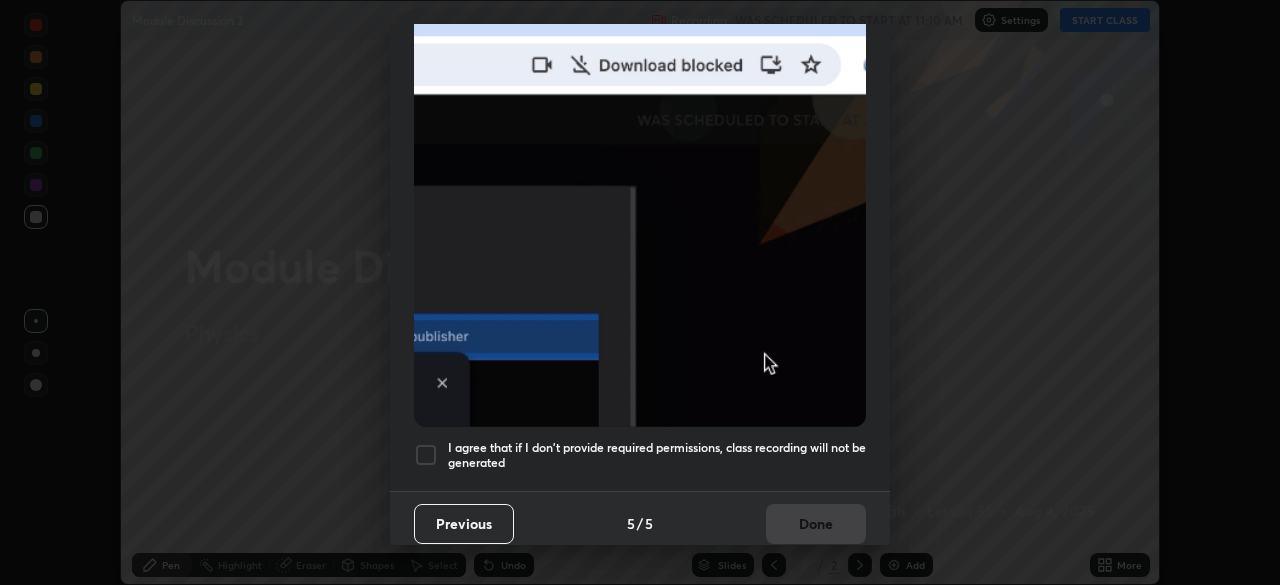 click on "I agree that if I don't provide required permissions, class recording will not be generated" at bounding box center (657, 455) 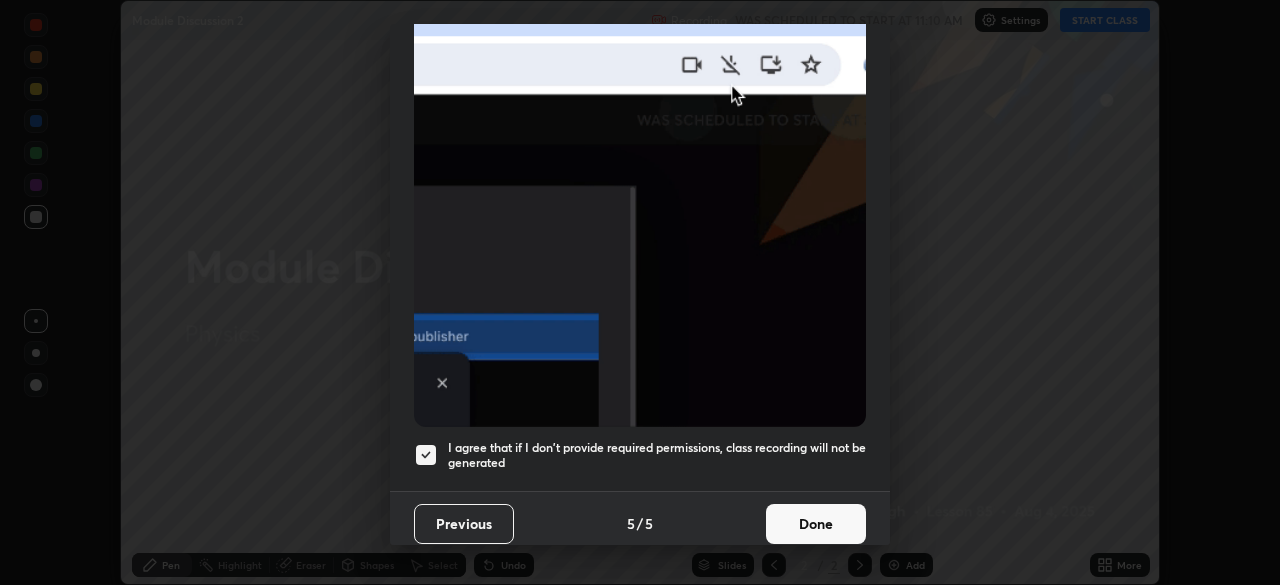 click on "Done" at bounding box center (816, 524) 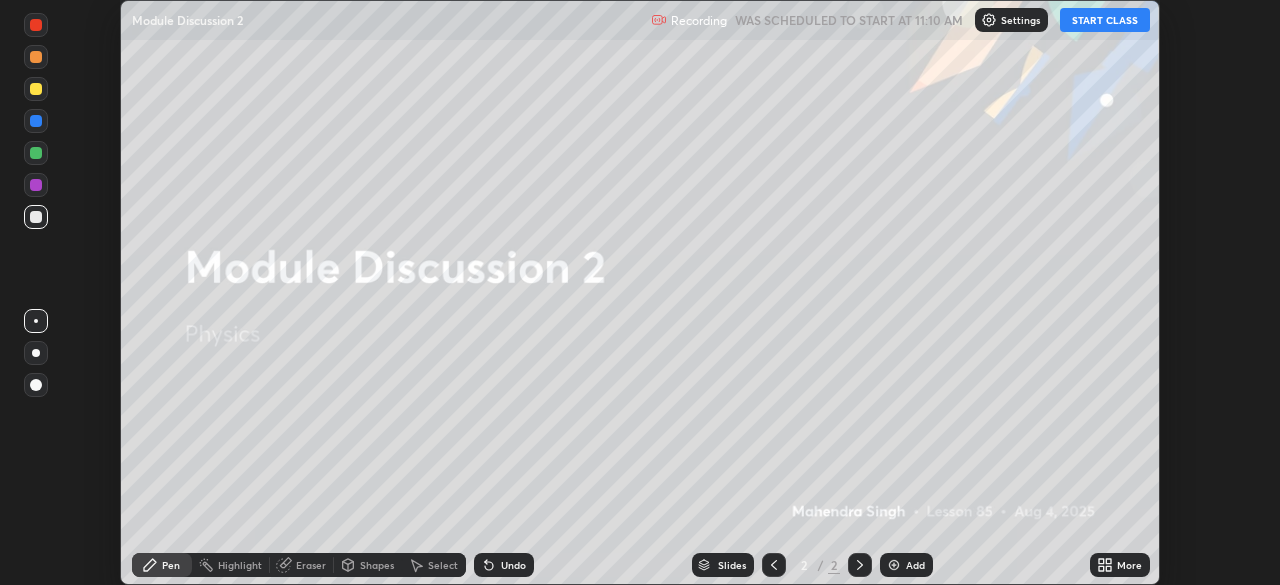 click on "START CLASS" at bounding box center [1105, 20] 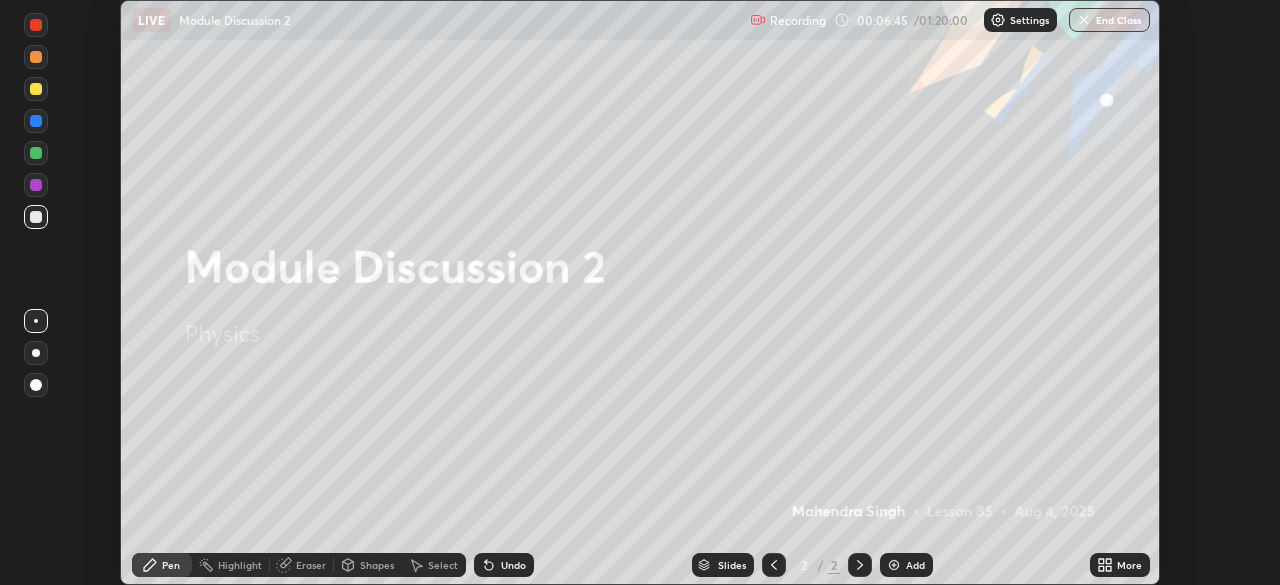 click 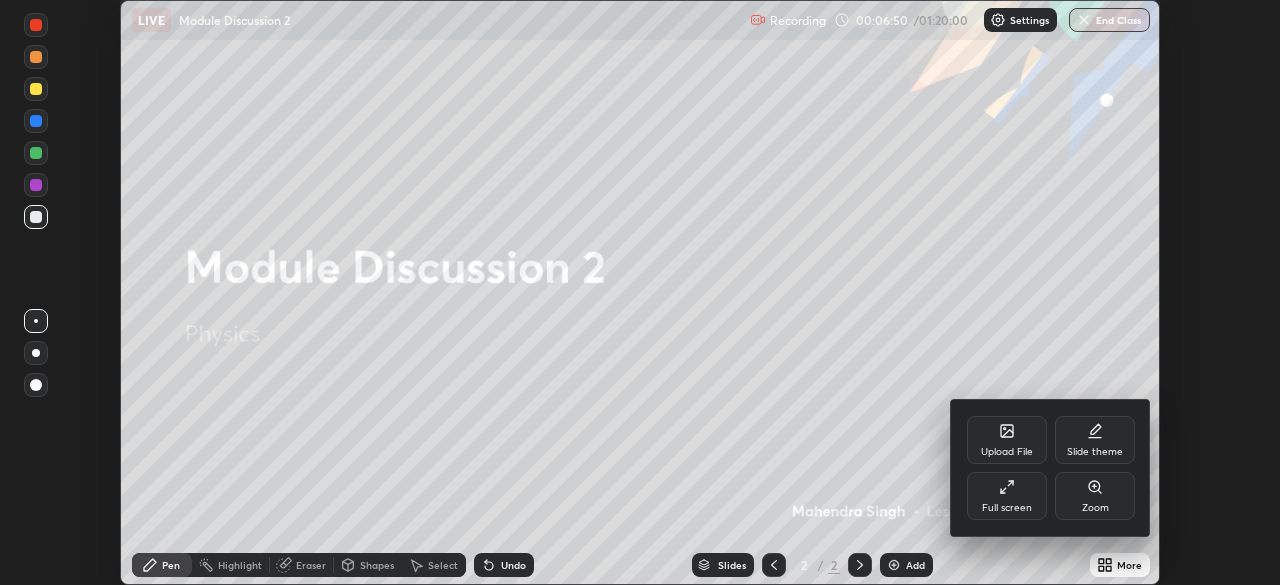 click on "Full screen" at bounding box center [1007, 508] 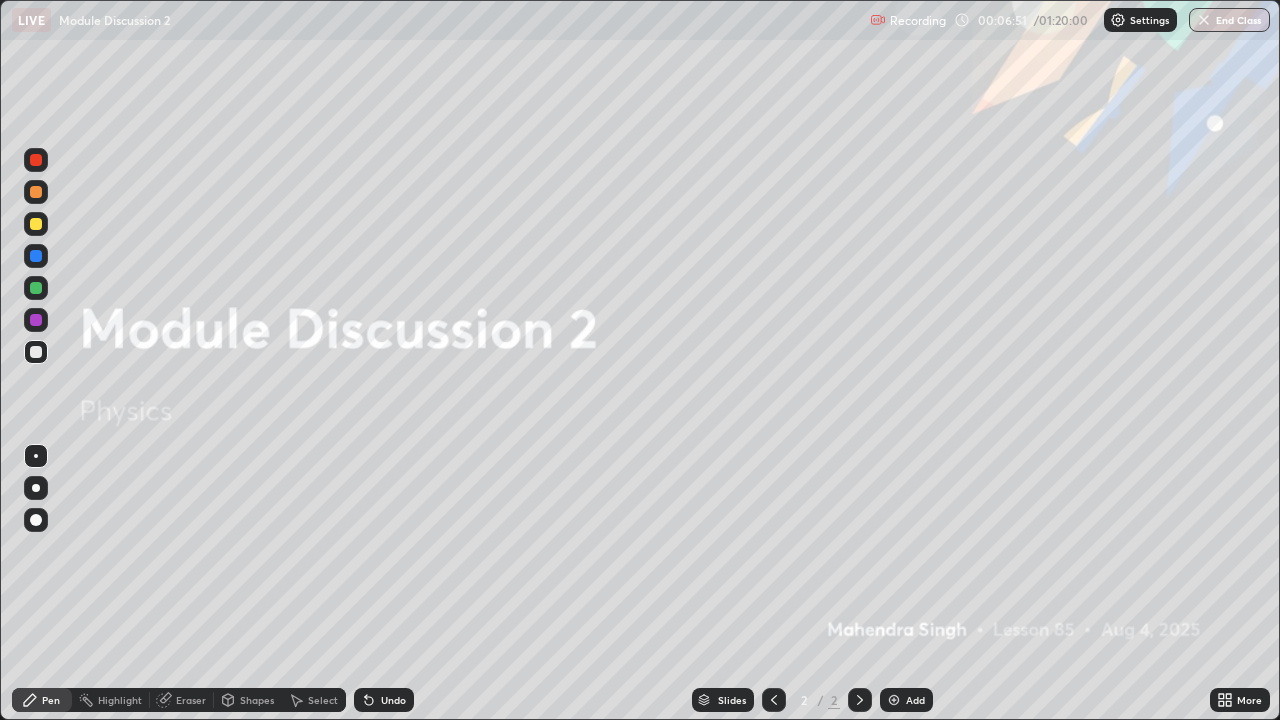 scroll, scrollTop: 99280, scrollLeft: 98720, axis: both 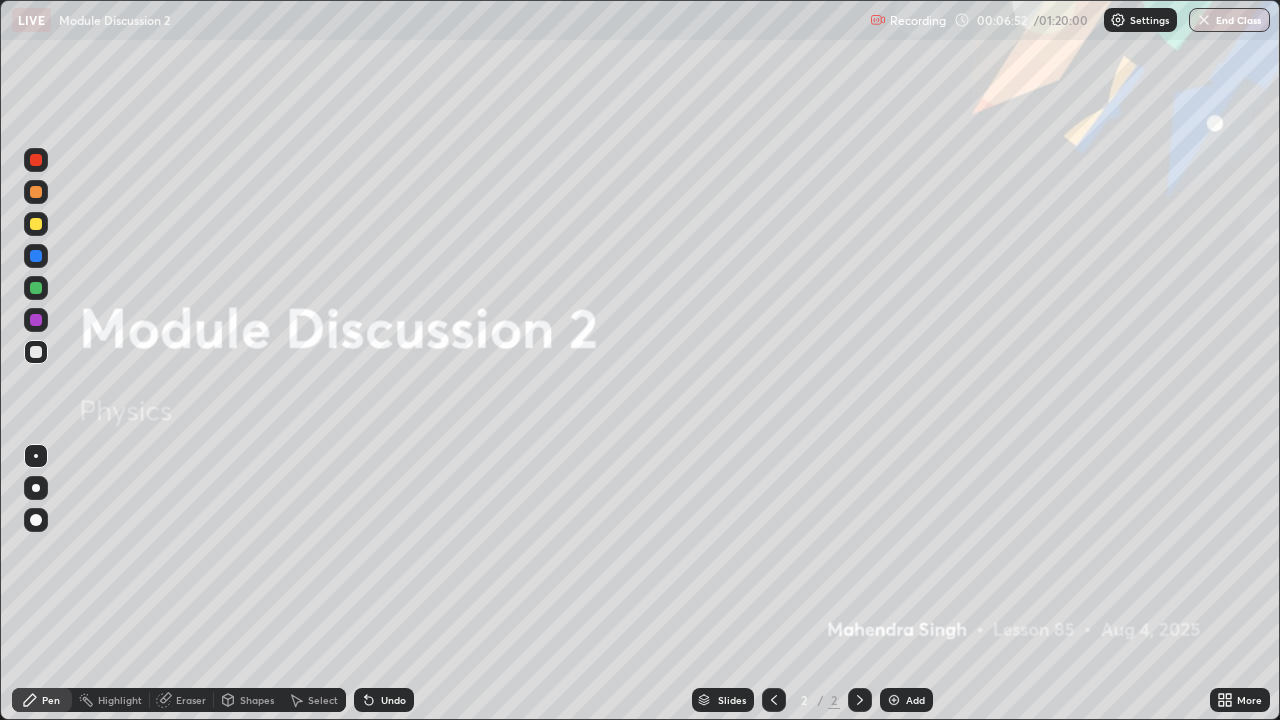 click at bounding box center (894, 700) 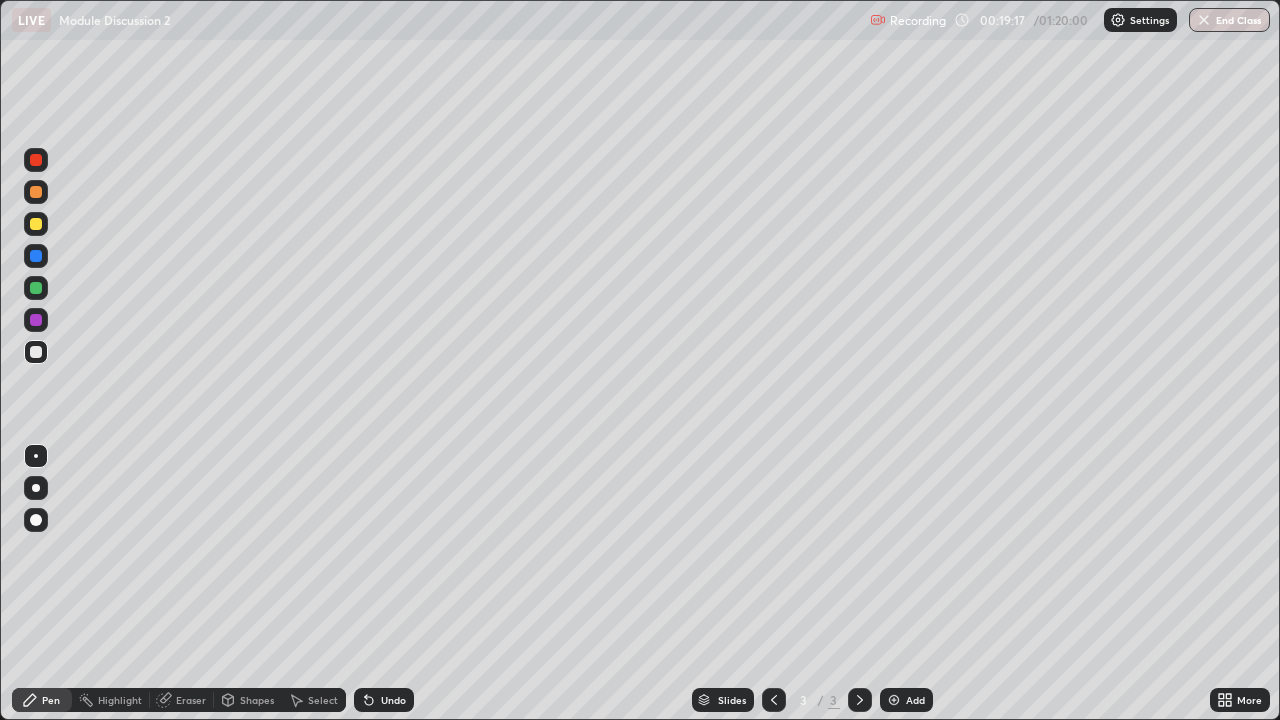 click on "Shapes" at bounding box center (257, 700) 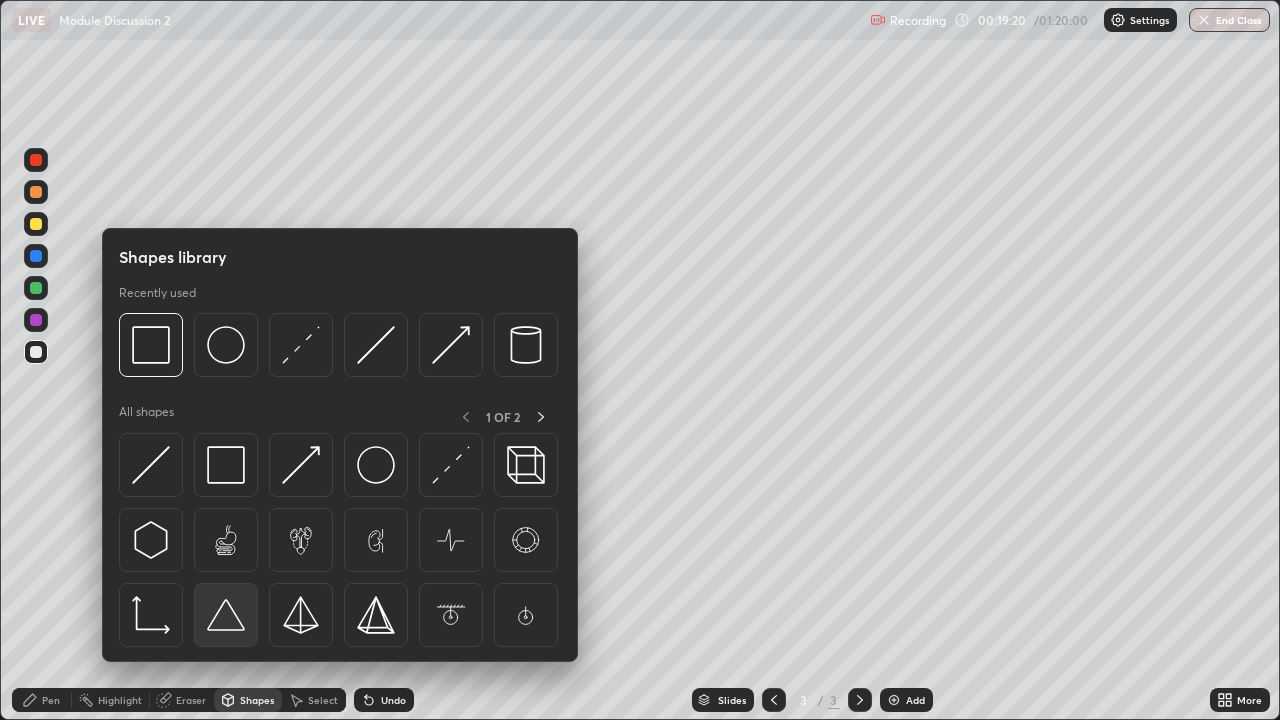 click at bounding box center [226, 615] 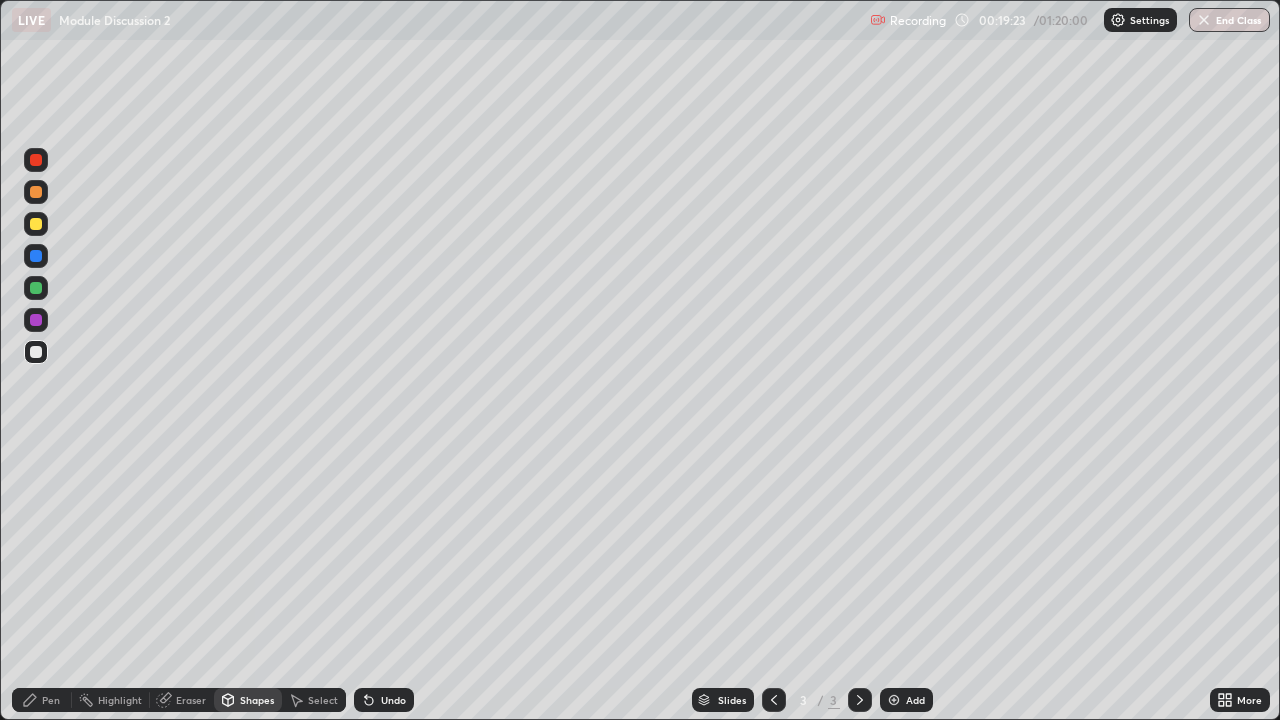 click on "Pen" at bounding box center (42, 700) 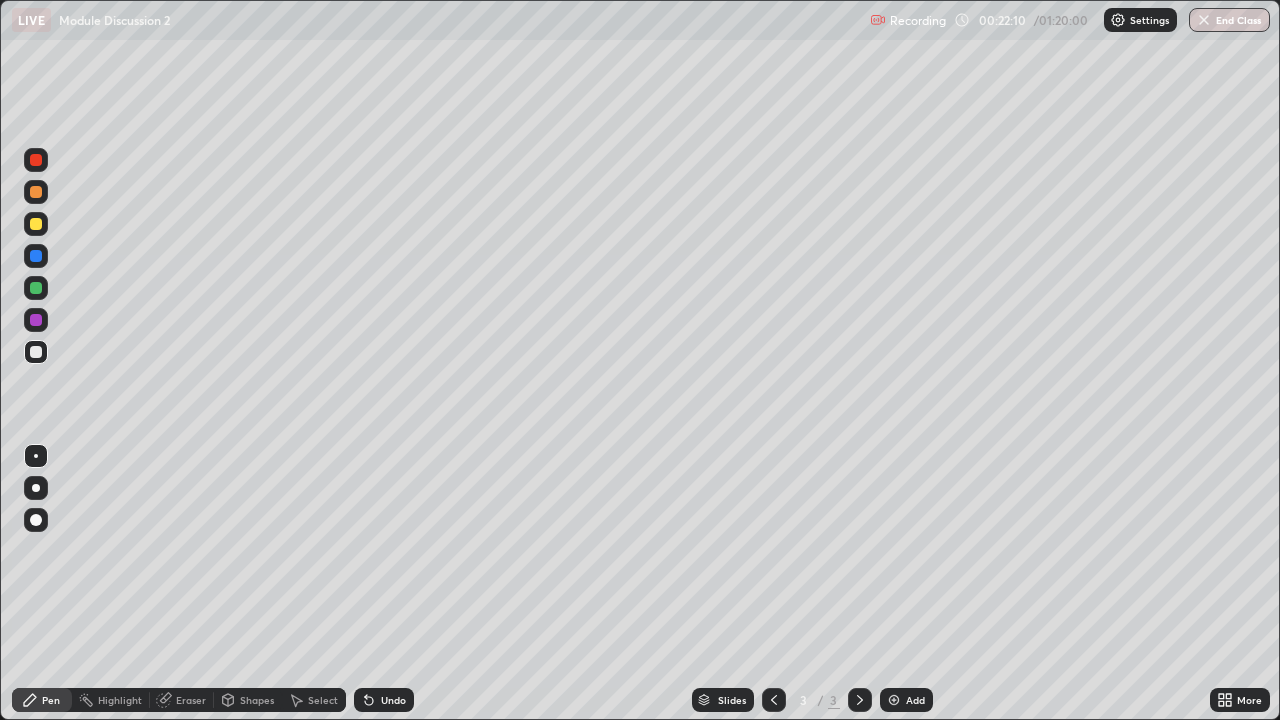 click on "Add" at bounding box center [915, 700] 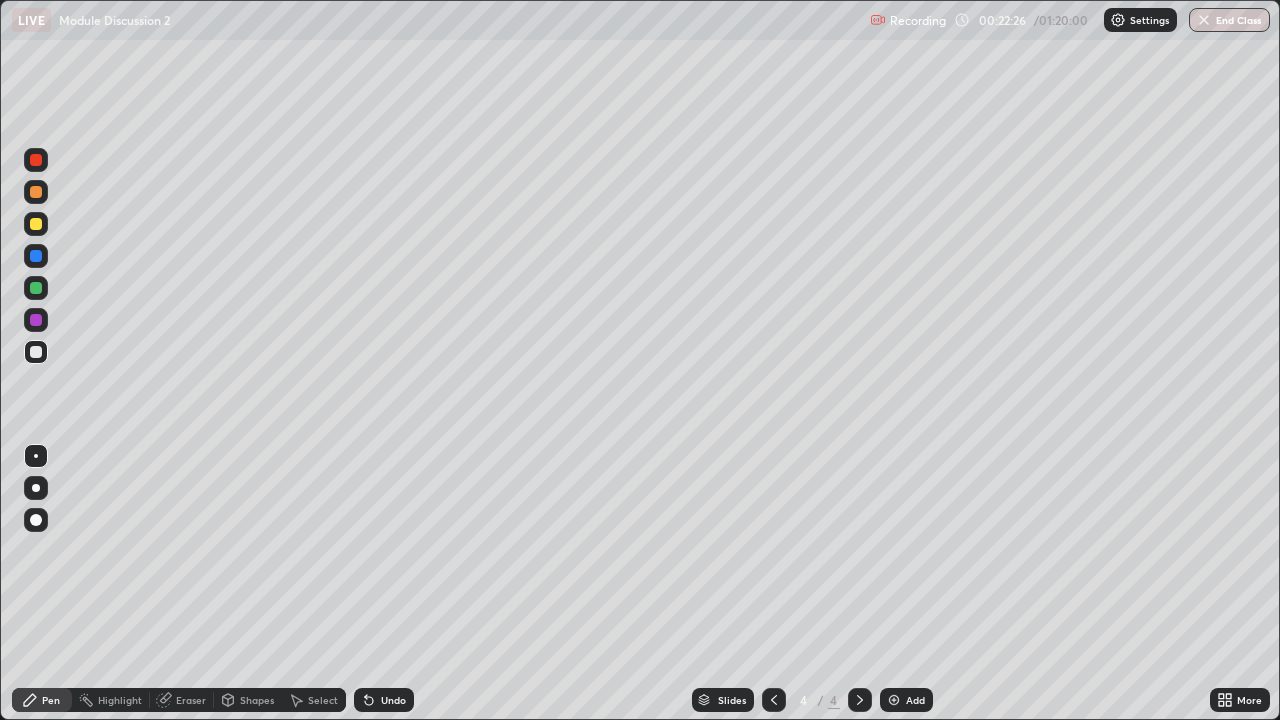 click at bounding box center [36, 352] 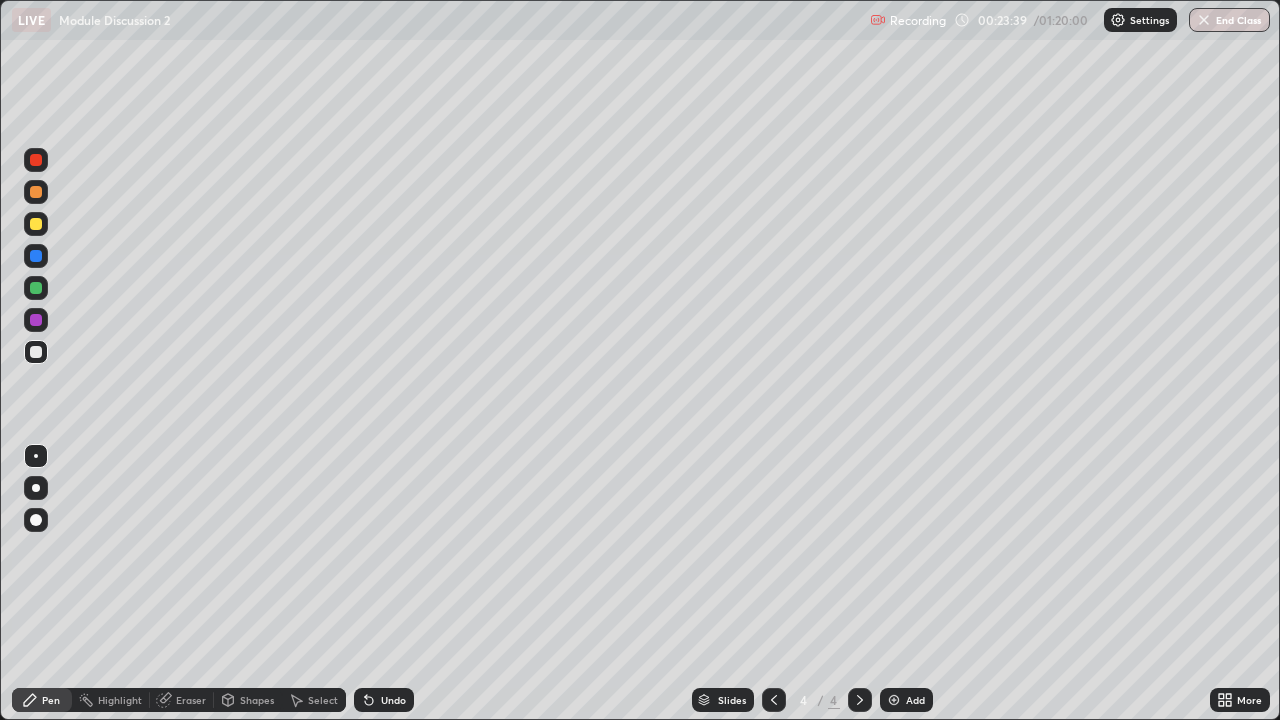 click on "Undo" at bounding box center (393, 700) 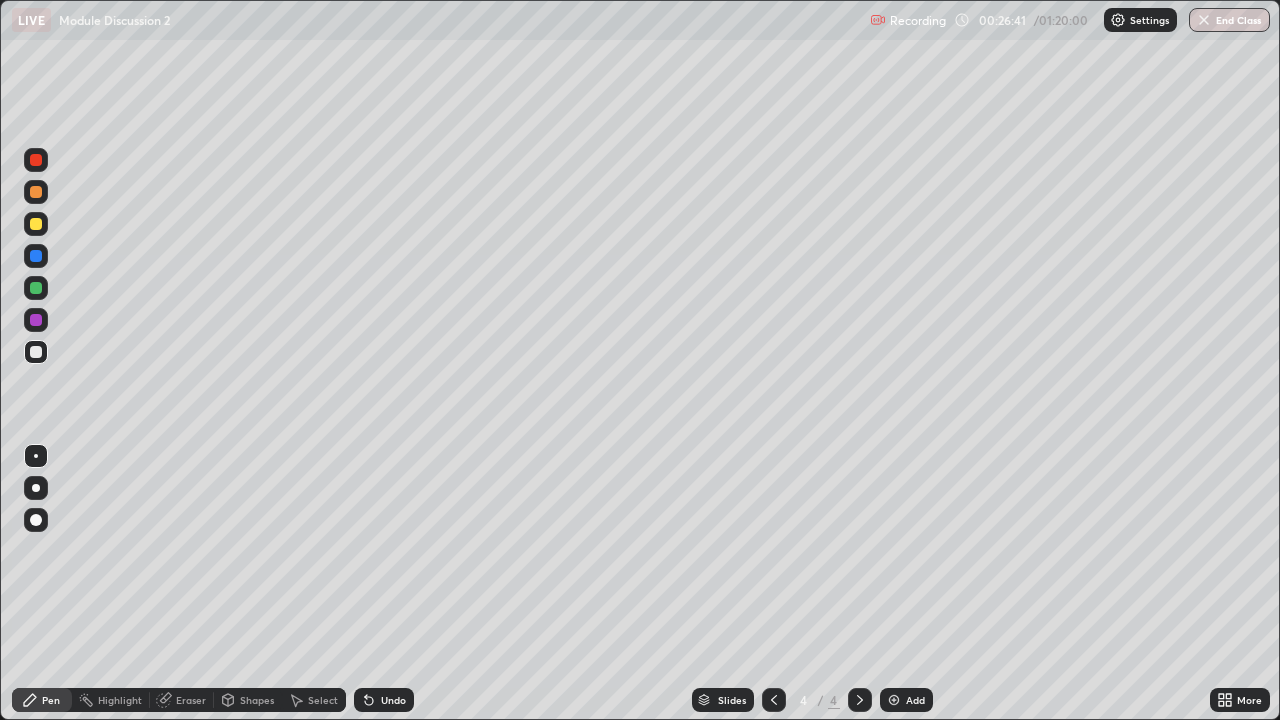 click at bounding box center (36, 288) 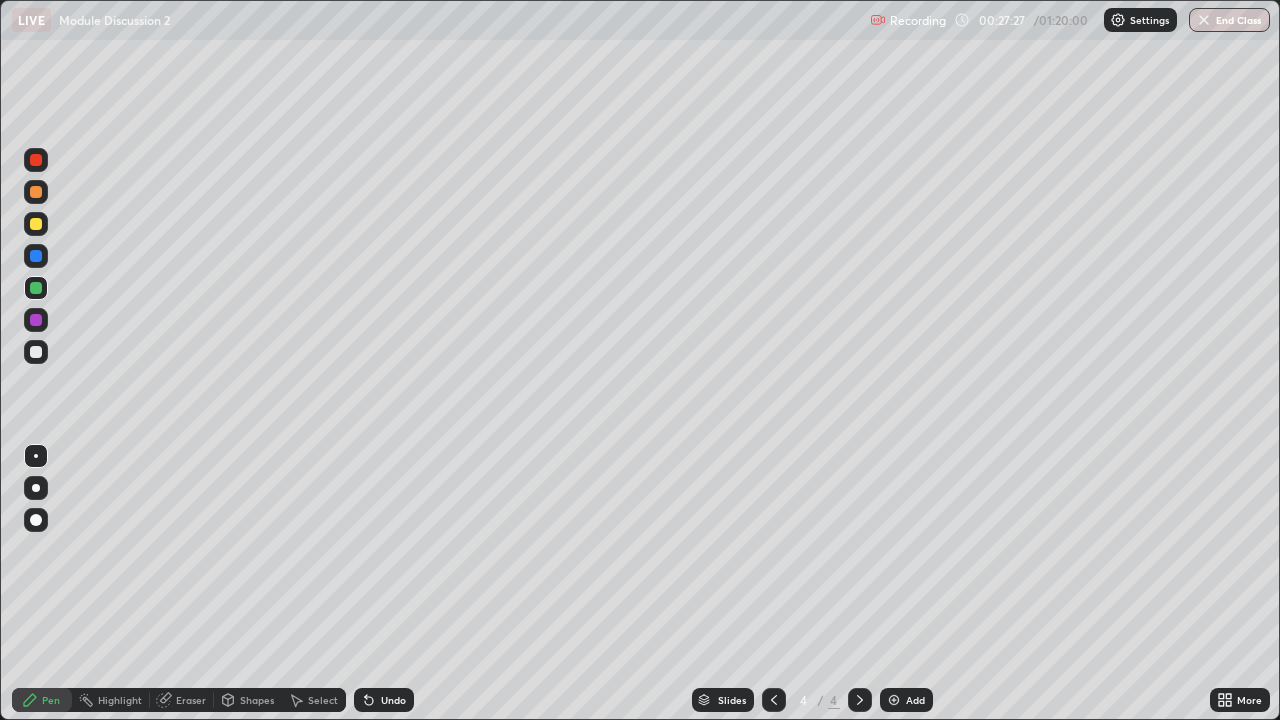 click on "Eraser" at bounding box center (191, 700) 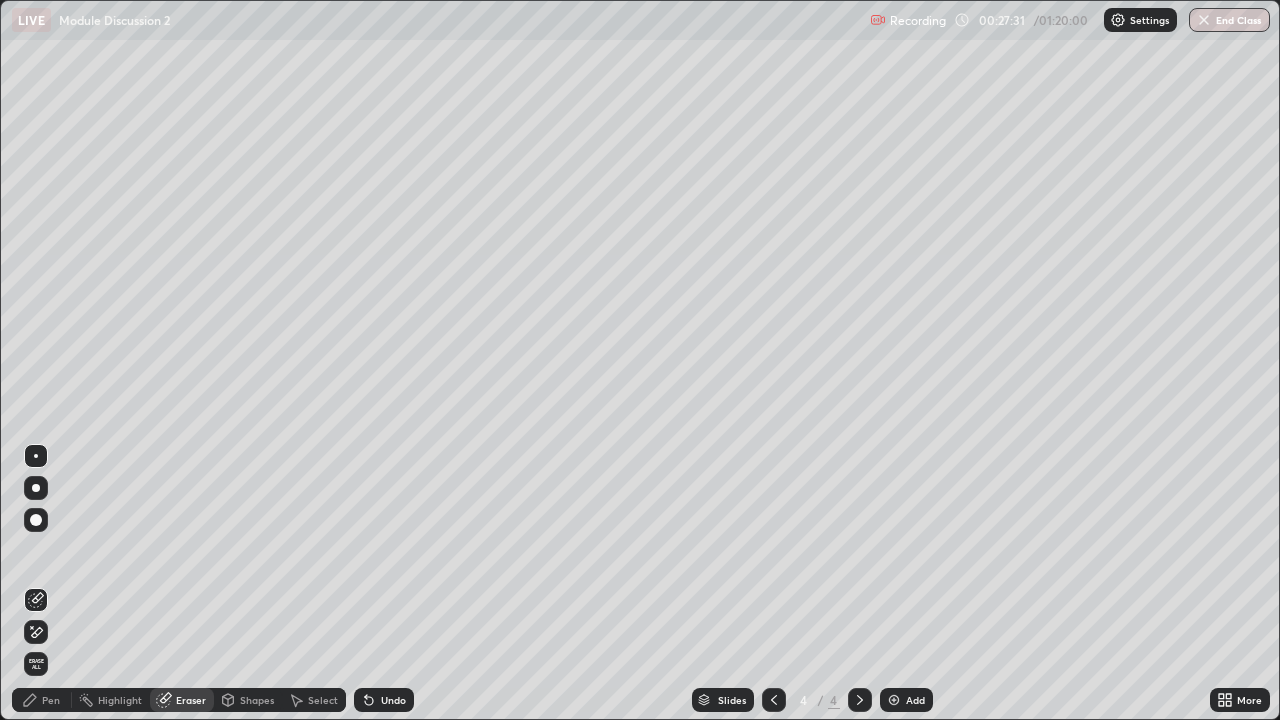 click on "Pen" at bounding box center (51, 700) 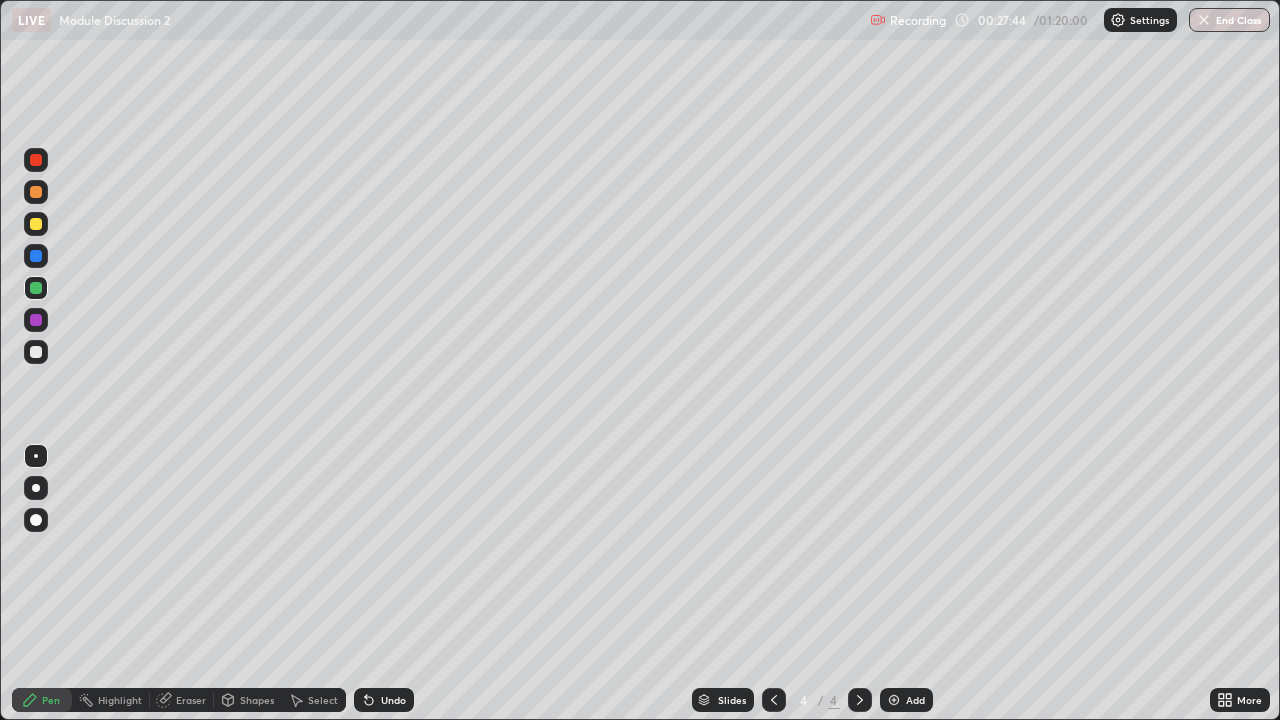 click at bounding box center (36, 224) 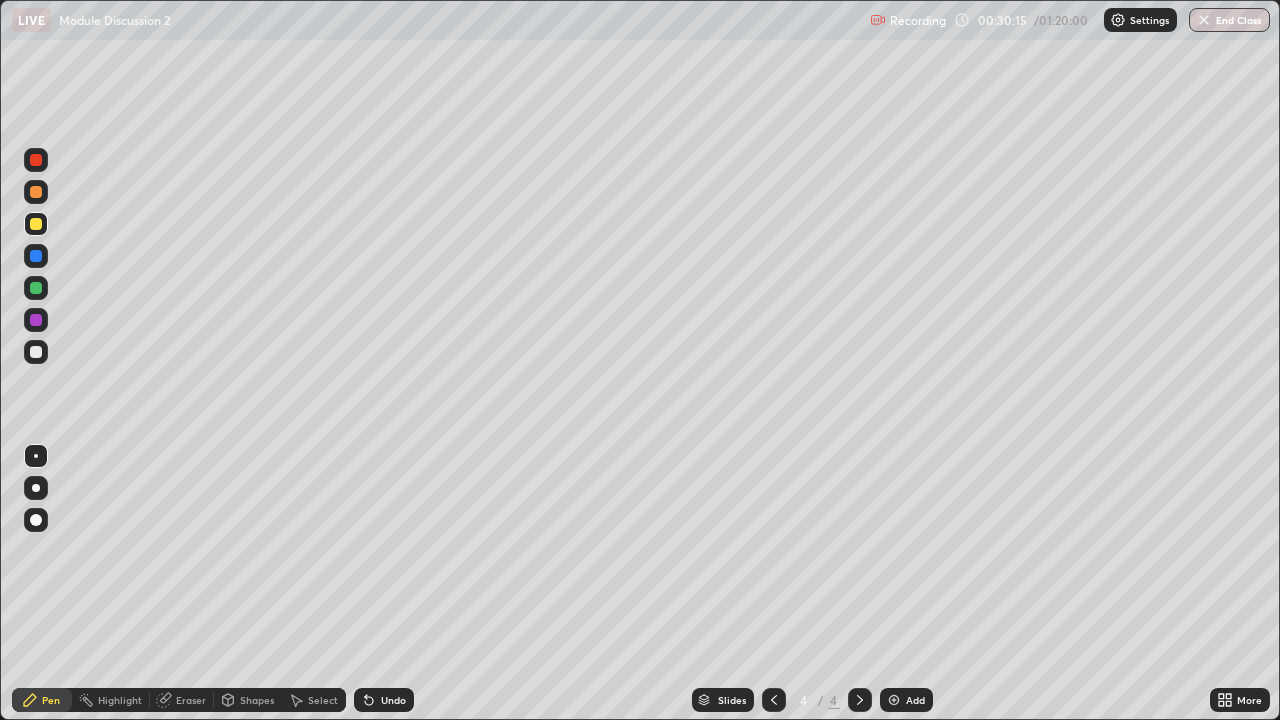 click on "Add" at bounding box center (906, 700) 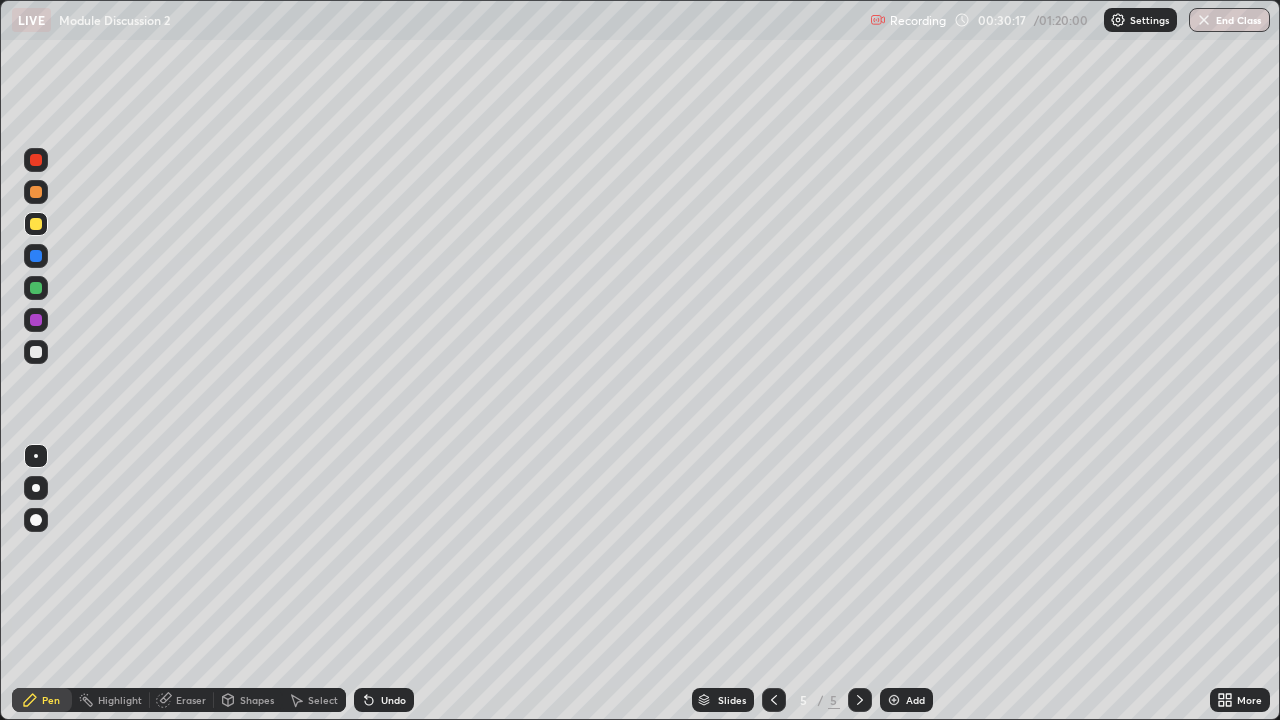 click at bounding box center (36, 352) 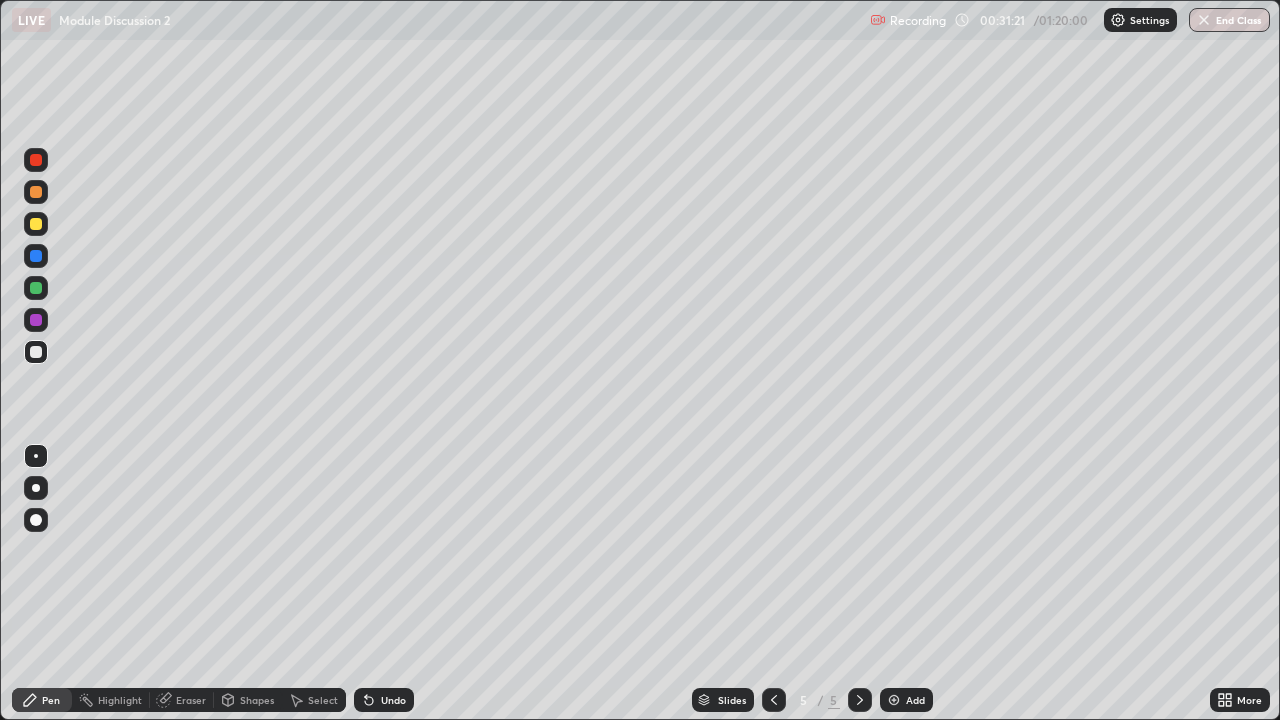 click on "Undo" at bounding box center [393, 700] 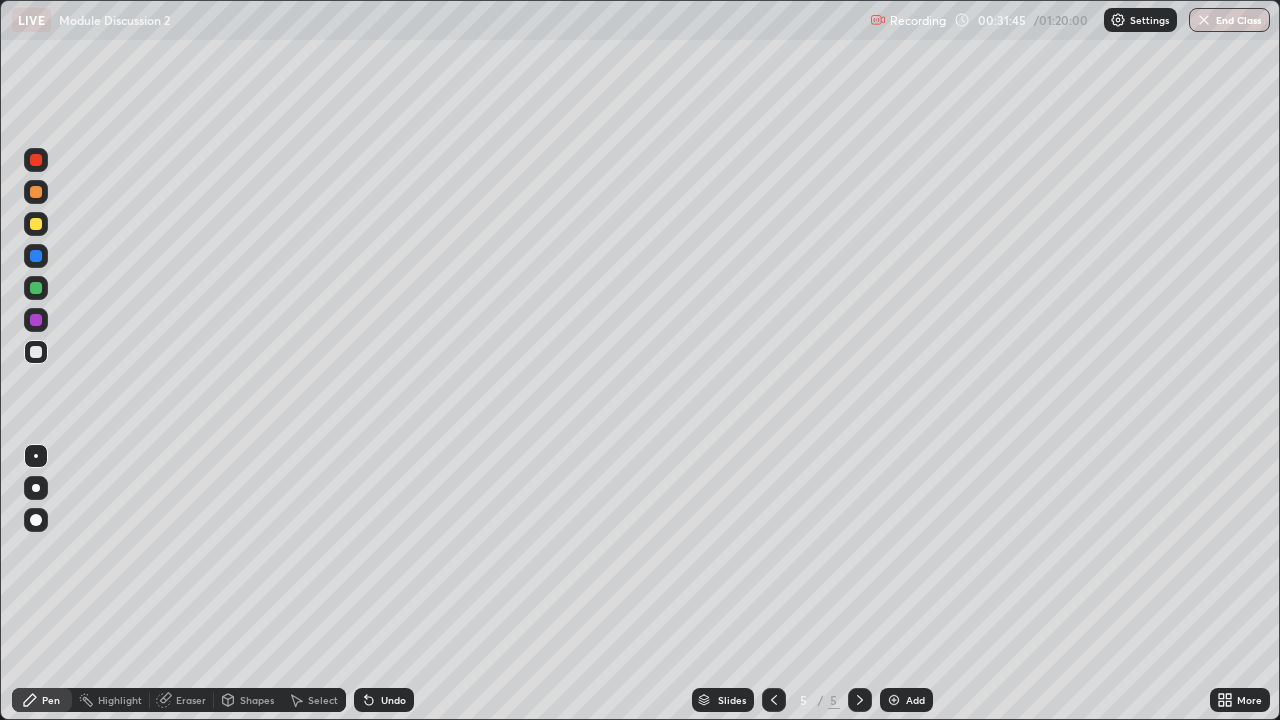 click on "Highlight" at bounding box center [111, 700] 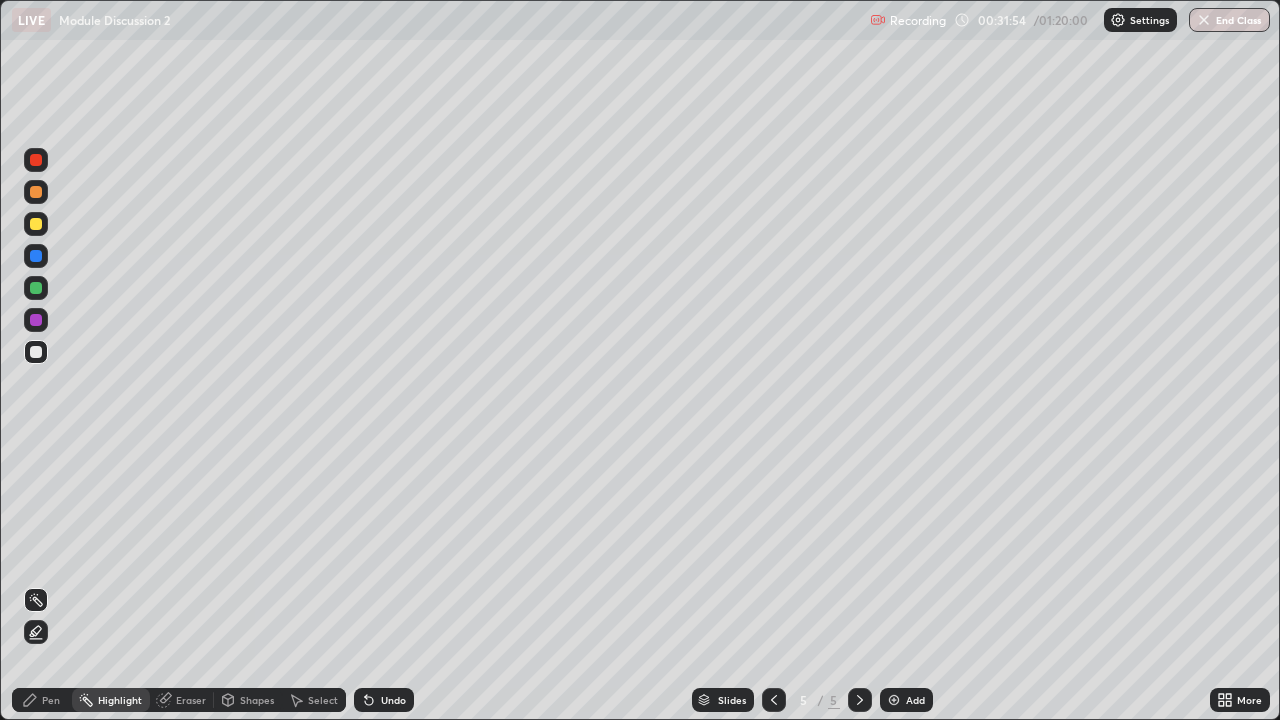 click 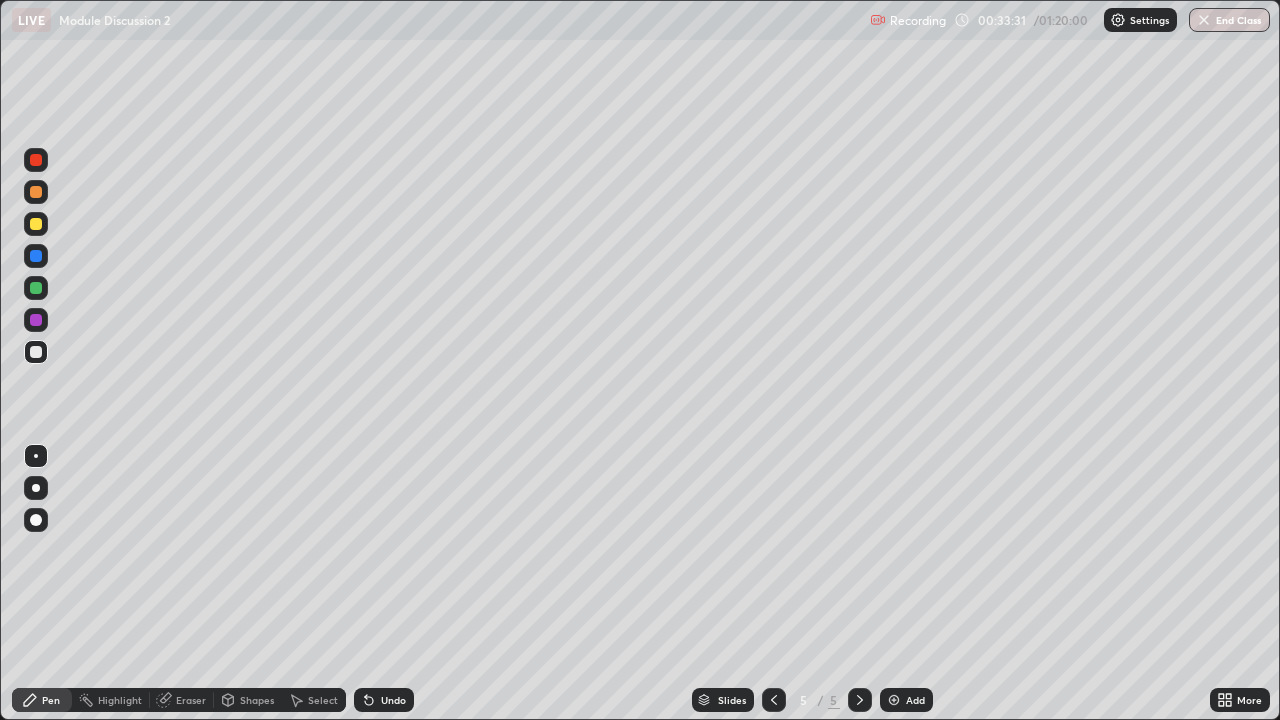 click on "Eraser" at bounding box center [191, 700] 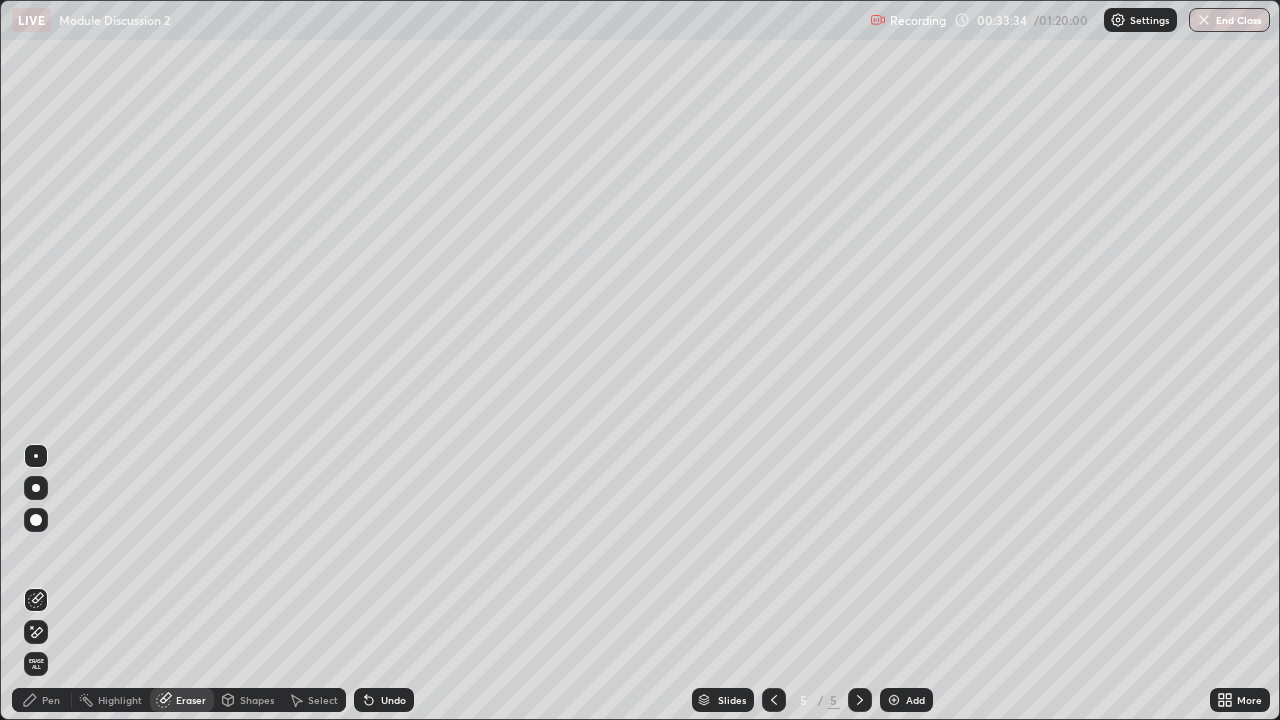 click on "Pen" at bounding box center [51, 700] 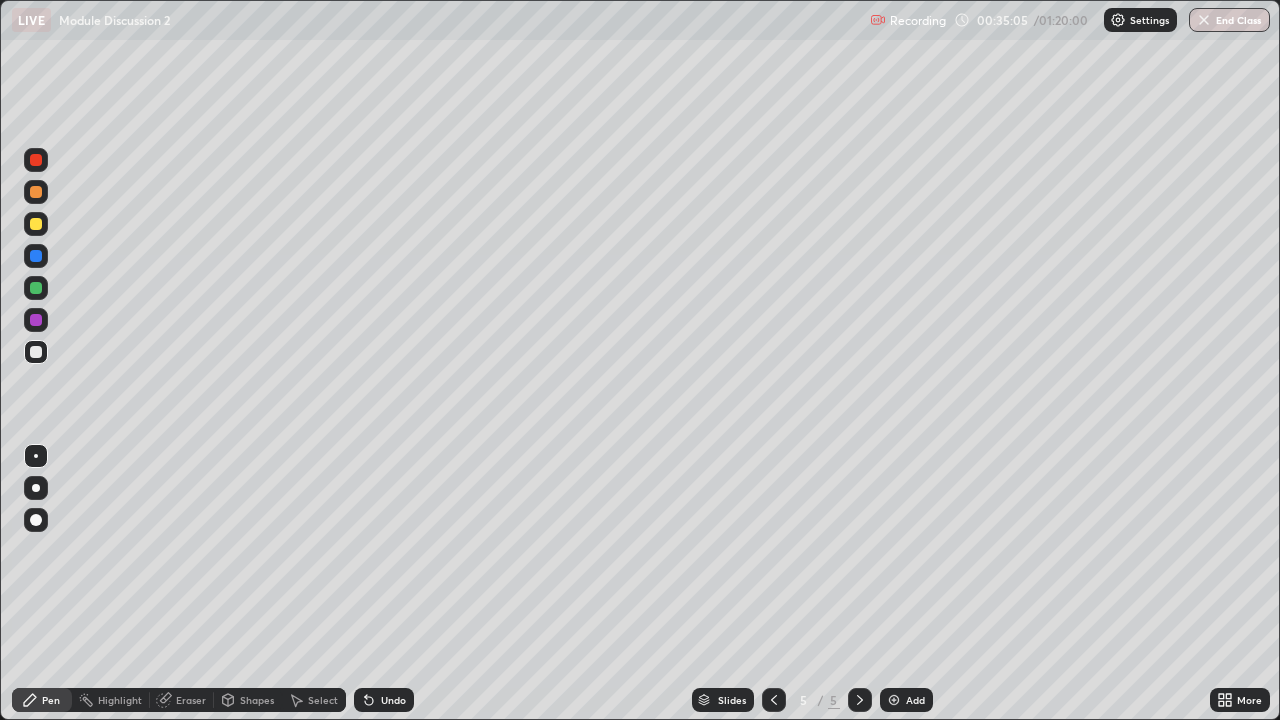 click at bounding box center (774, 700) 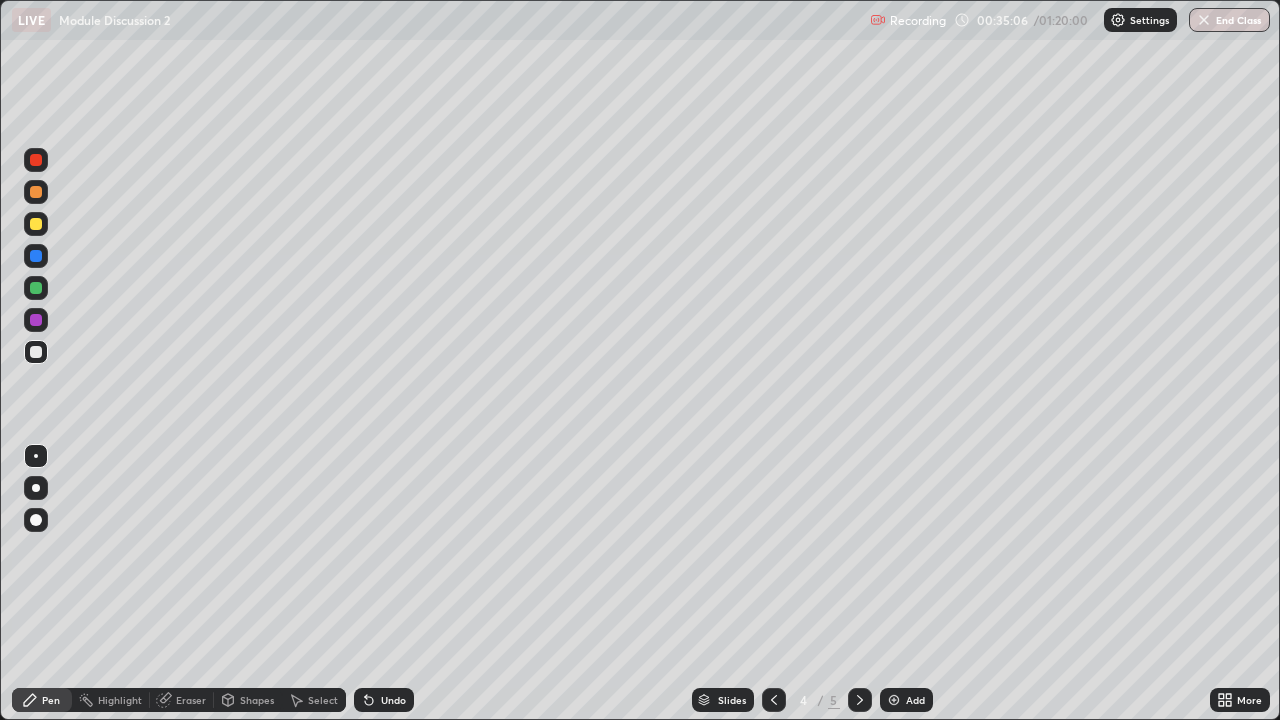 click 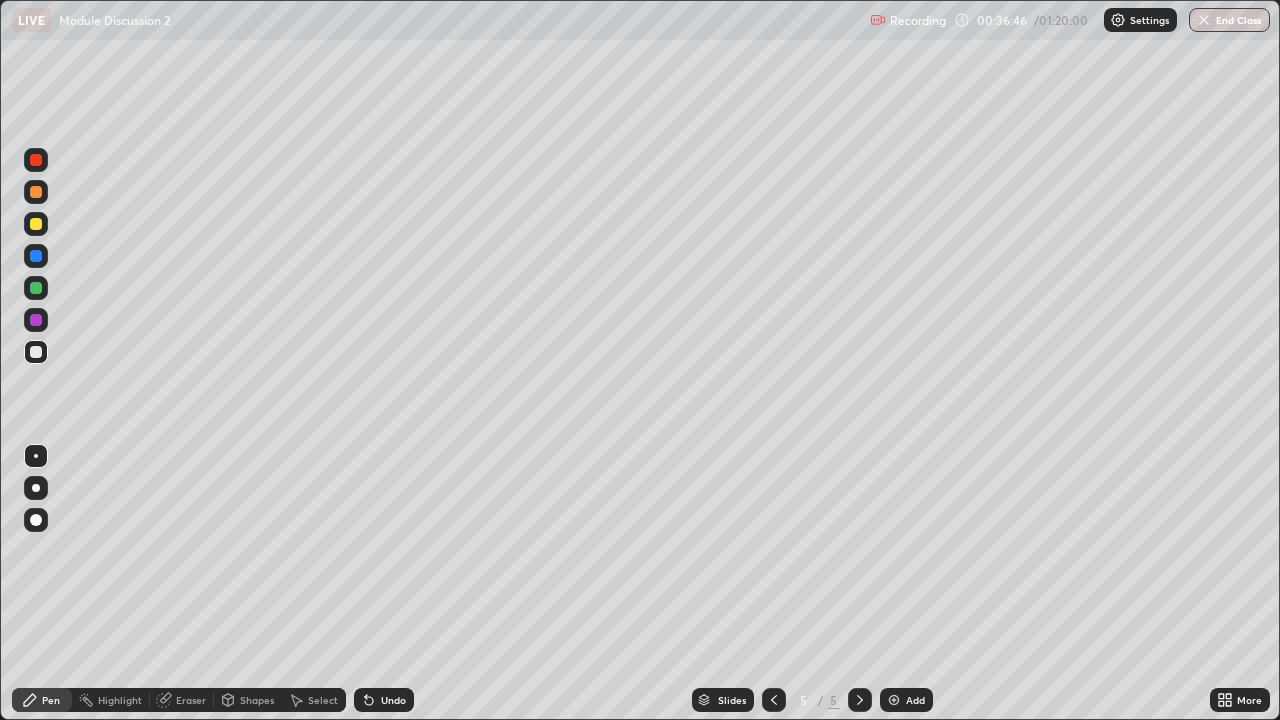 click on "Add" at bounding box center [906, 700] 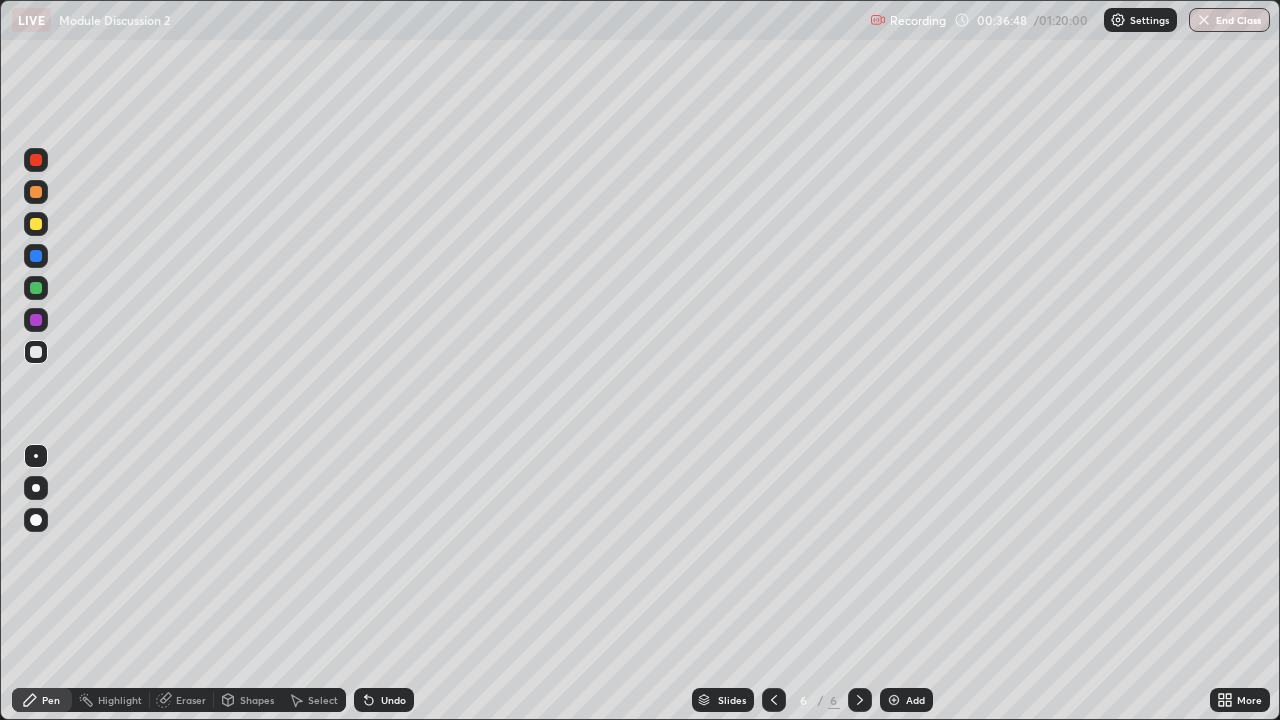 click at bounding box center (36, 352) 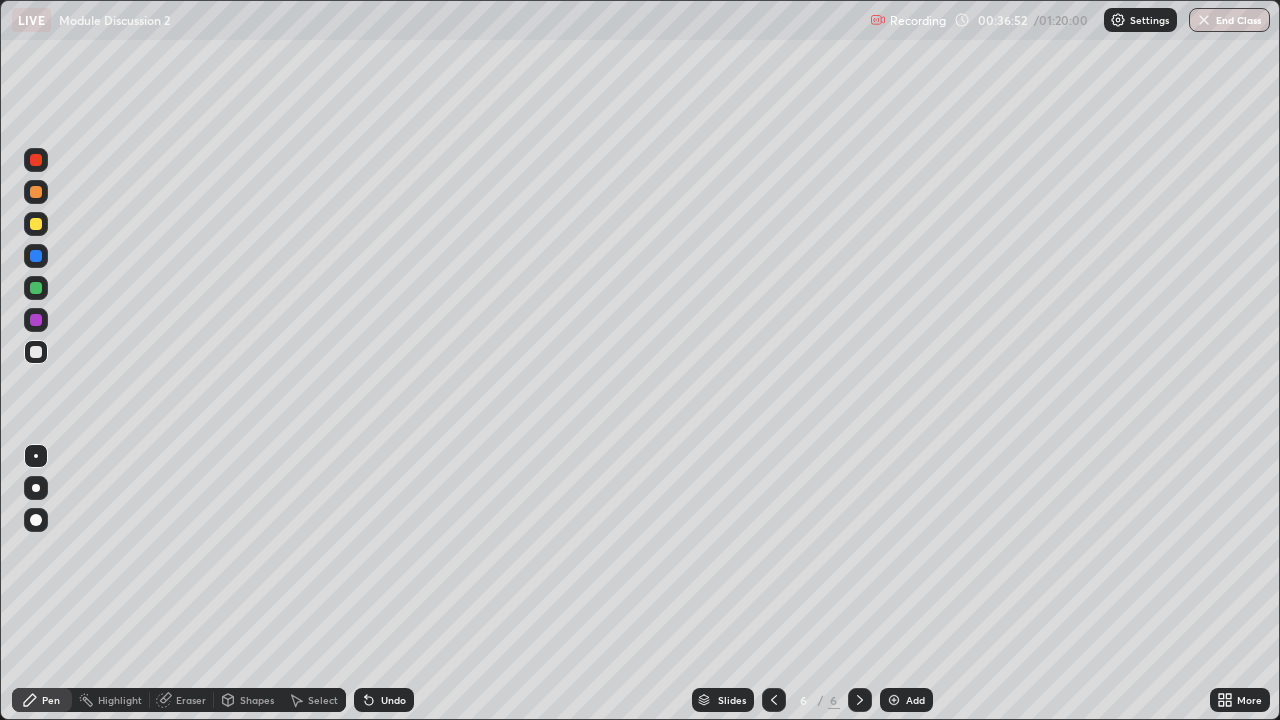 click on "Shapes" at bounding box center [257, 700] 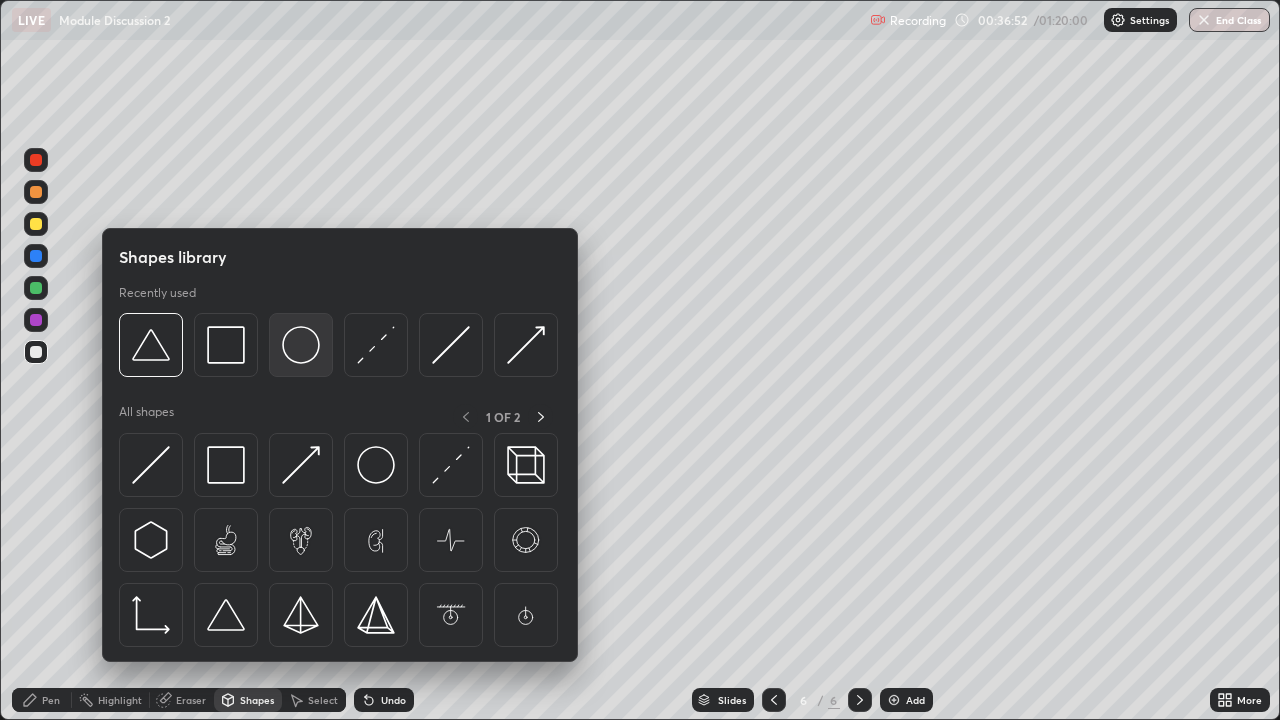 click at bounding box center (301, 345) 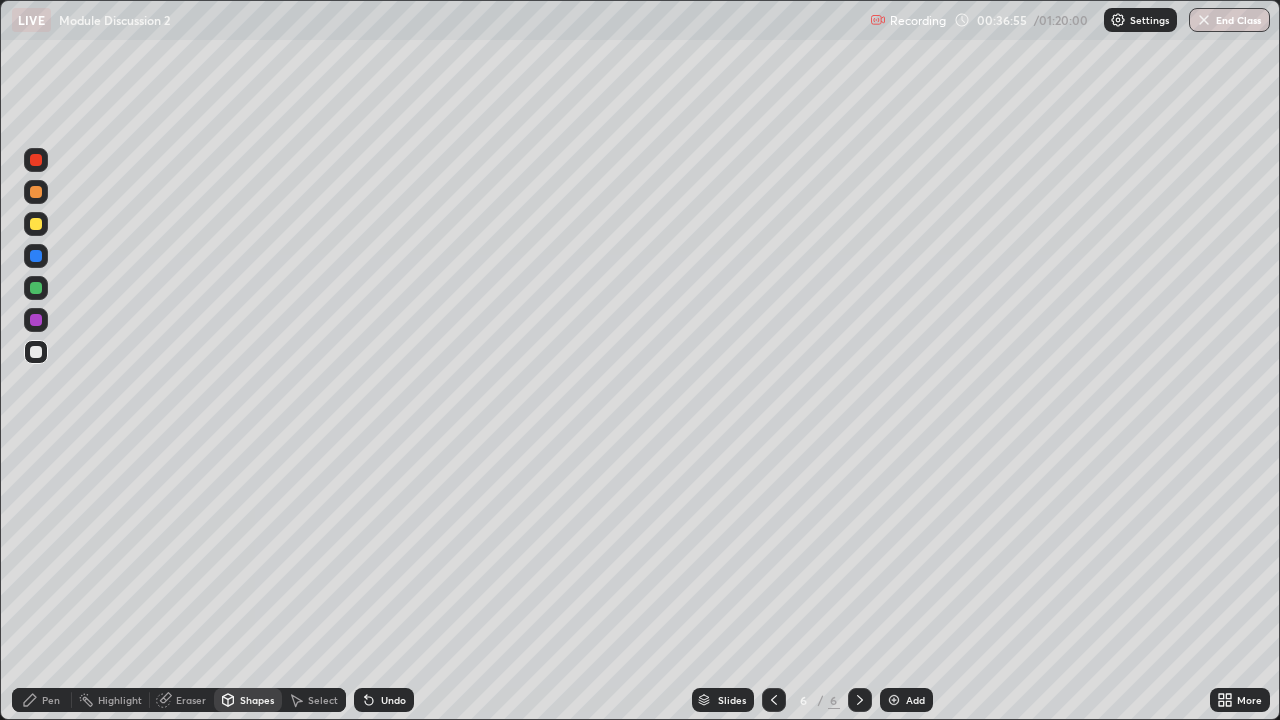 click on "Pen" at bounding box center (42, 700) 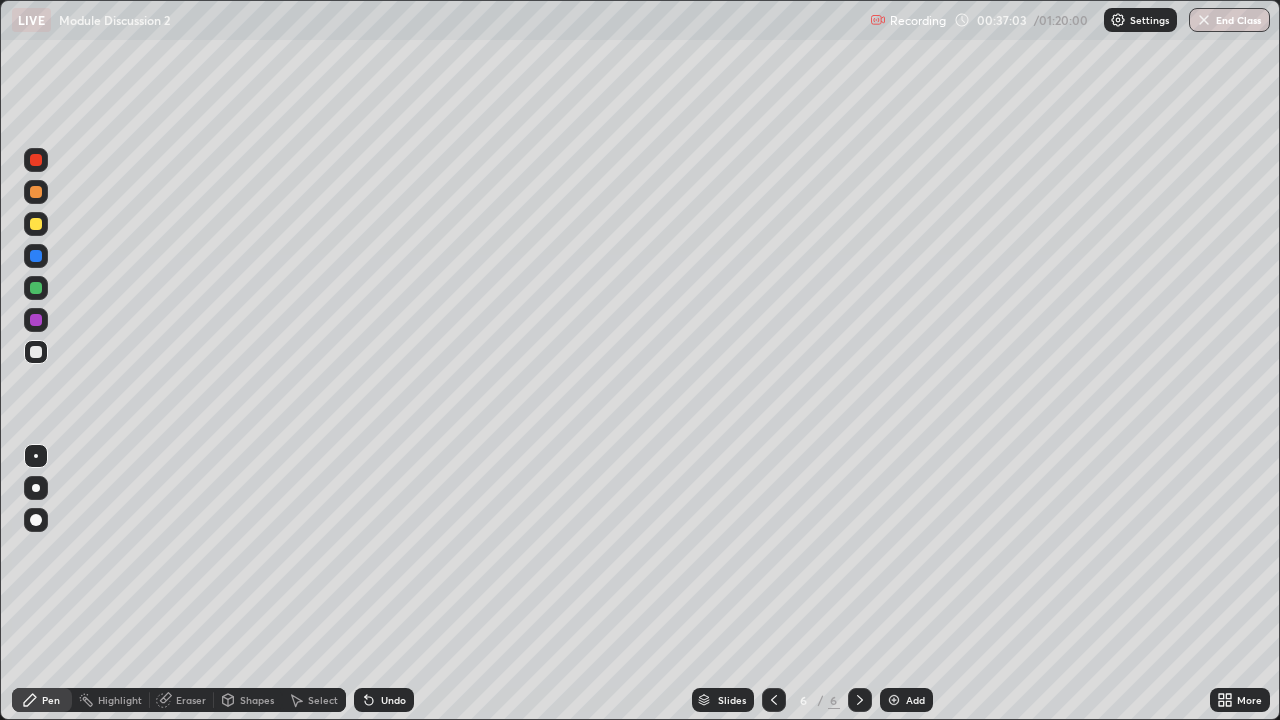 click on "Undo" at bounding box center (393, 700) 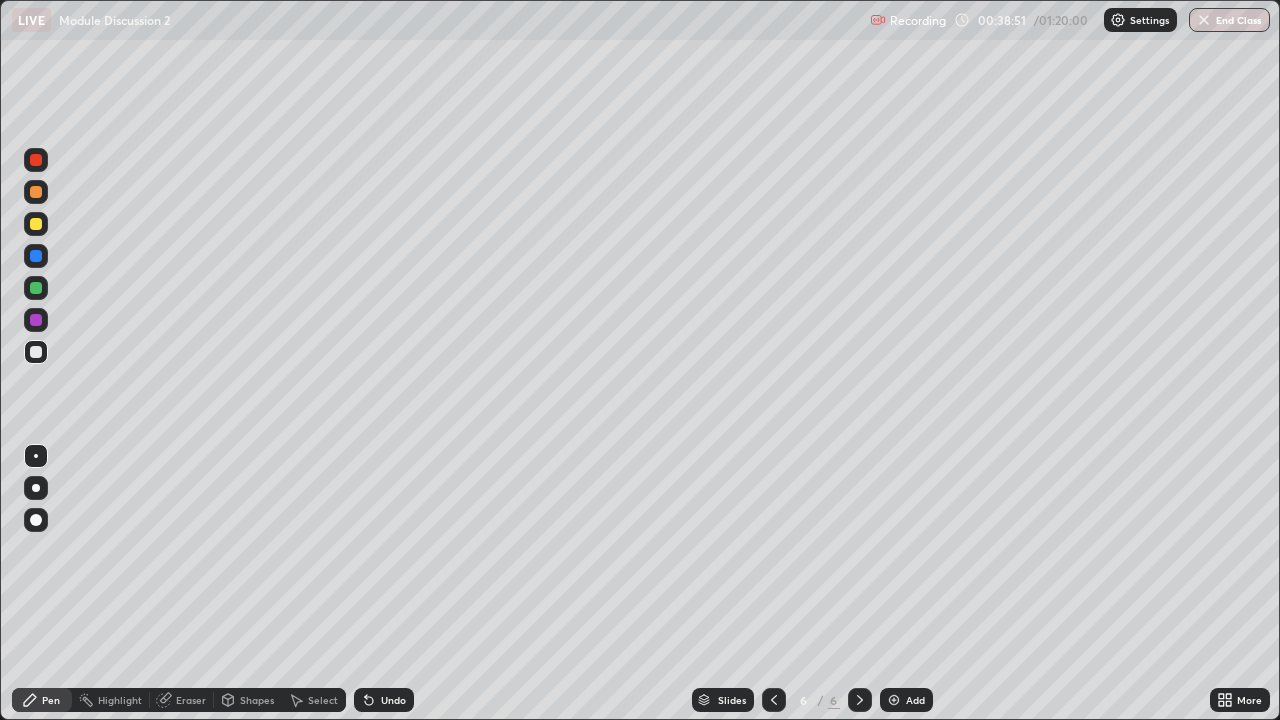 click at bounding box center (894, 700) 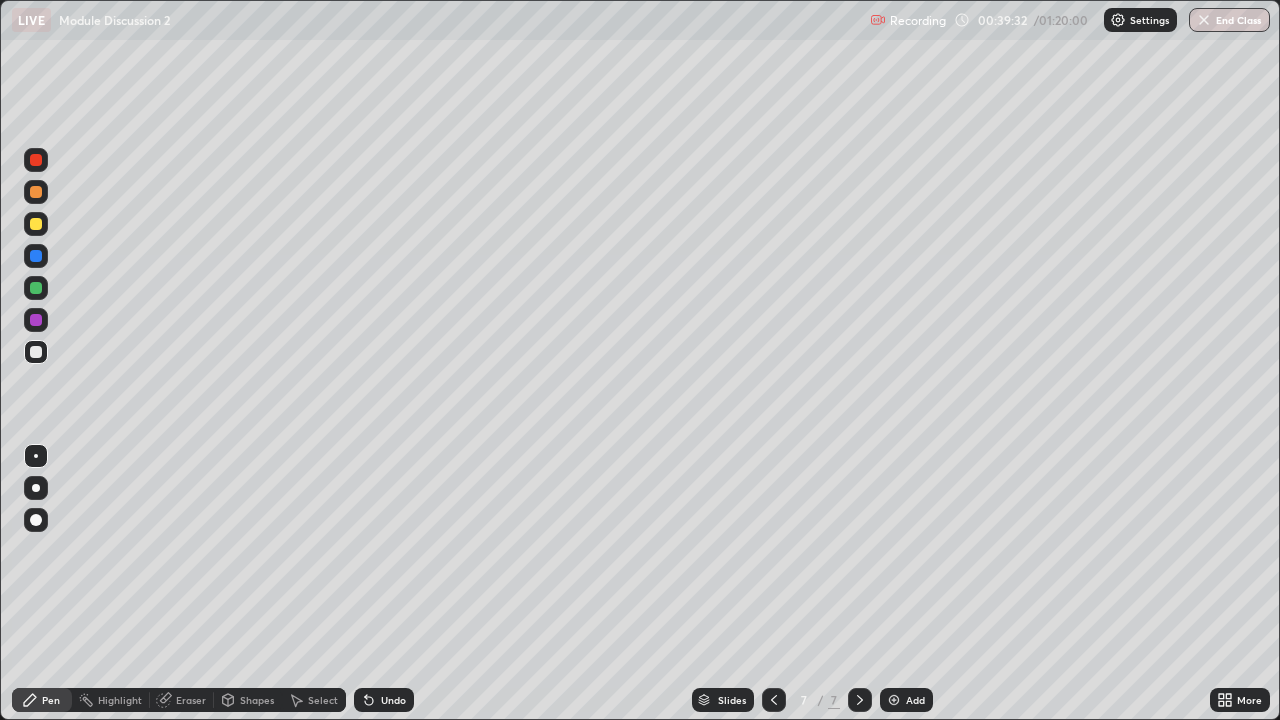 click at bounding box center (36, 288) 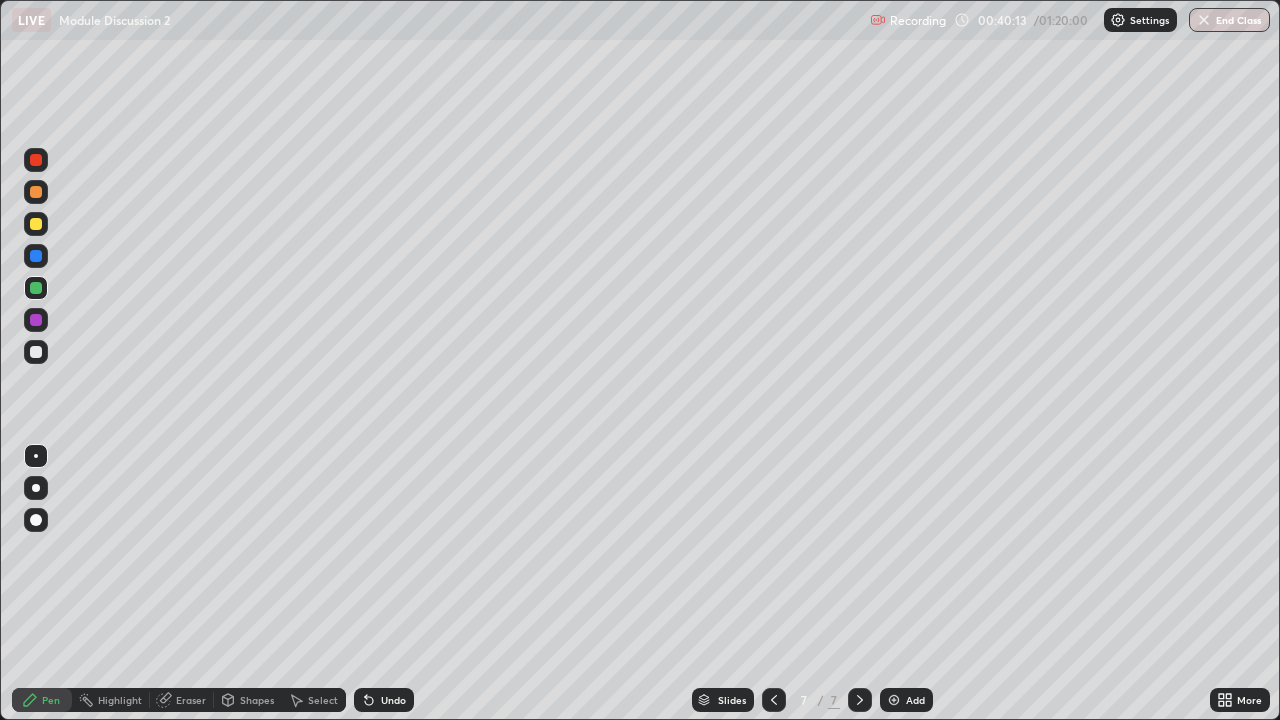 click at bounding box center (36, 352) 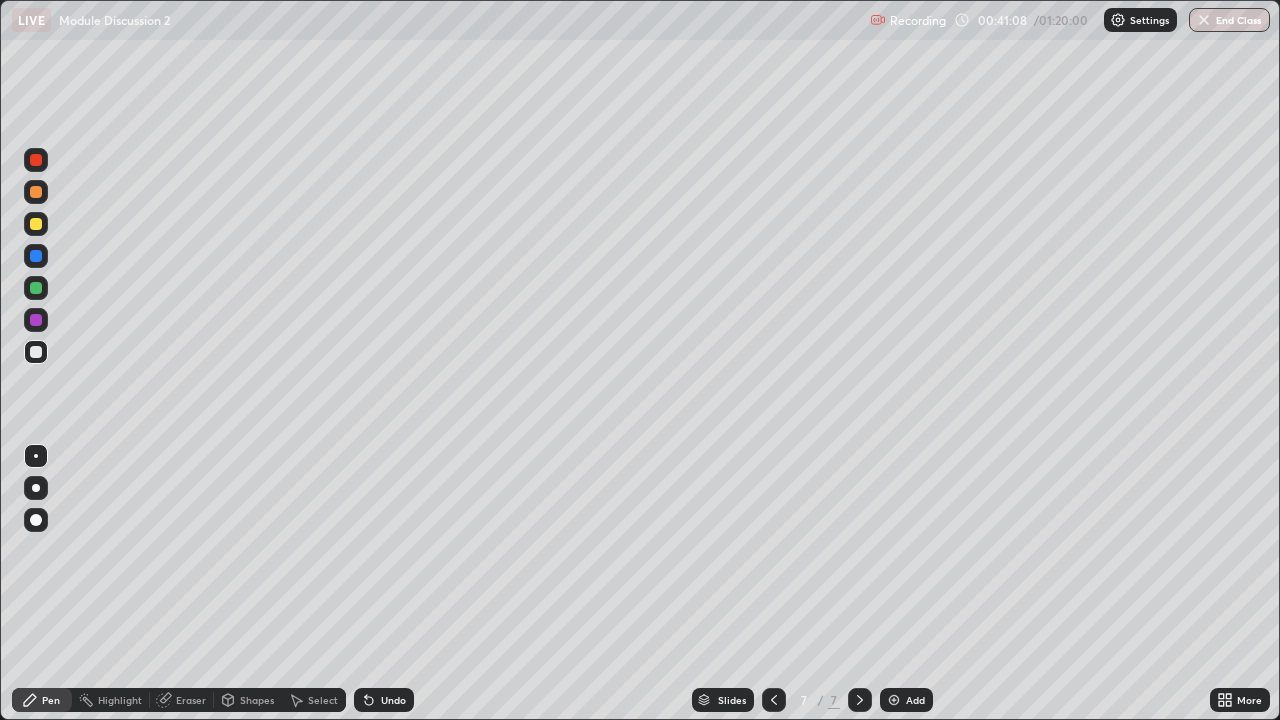 click 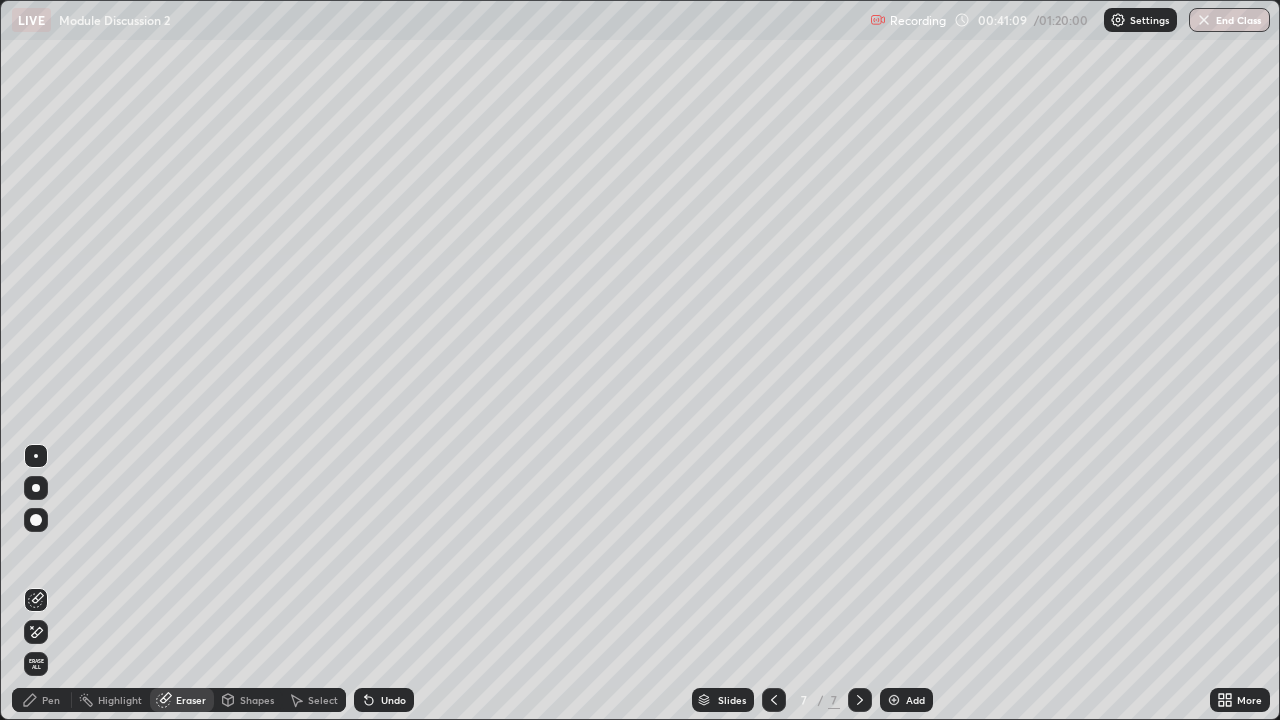 click on "Select" at bounding box center (323, 700) 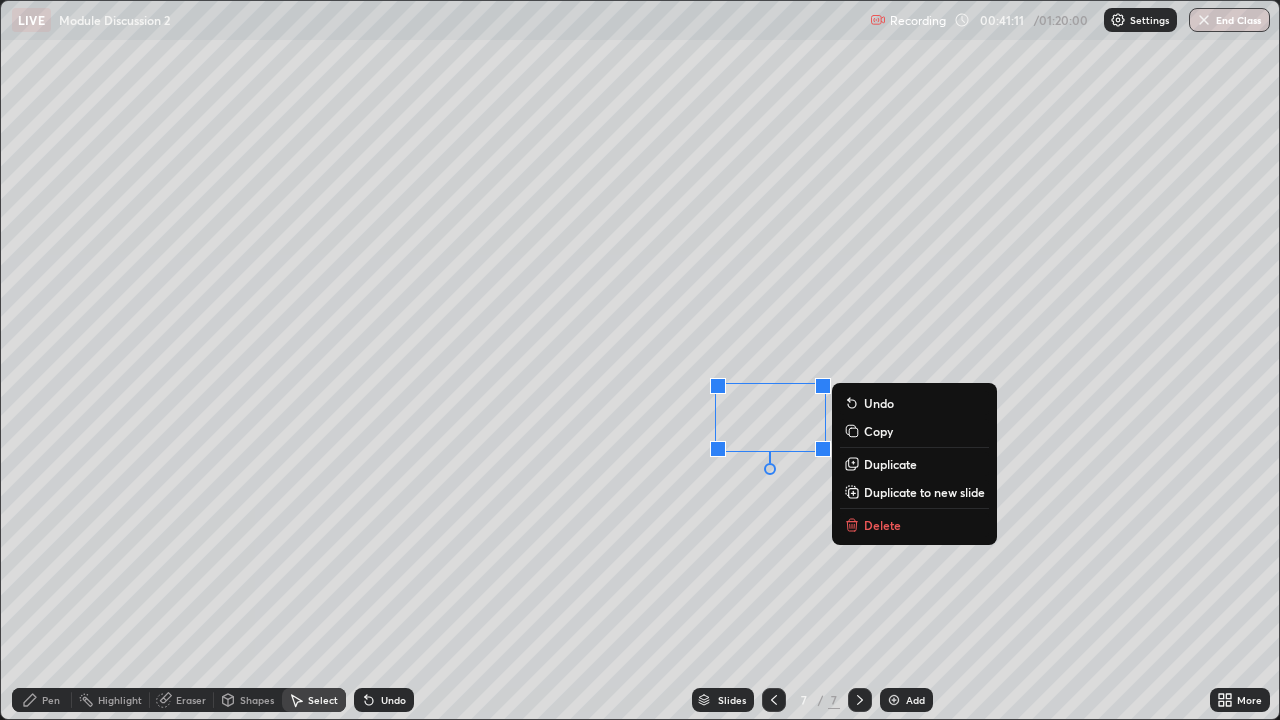 click on "Delete" at bounding box center [882, 525] 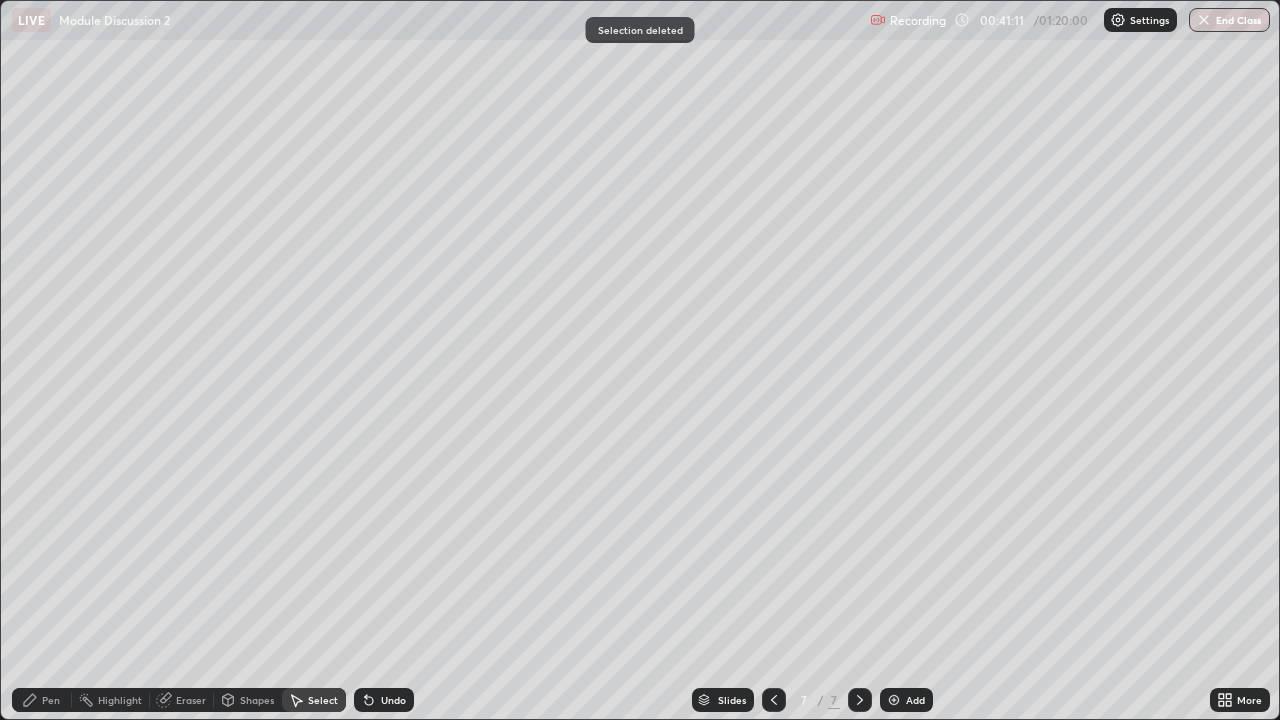 click on "Pen" at bounding box center (51, 700) 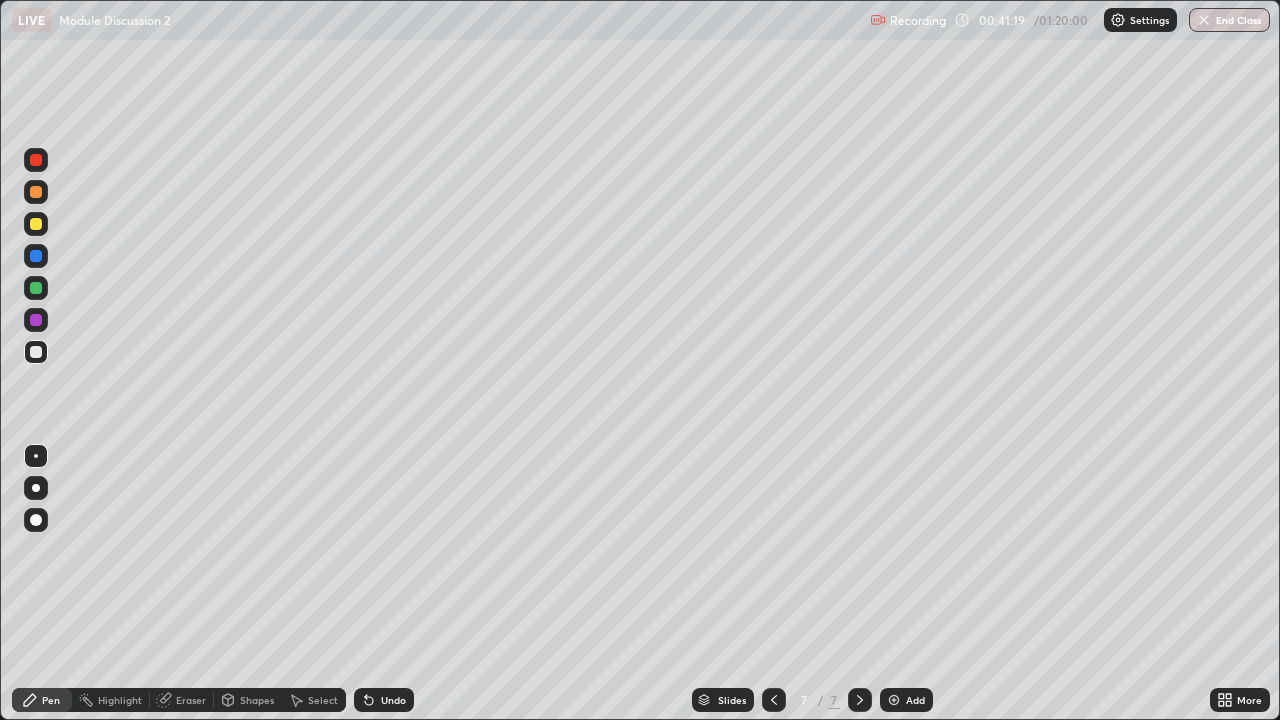 click on "Undo" at bounding box center (384, 700) 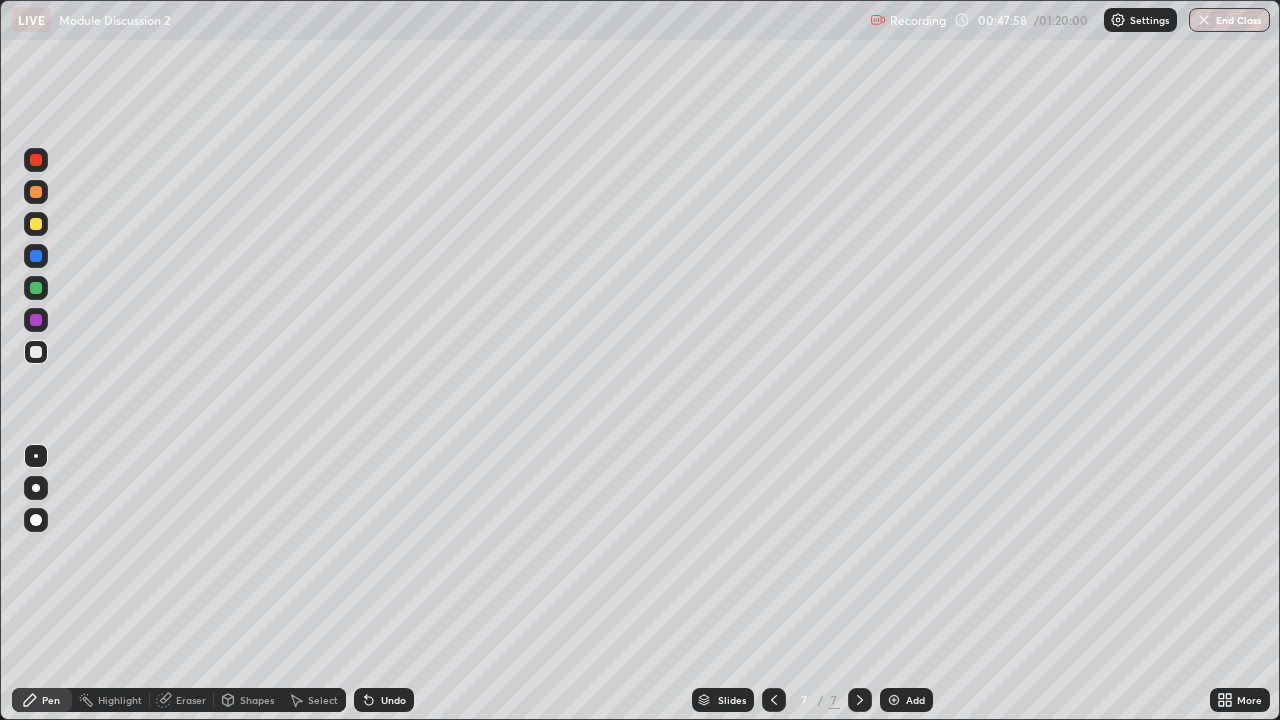 click on "Add" at bounding box center (915, 700) 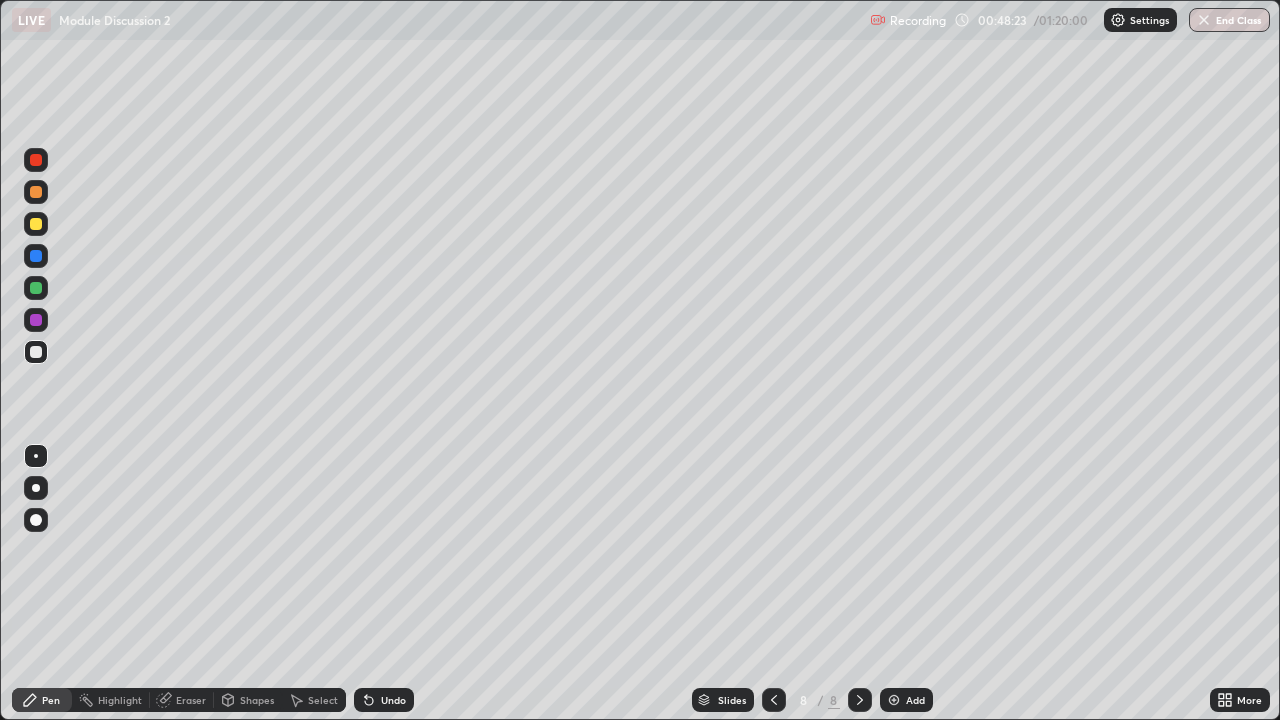 click on "Highlight" at bounding box center (120, 700) 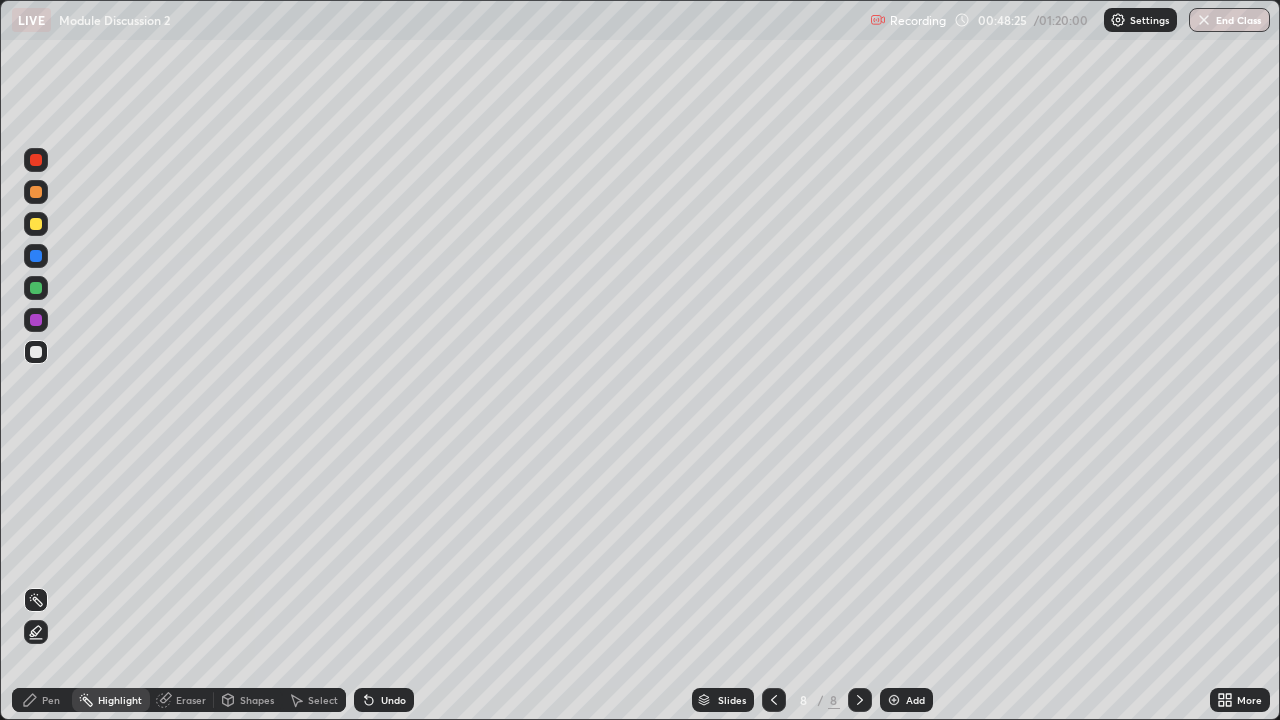 click 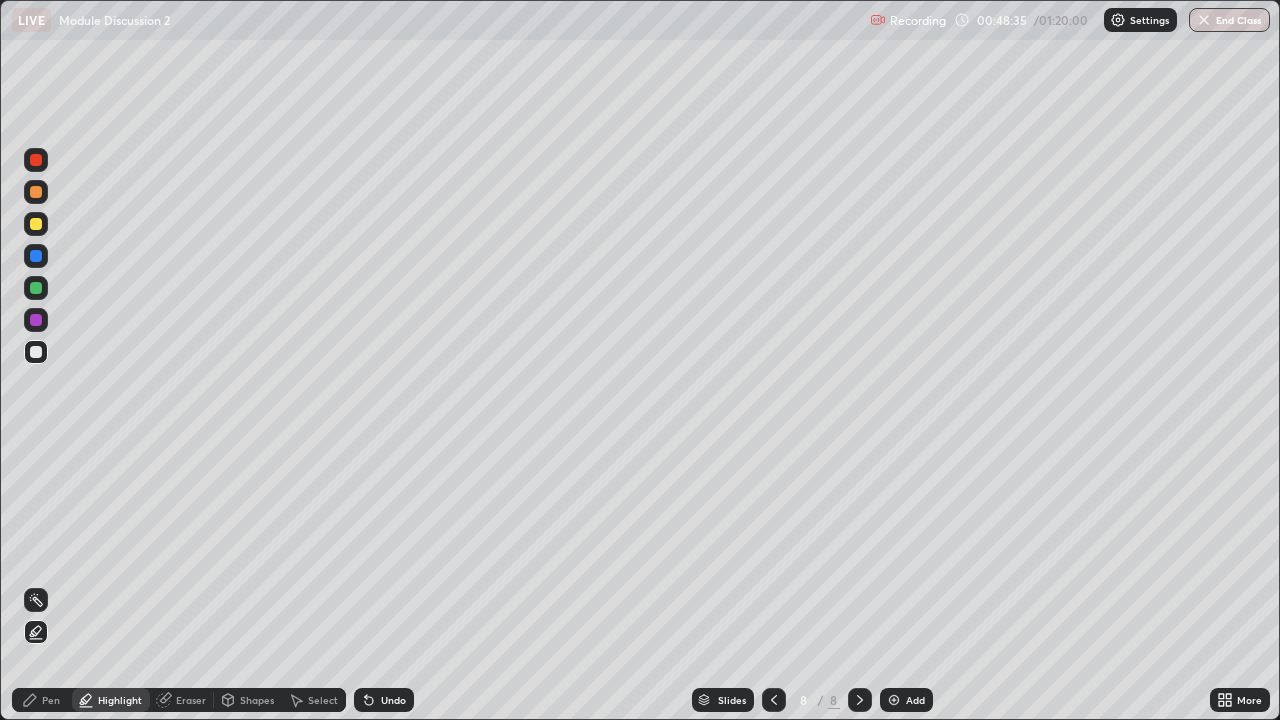 click on "Eraser" at bounding box center [182, 700] 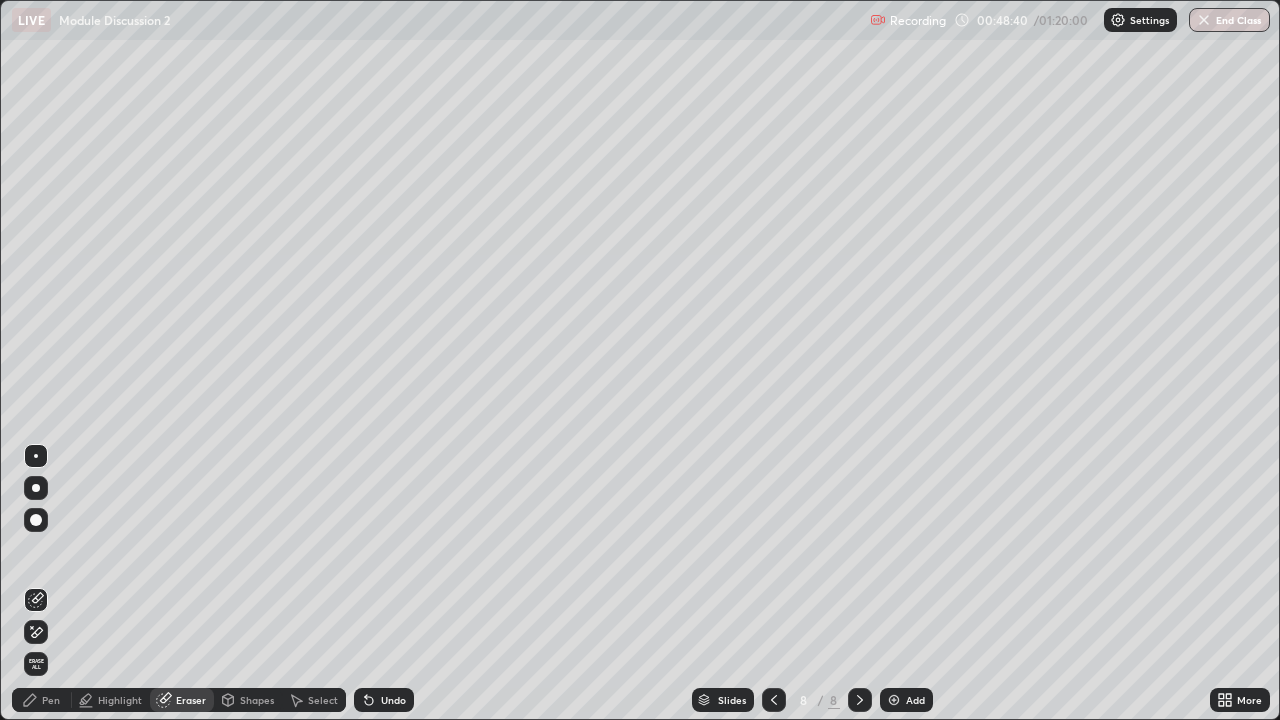 click on "Pen" at bounding box center (51, 700) 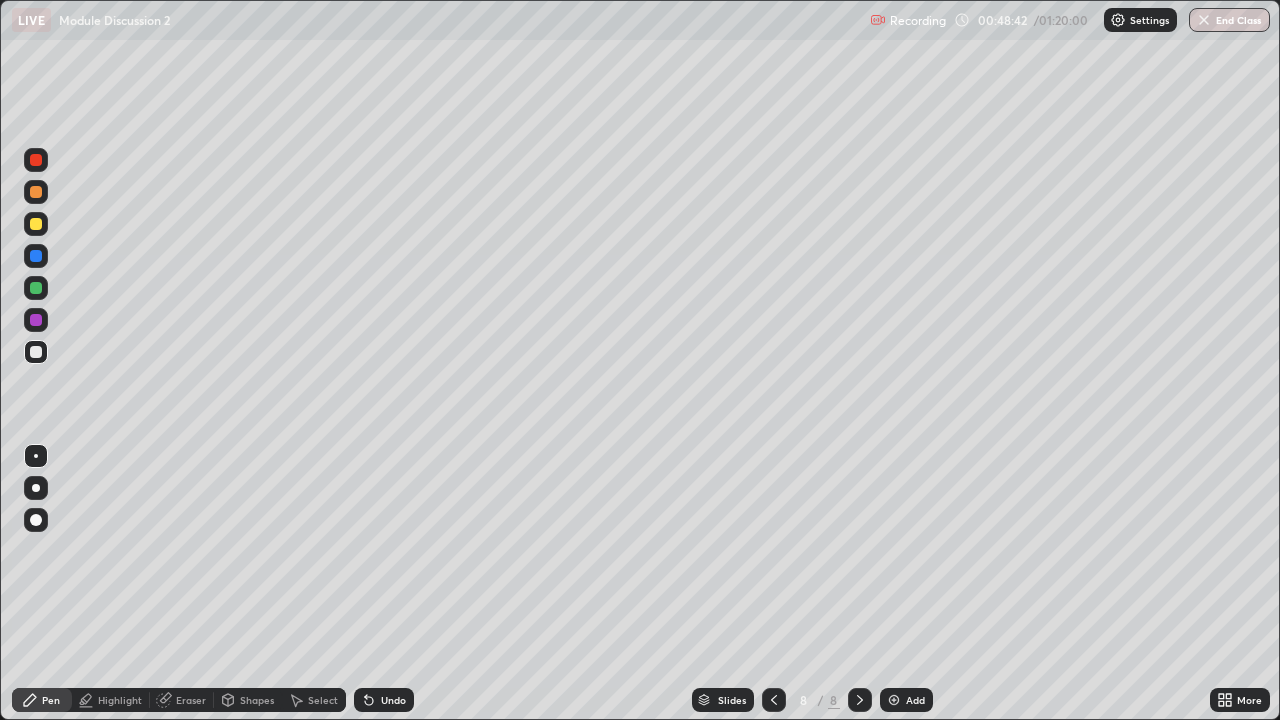 click at bounding box center (36, 288) 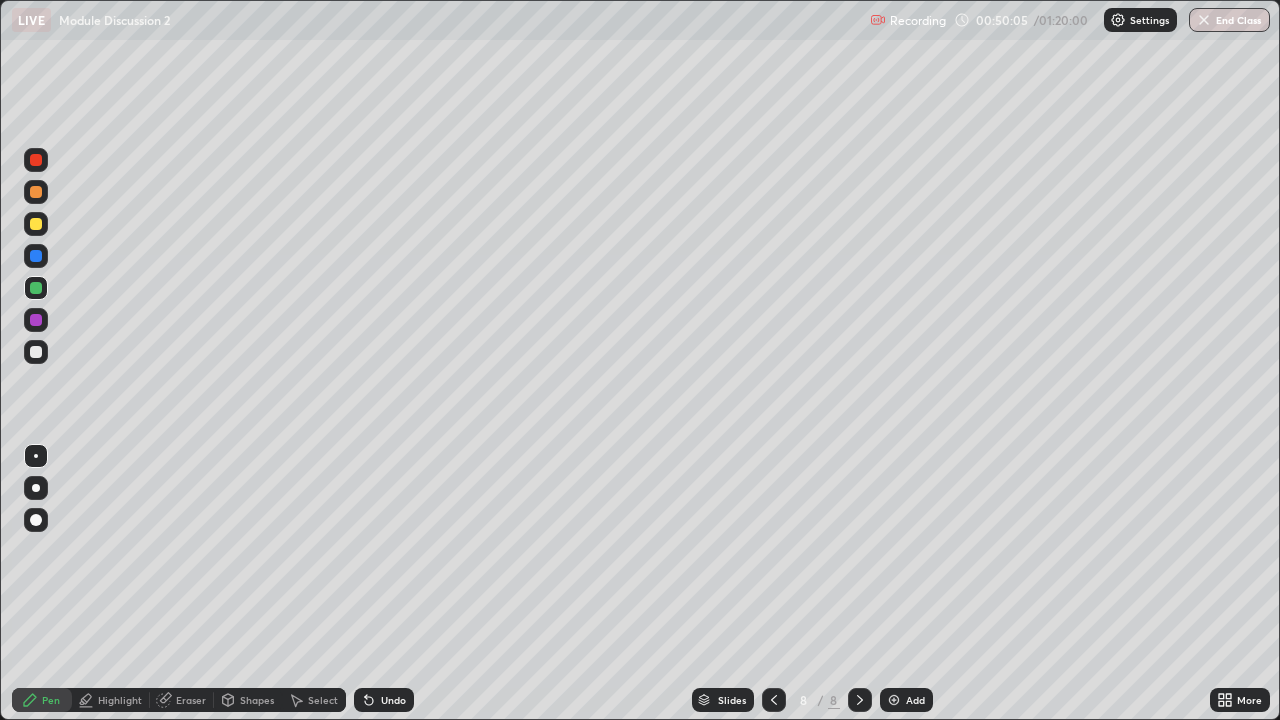 click at bounding box center [36, 352] 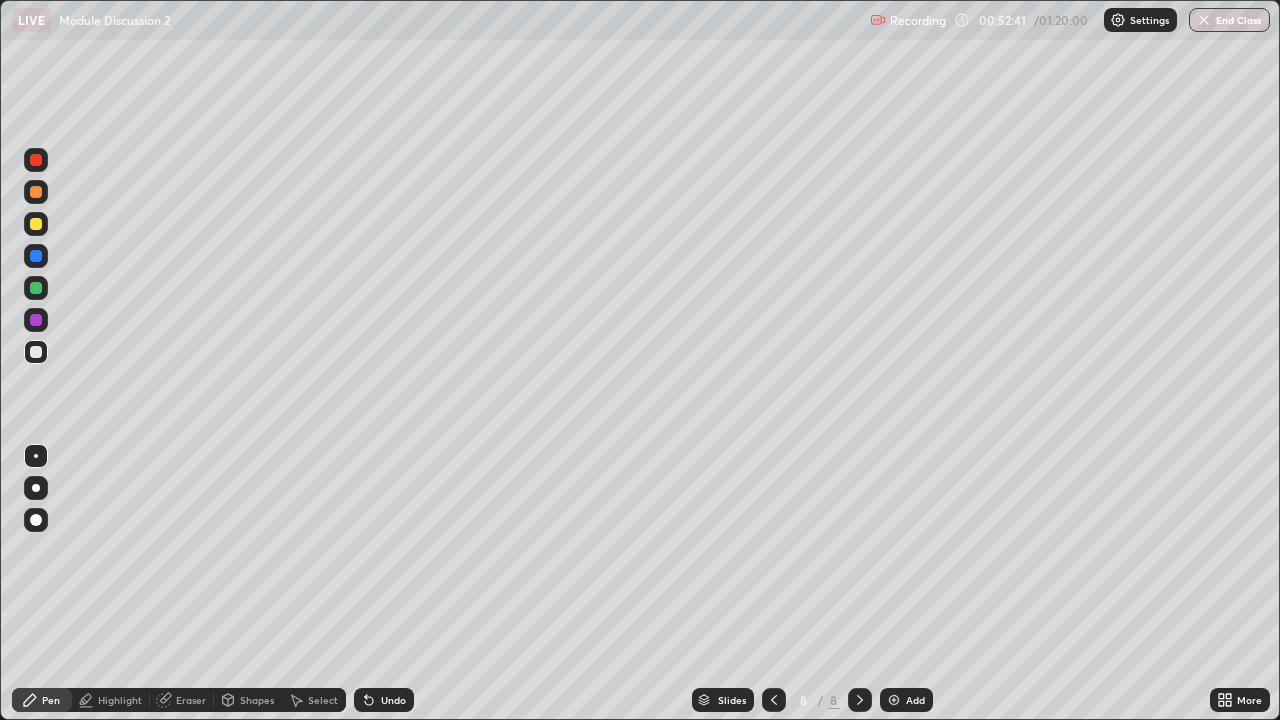 click at bounding box center [36, 320] 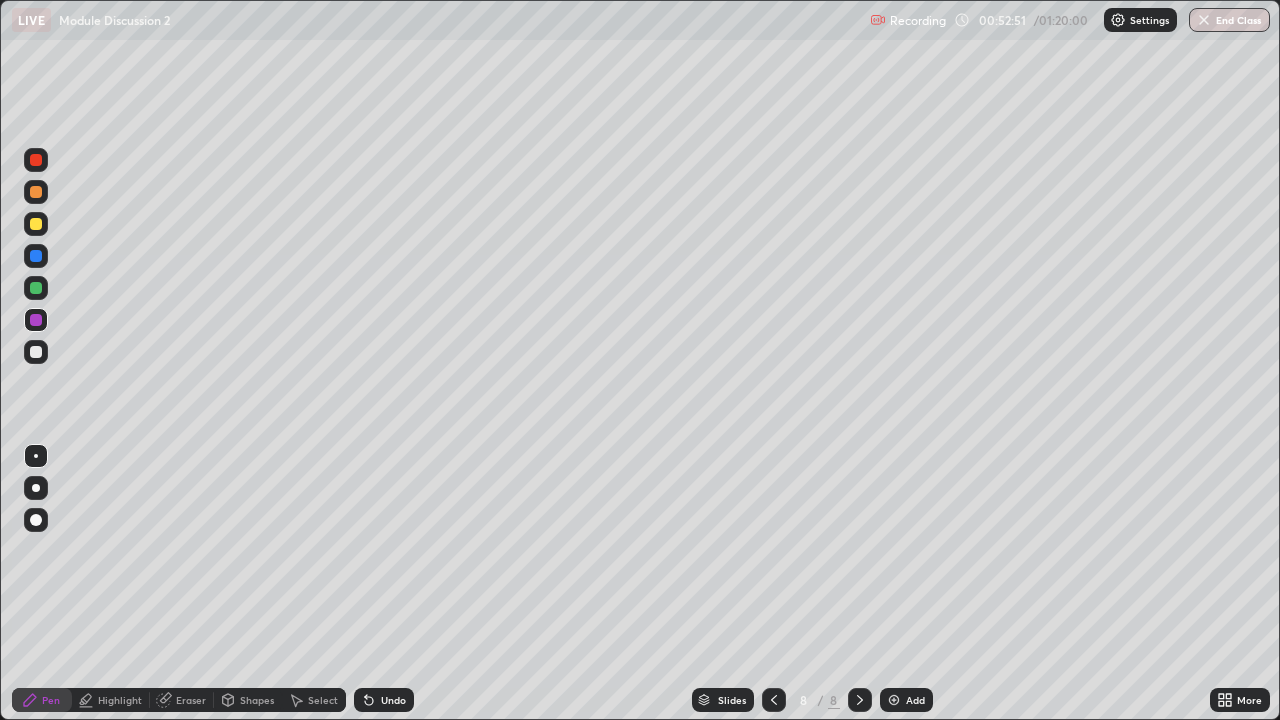 click on "Highlight" at bounding box center [120, 700] 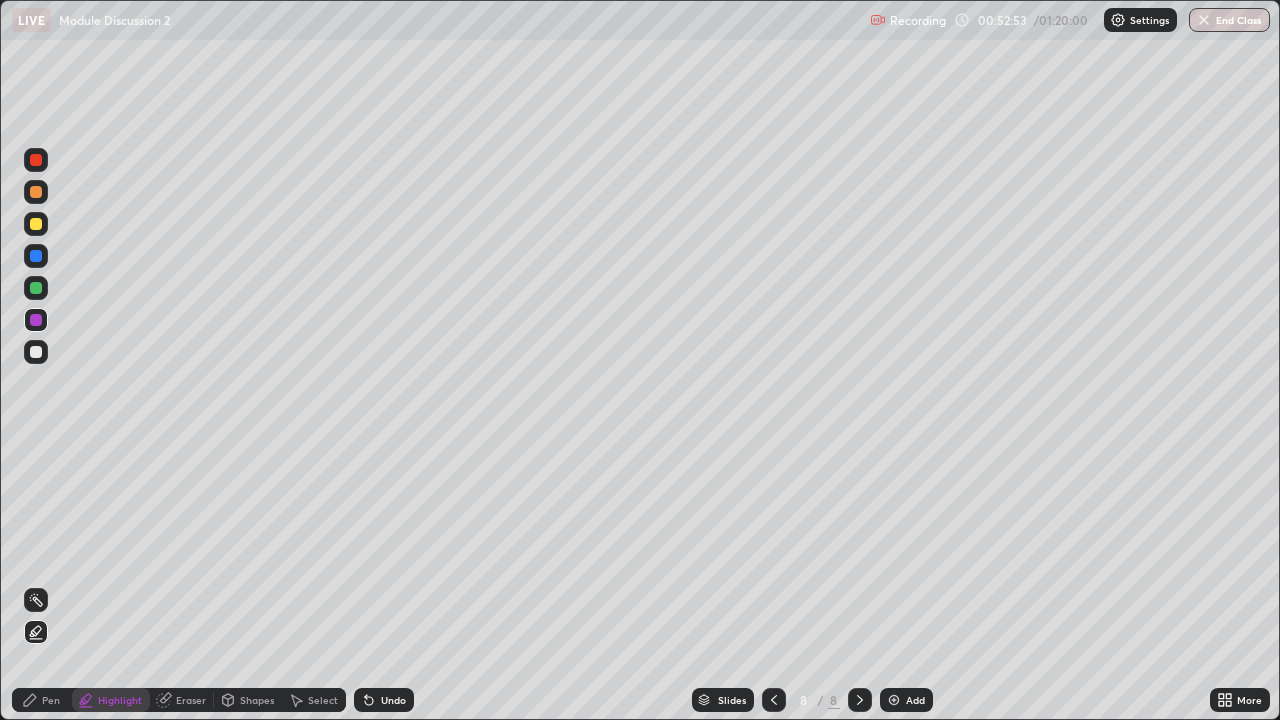 click 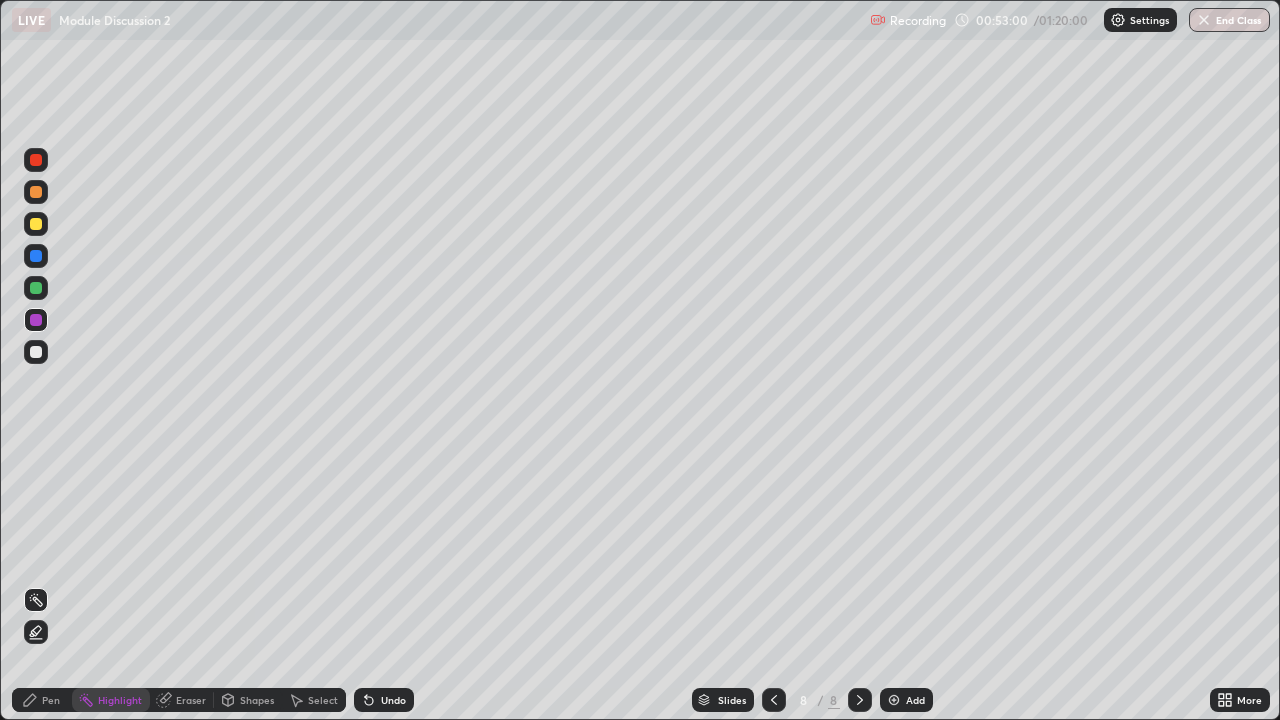 click on "Pen" at bounding box center (51, 700) 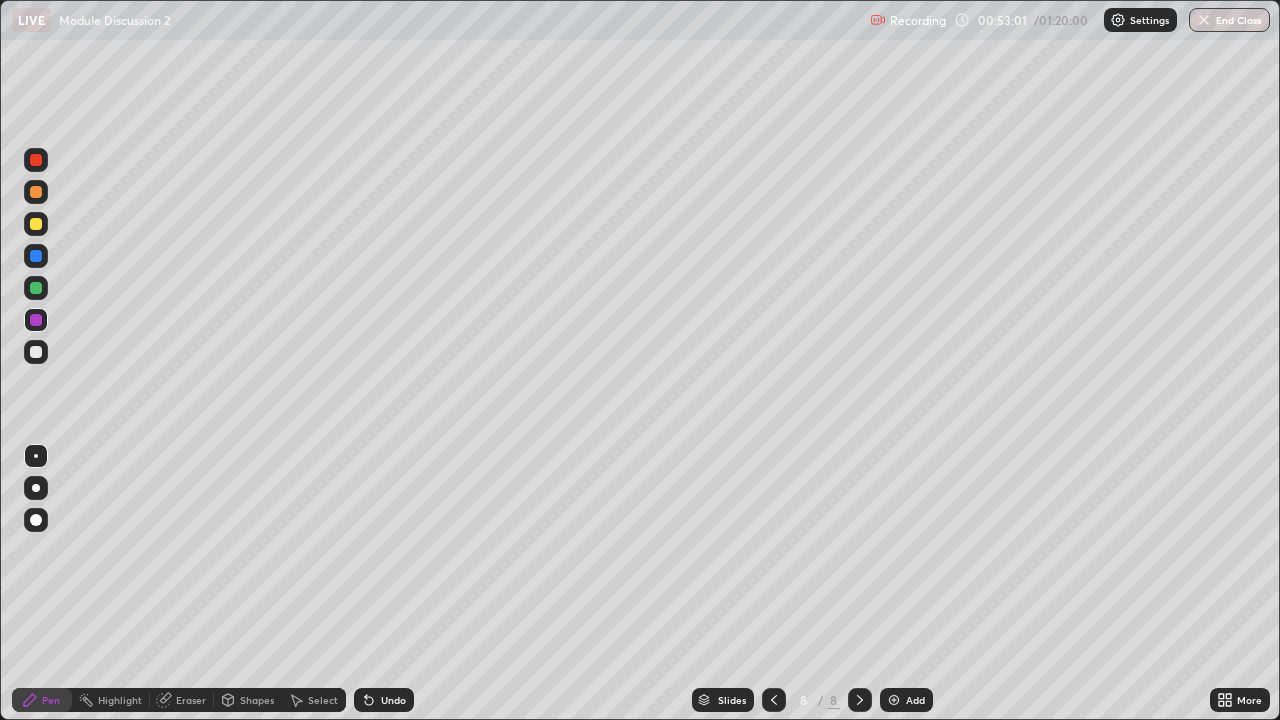 click at bounding box center [36, 288] 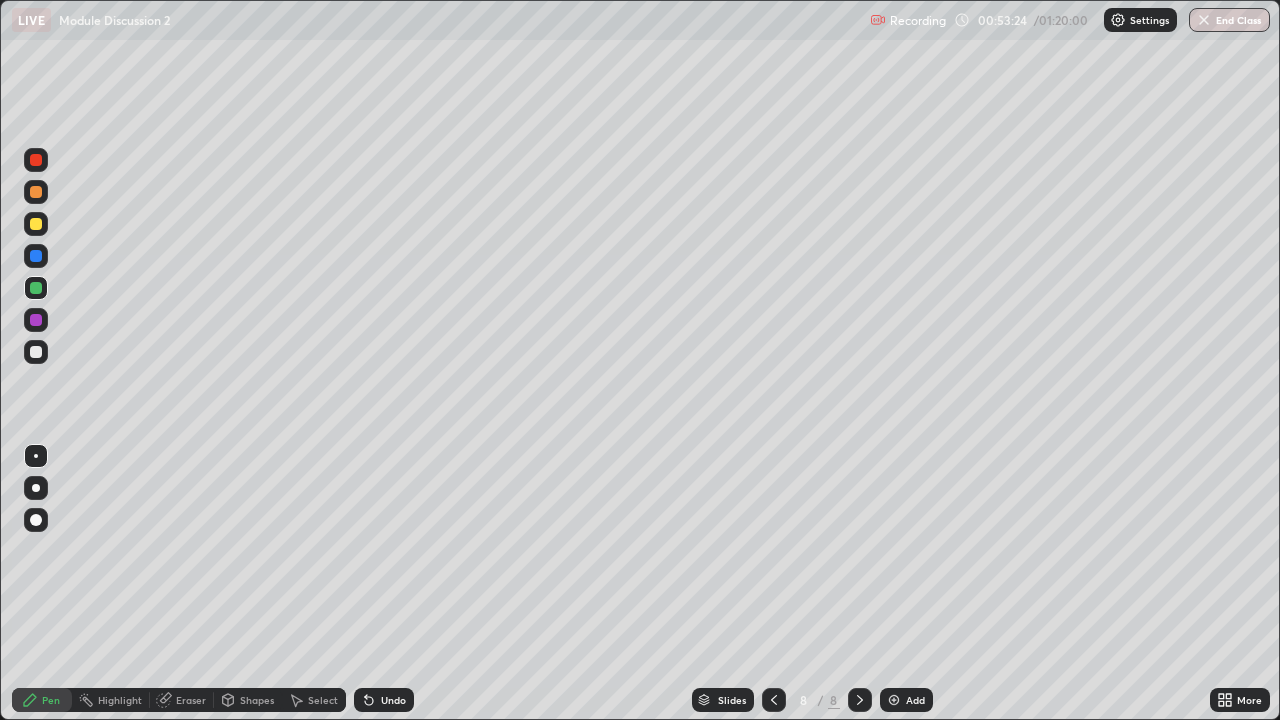 click on "Pen" at bounding box center [51, 700] 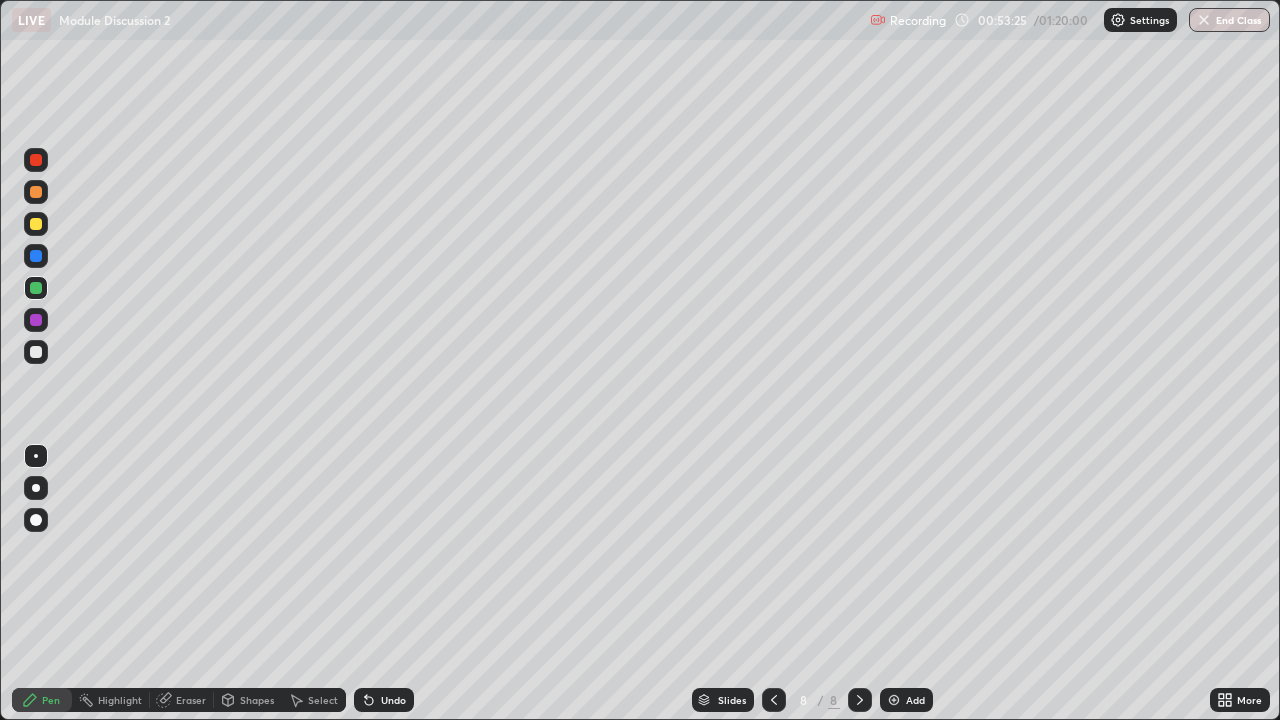 click at bounding box center (36, 456) 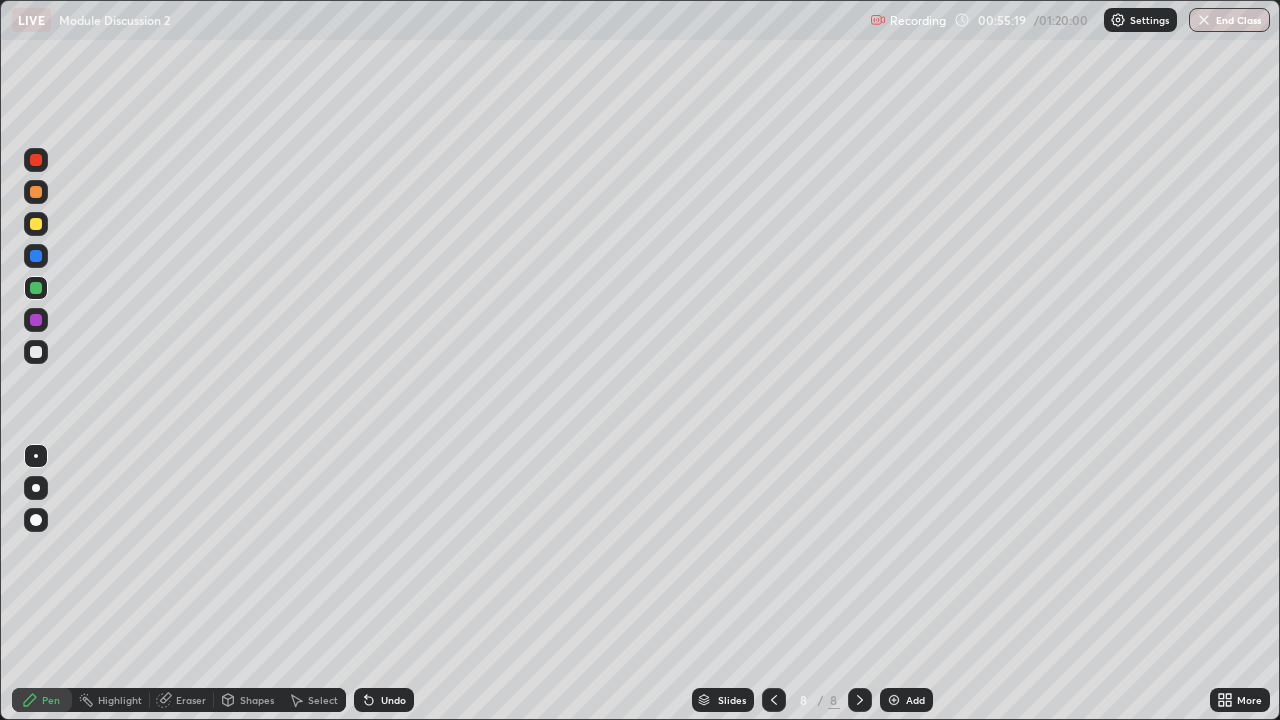 click at bounding box center [36, 352] 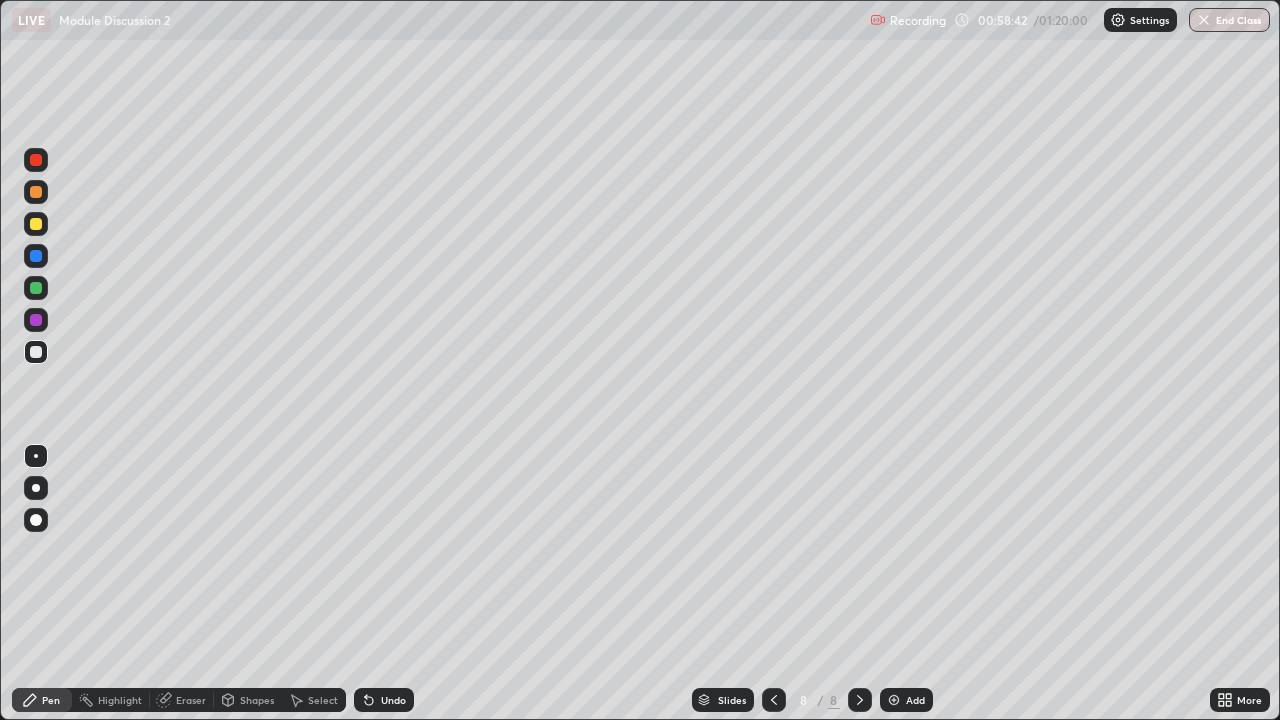 click at bounding box center [894, 700] 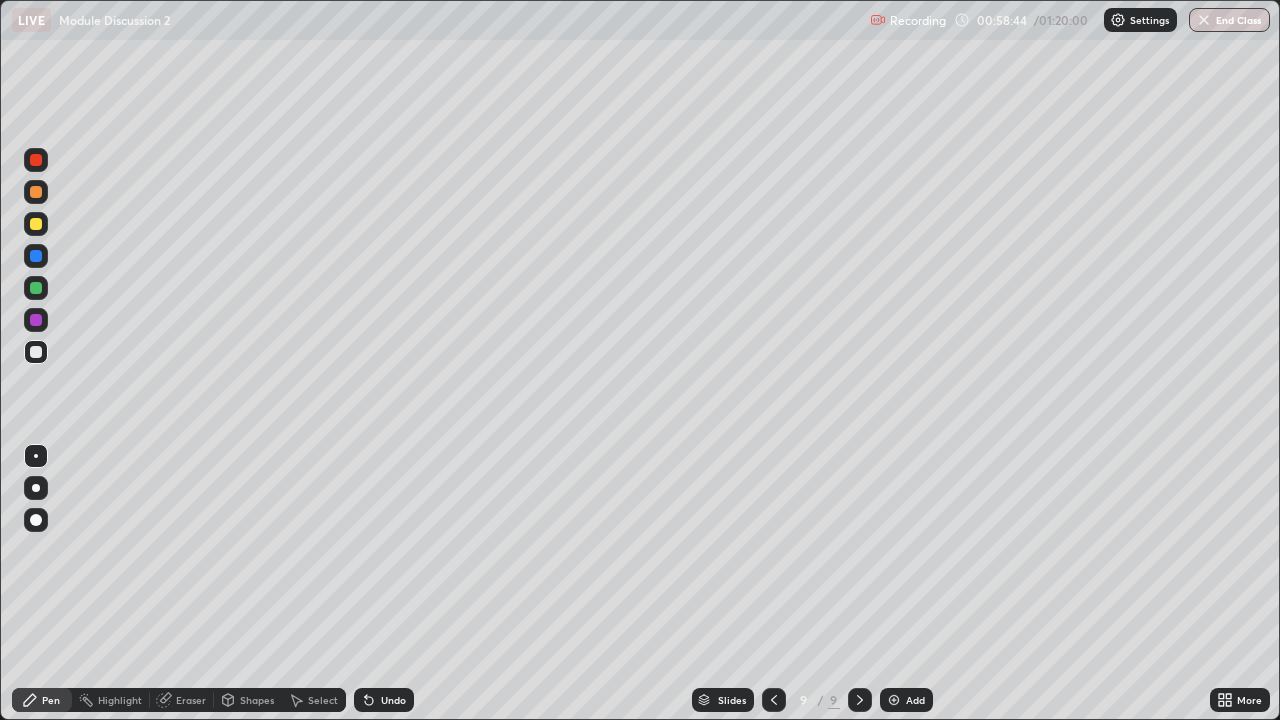 click on "Shapes" at bounding box center [257, 700] 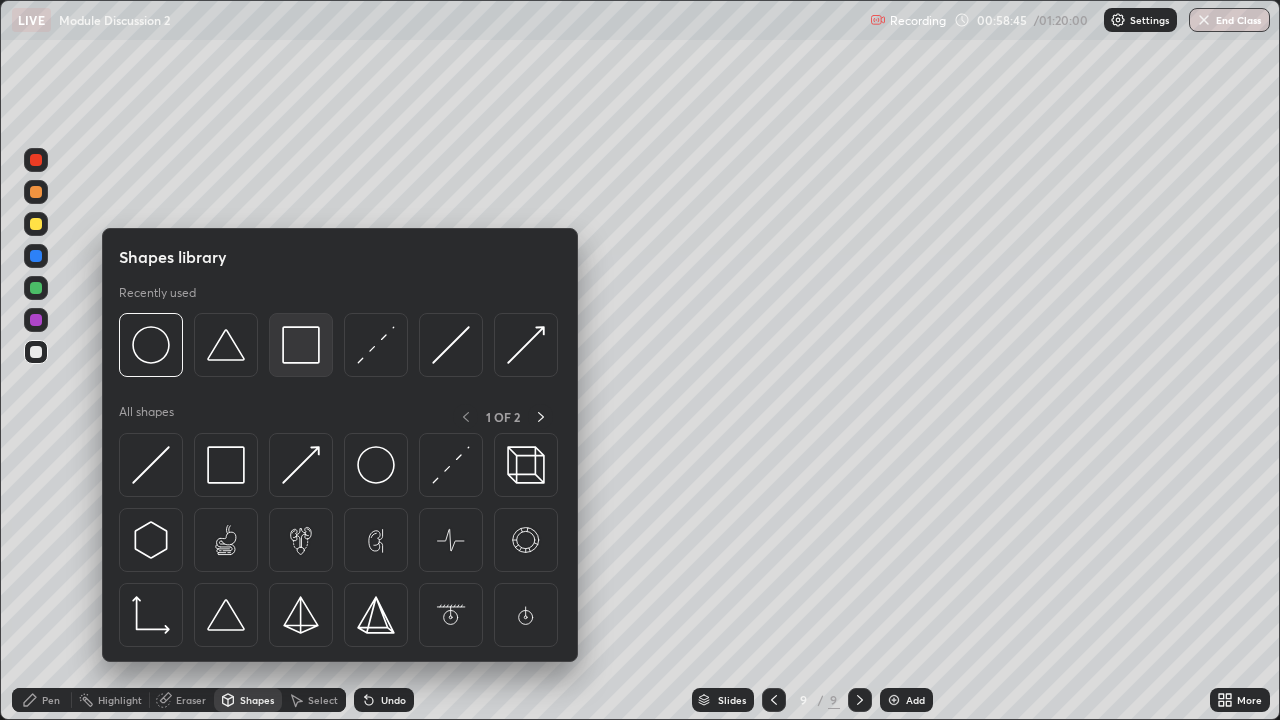 click at bounding box center (301, 345) 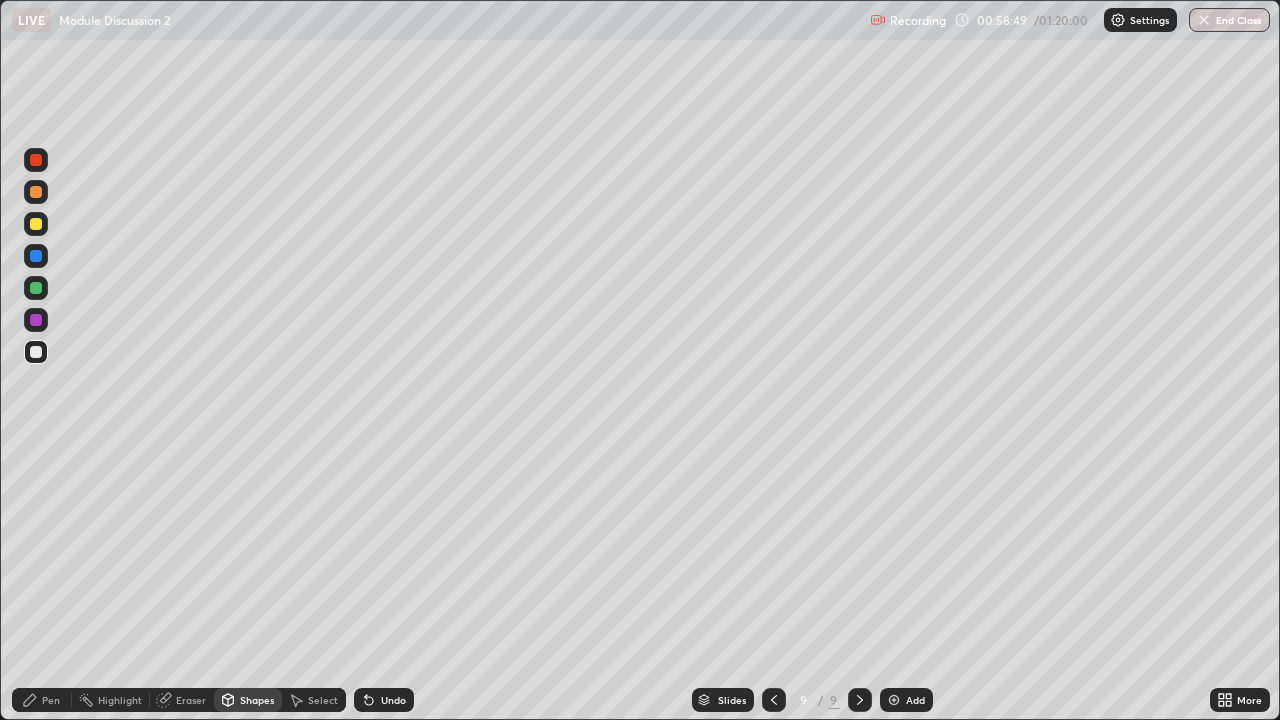 click on "Shapes" at bounding box center [257, 700] 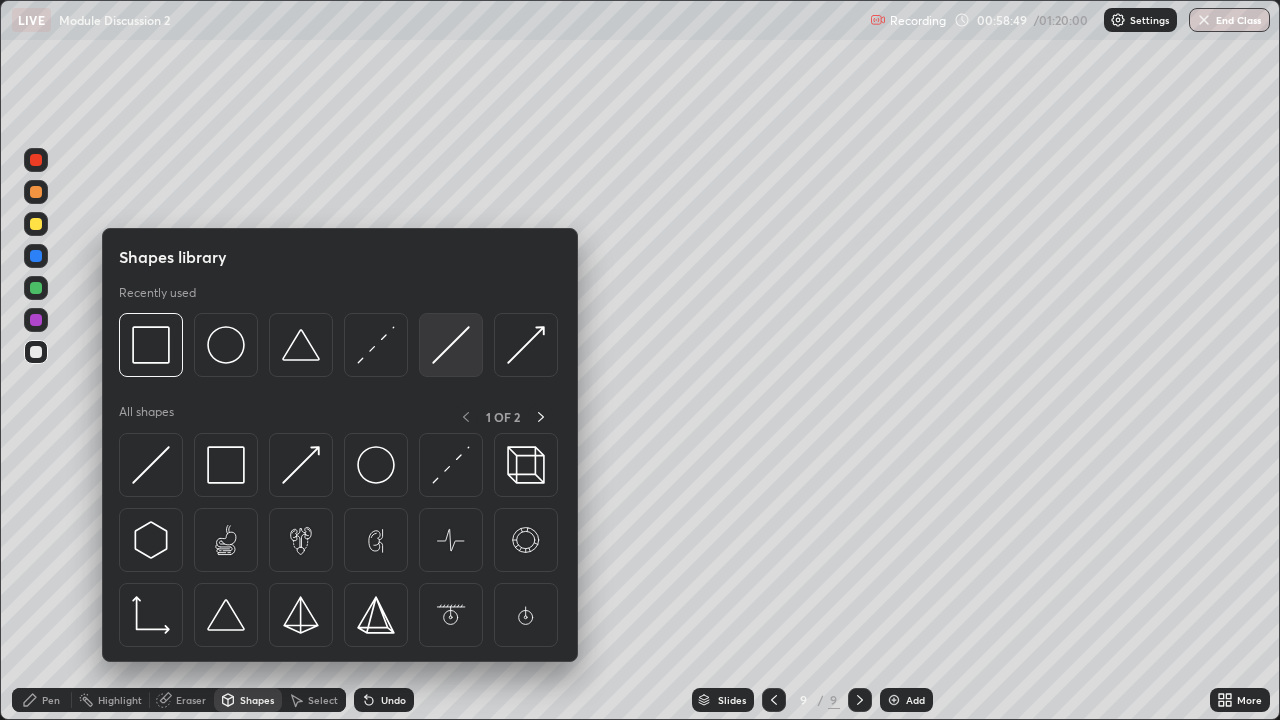 click at bounding box center (451, 345) 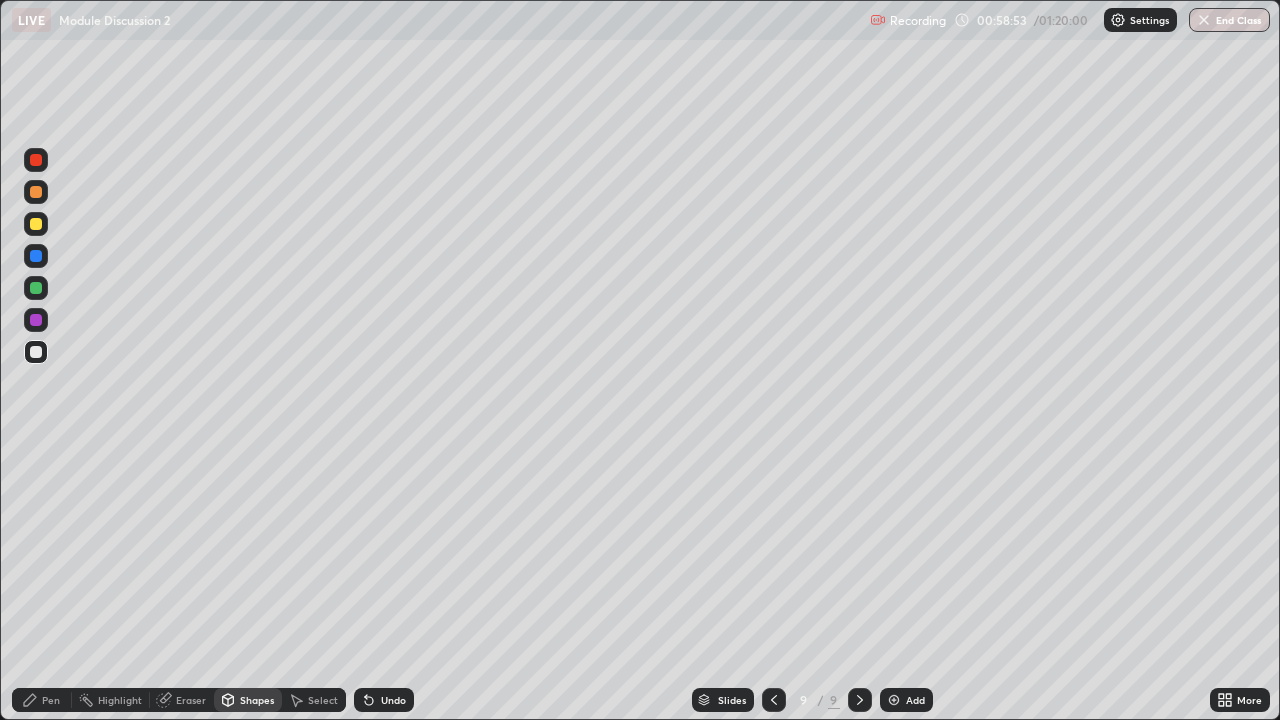 click on "Pen" at bounding box center (51, 700) 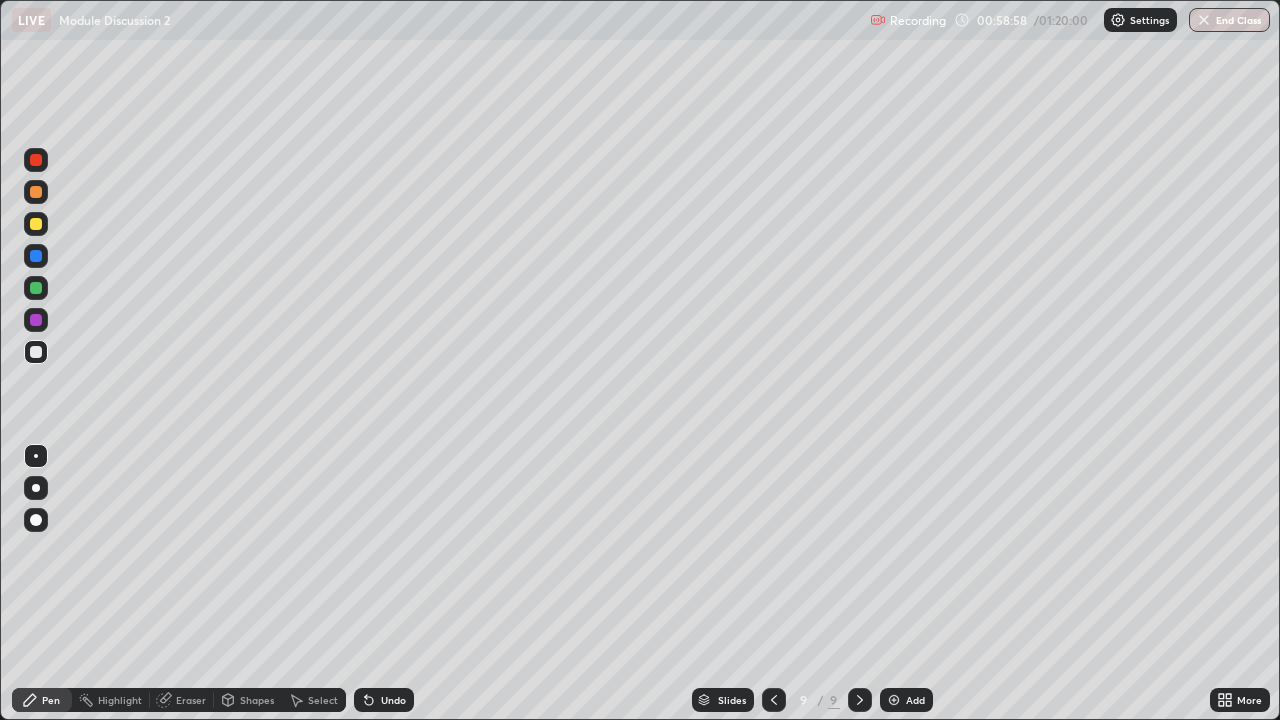 click at bounding box center [36, 224] 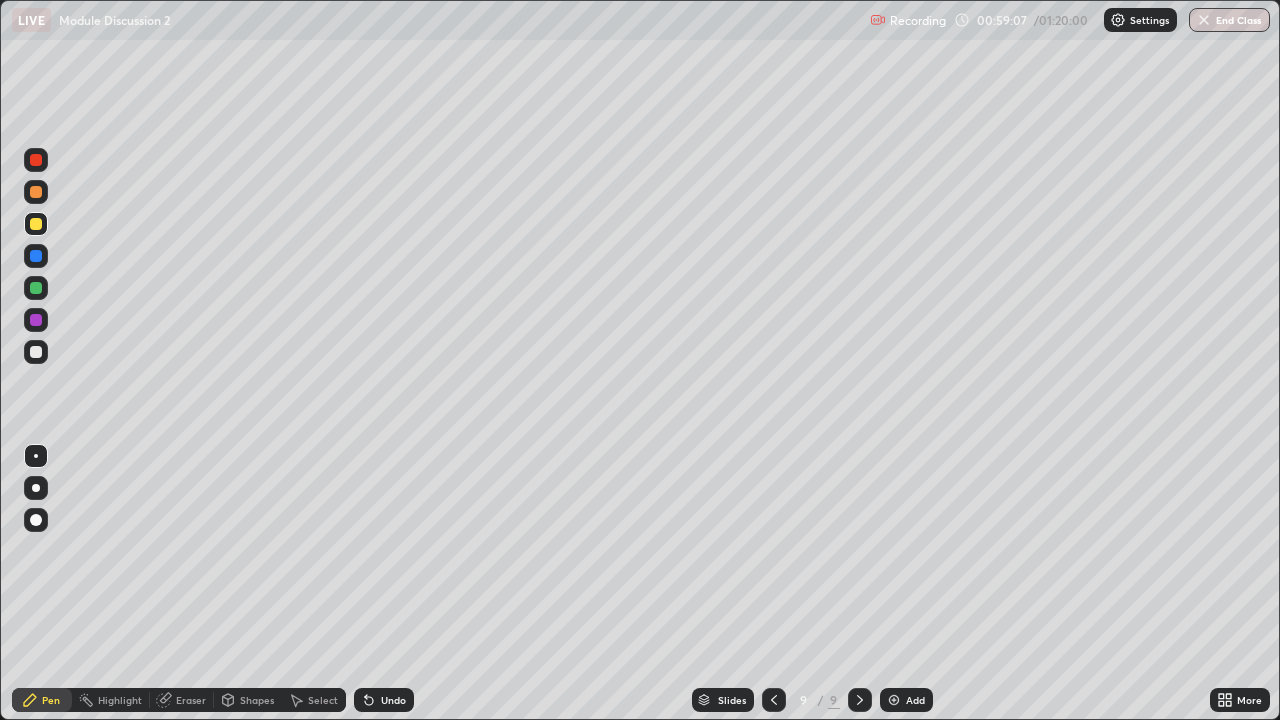 click at bounding box center (36, 256) 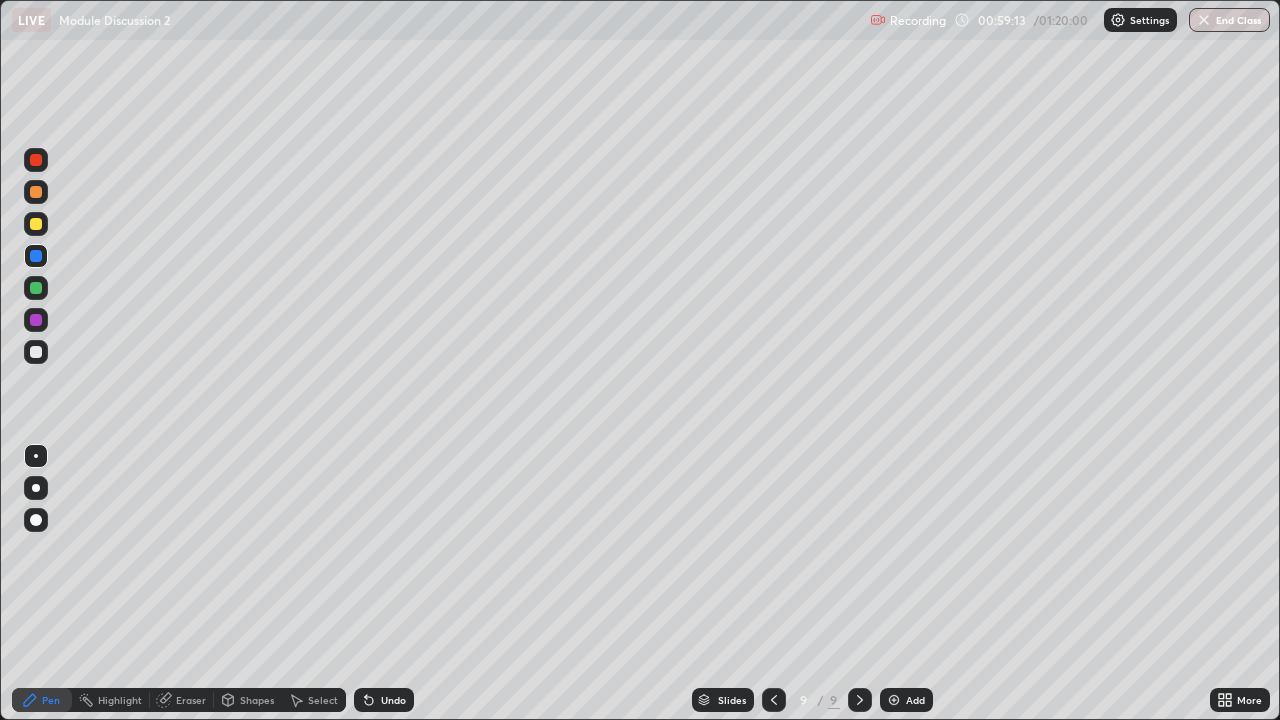 click at bounding box center [36, 352] 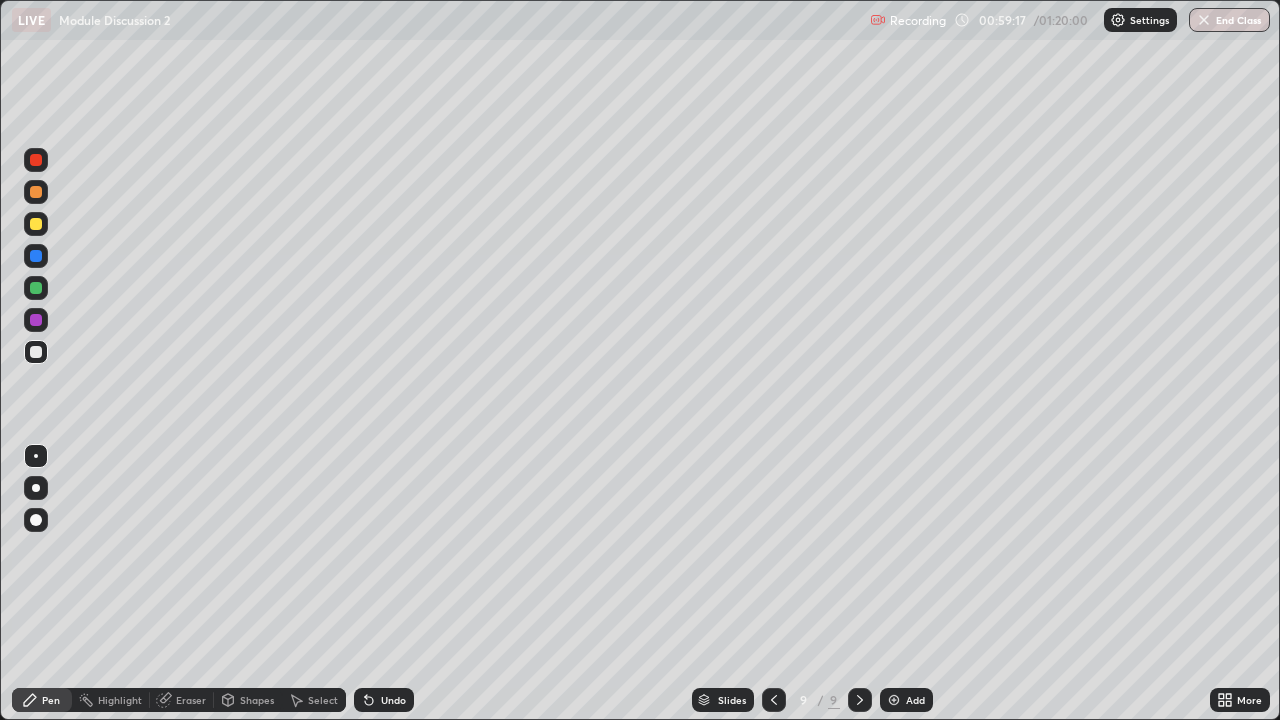 click 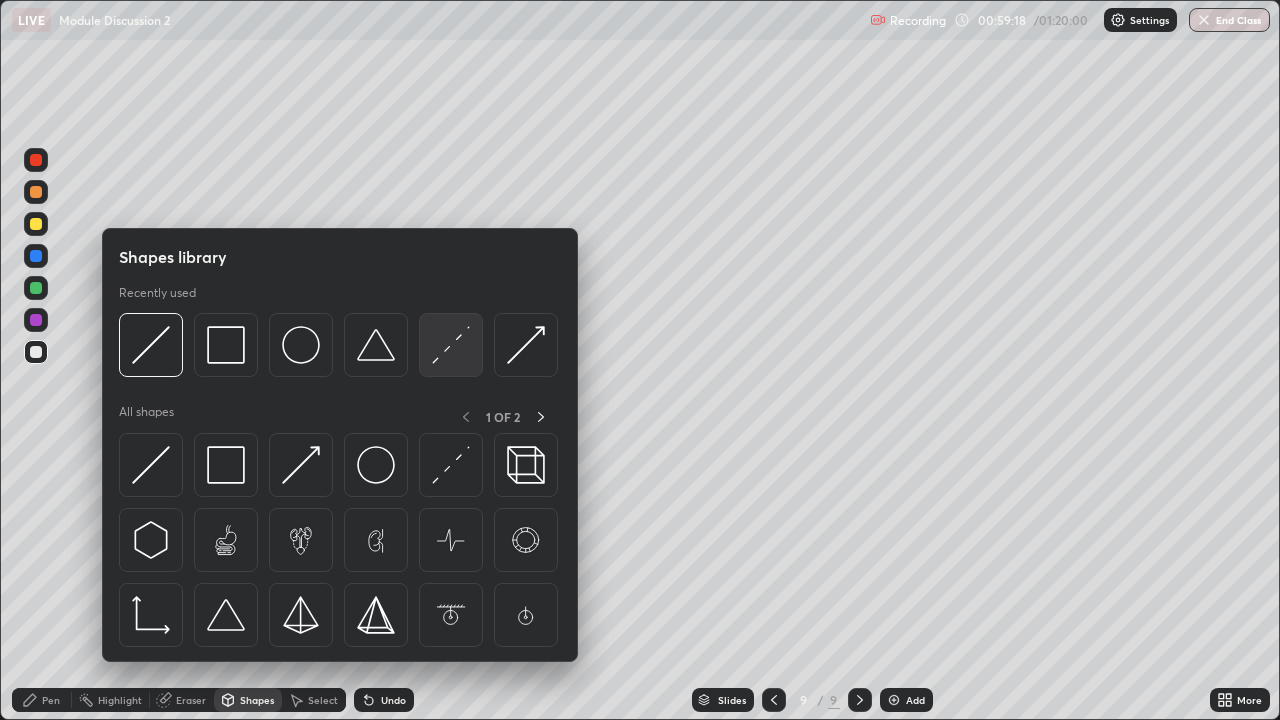 click at bounding box center [451, 345] 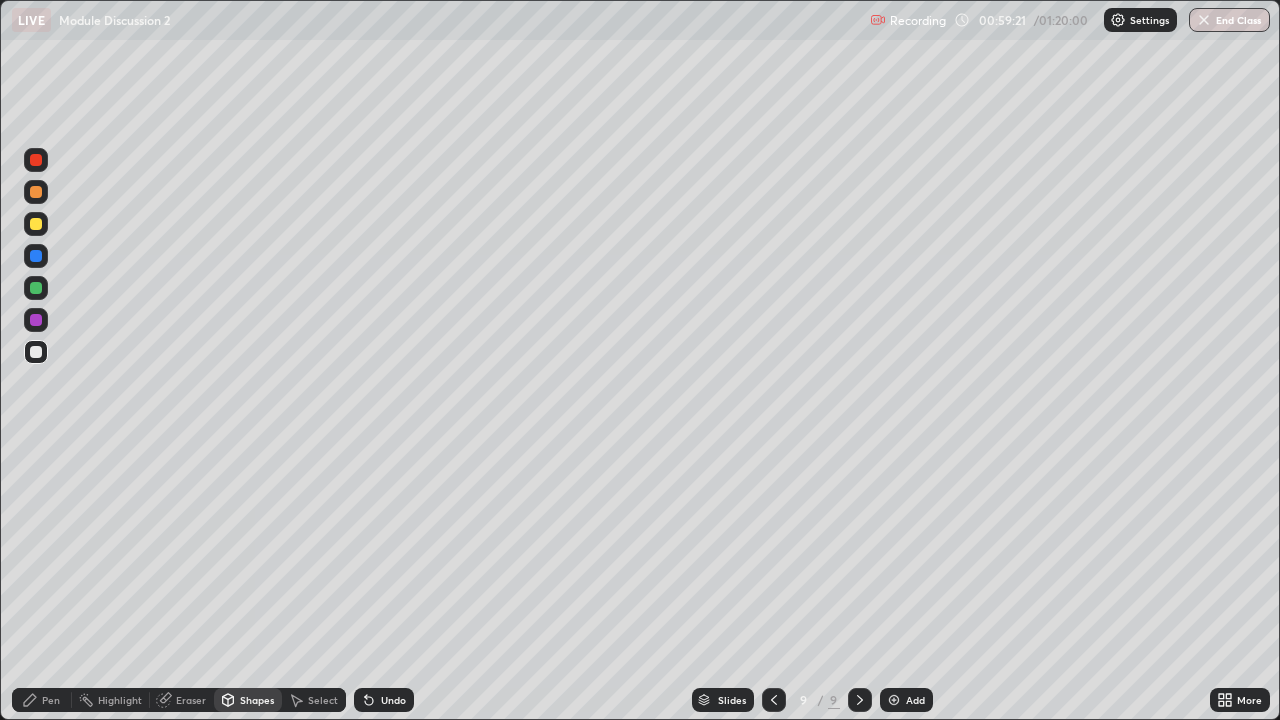 click on "Pen" at bounding box center [42, 700] 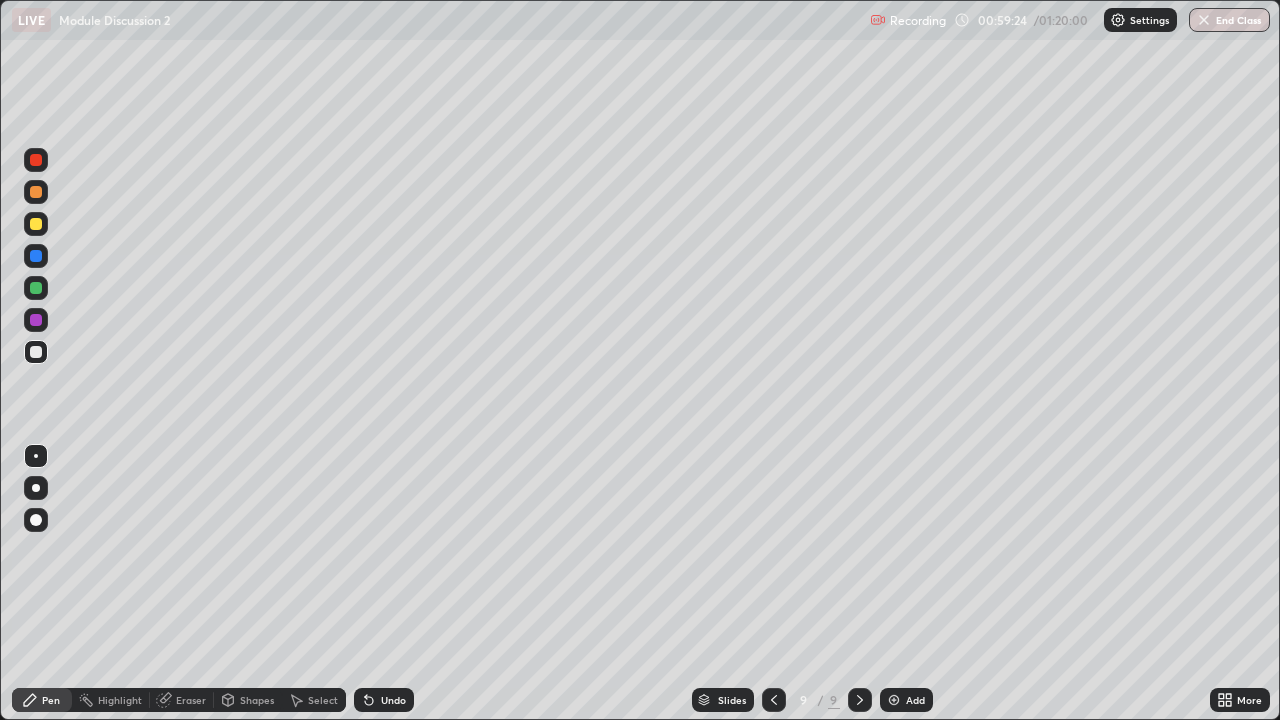 click on "Highlight" at bounding box center [120, 700] 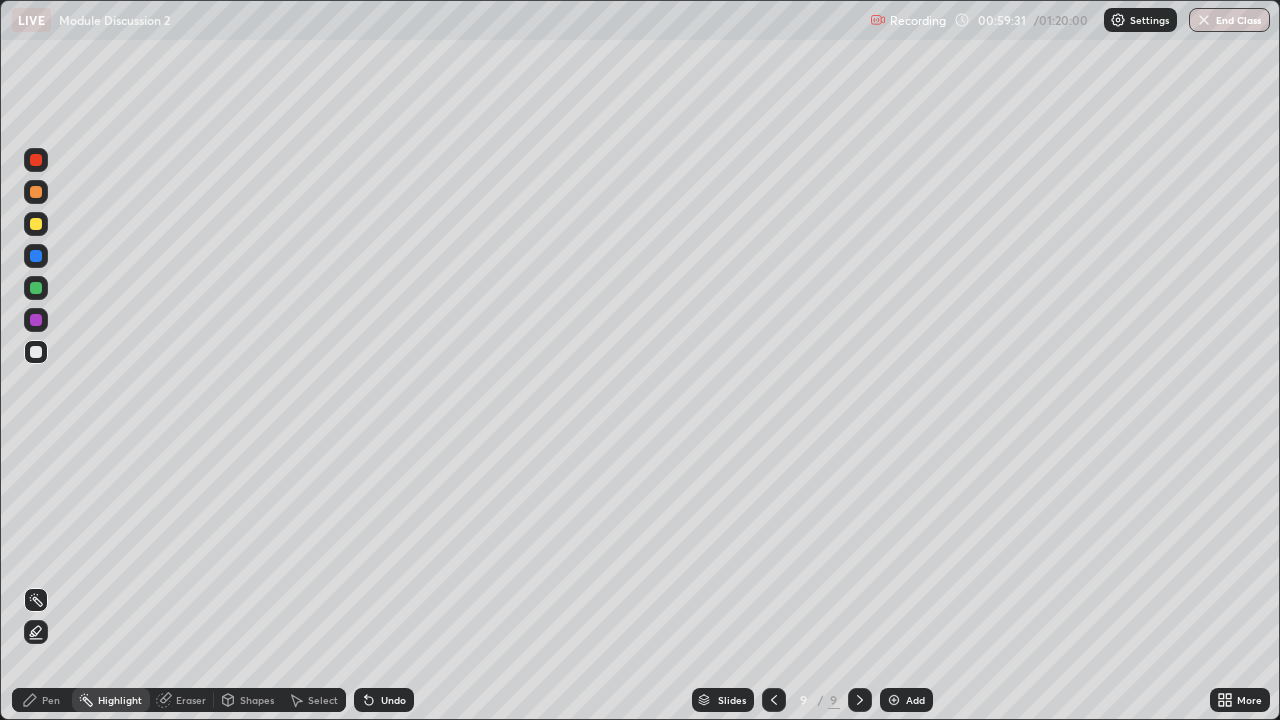 click on "Pen" at bounding box center (51, 700) 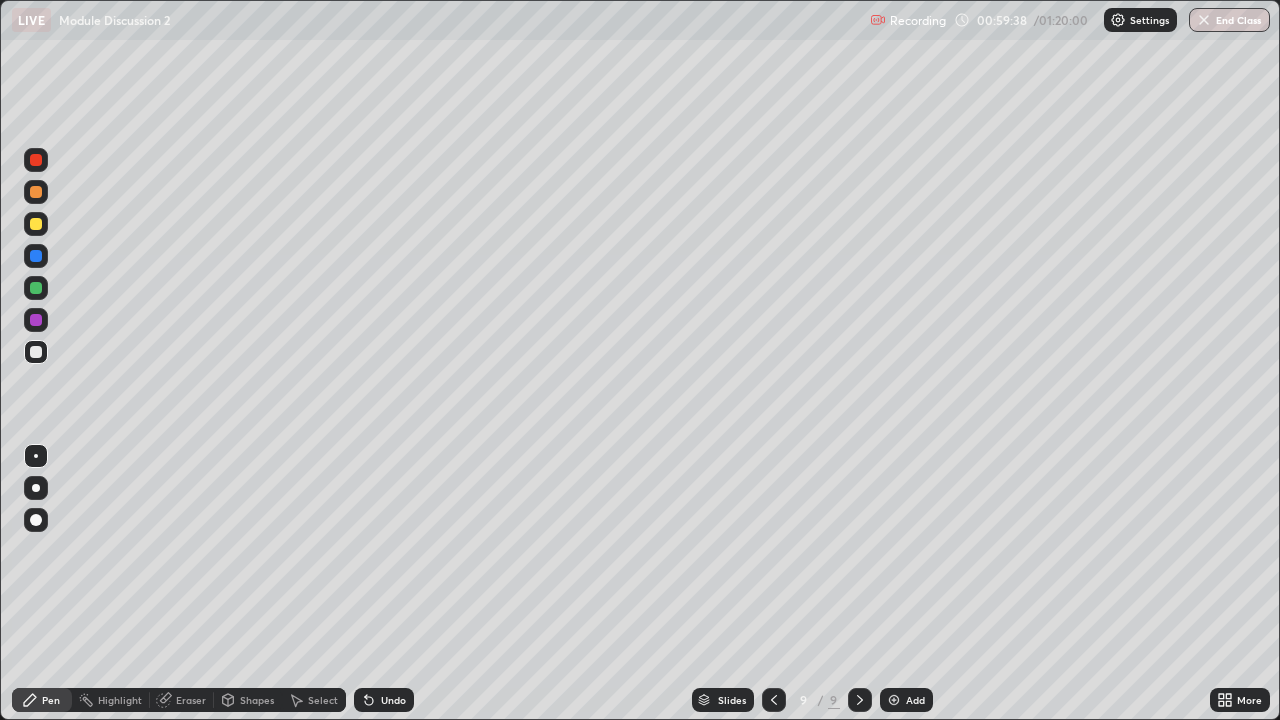 click at bounding box center [36, 352] 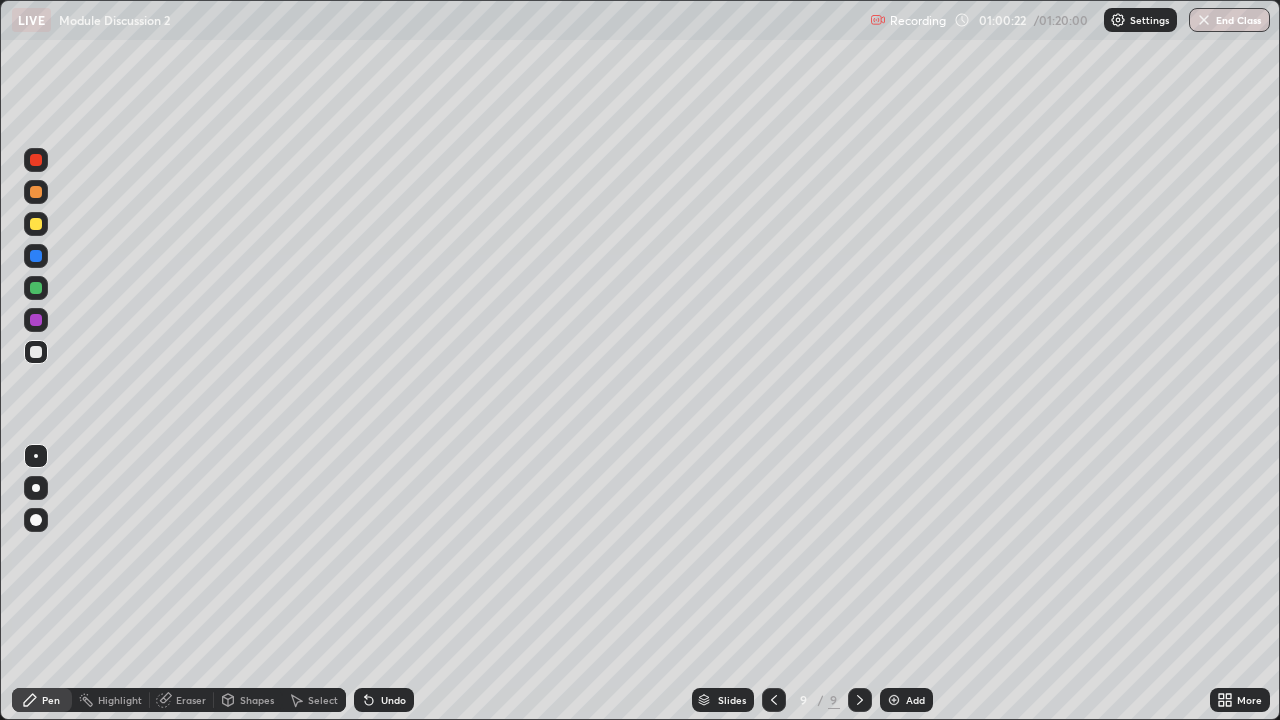 click at bounding box center [36, 352] 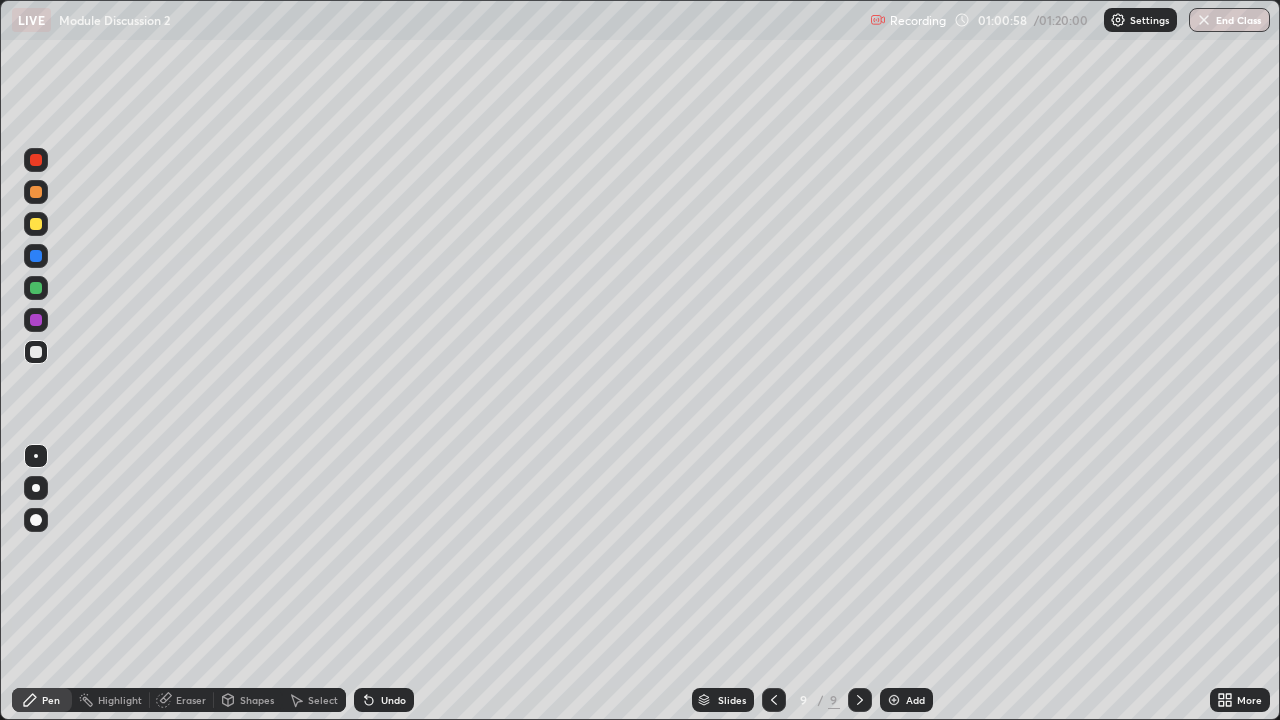 click on "Highlight" at bounding box center (120, 700) 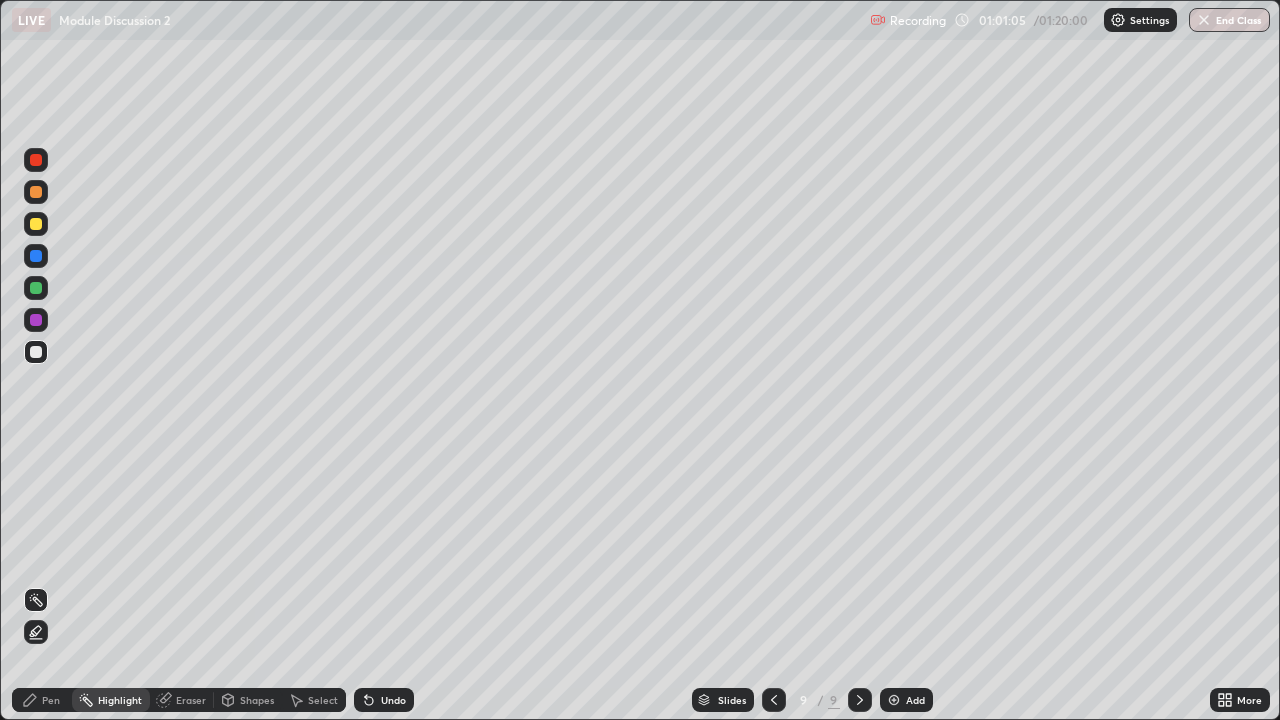 click 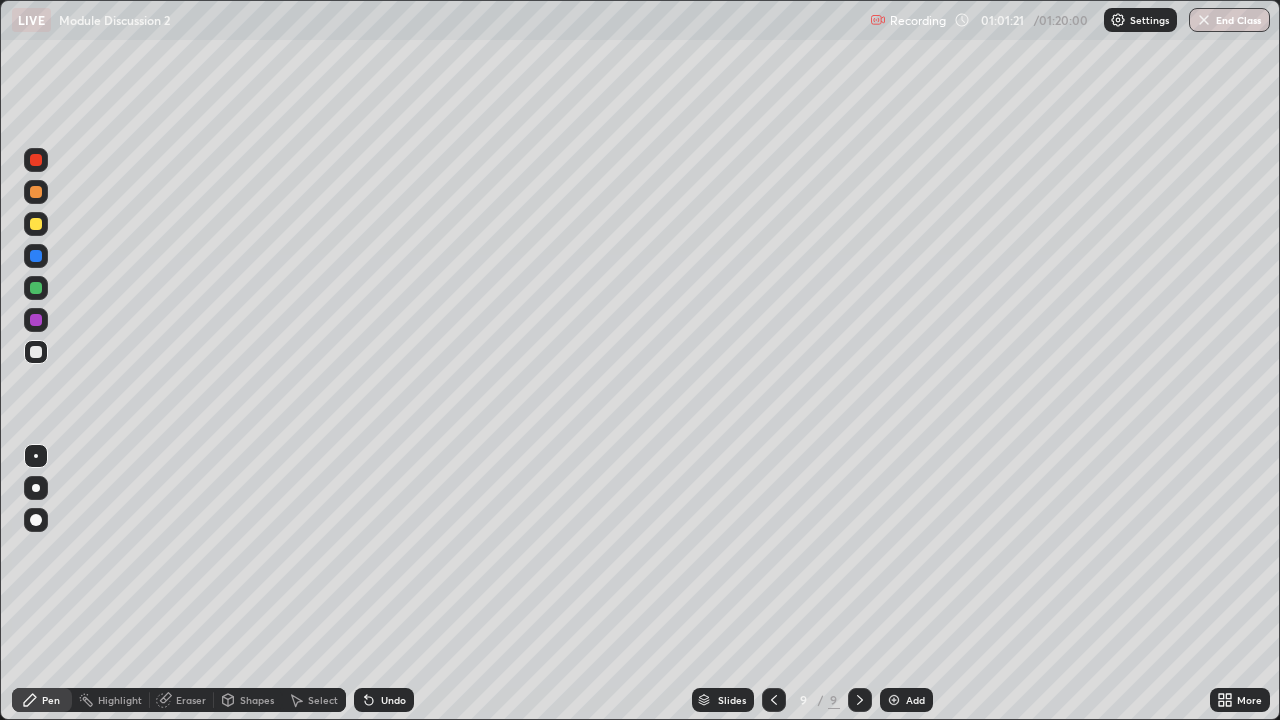 click on "Shapes" at bounding box center [257, 700] 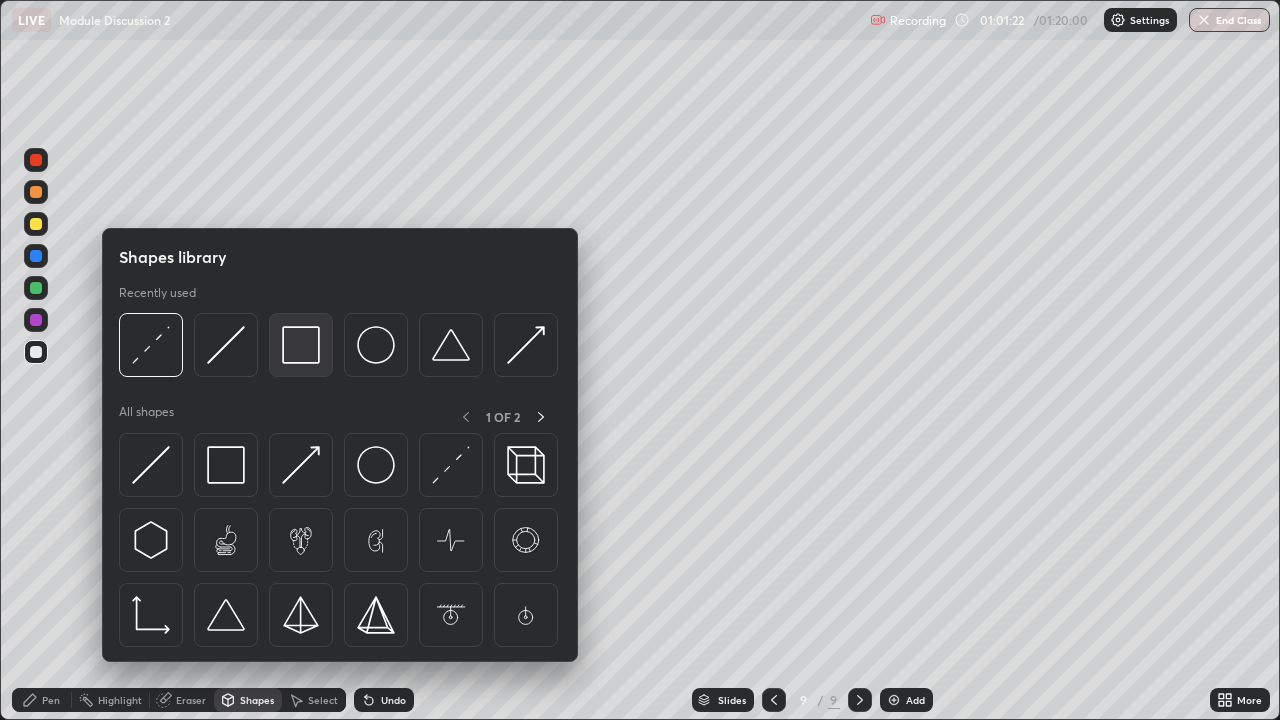 click at bounding box center (301, 345) 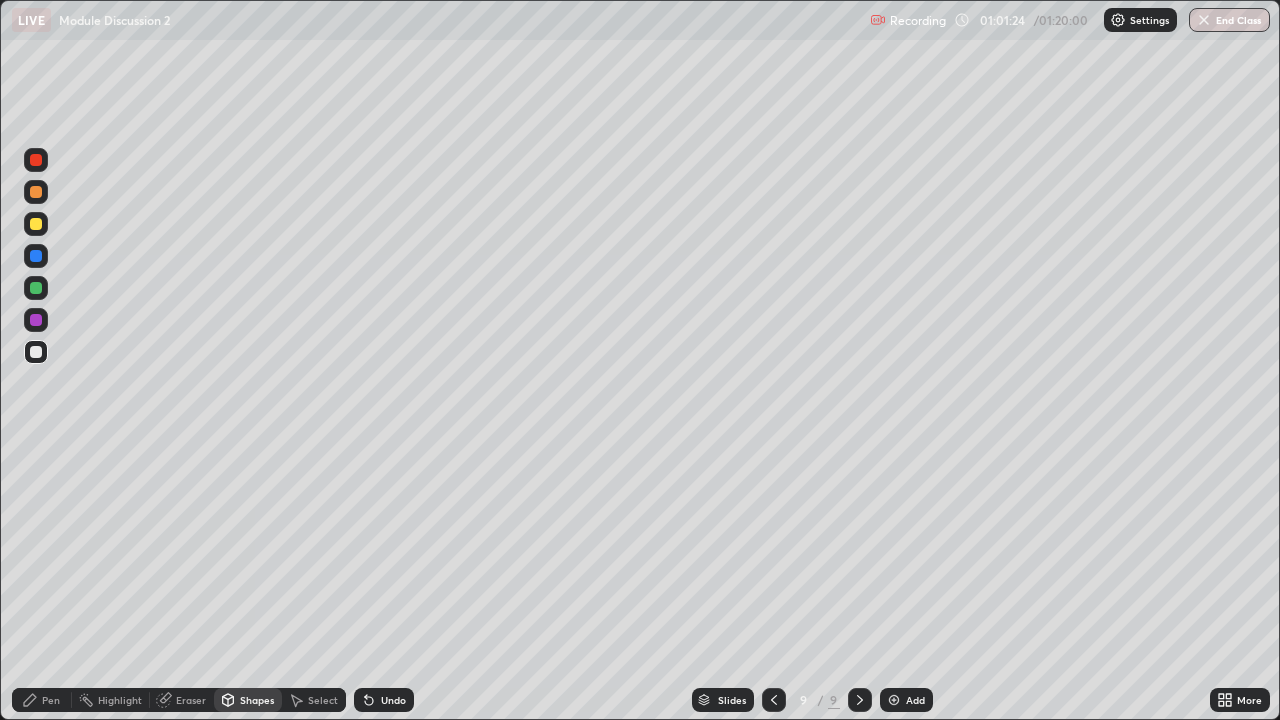 click on "Pen" at bounding box center (51, 700) 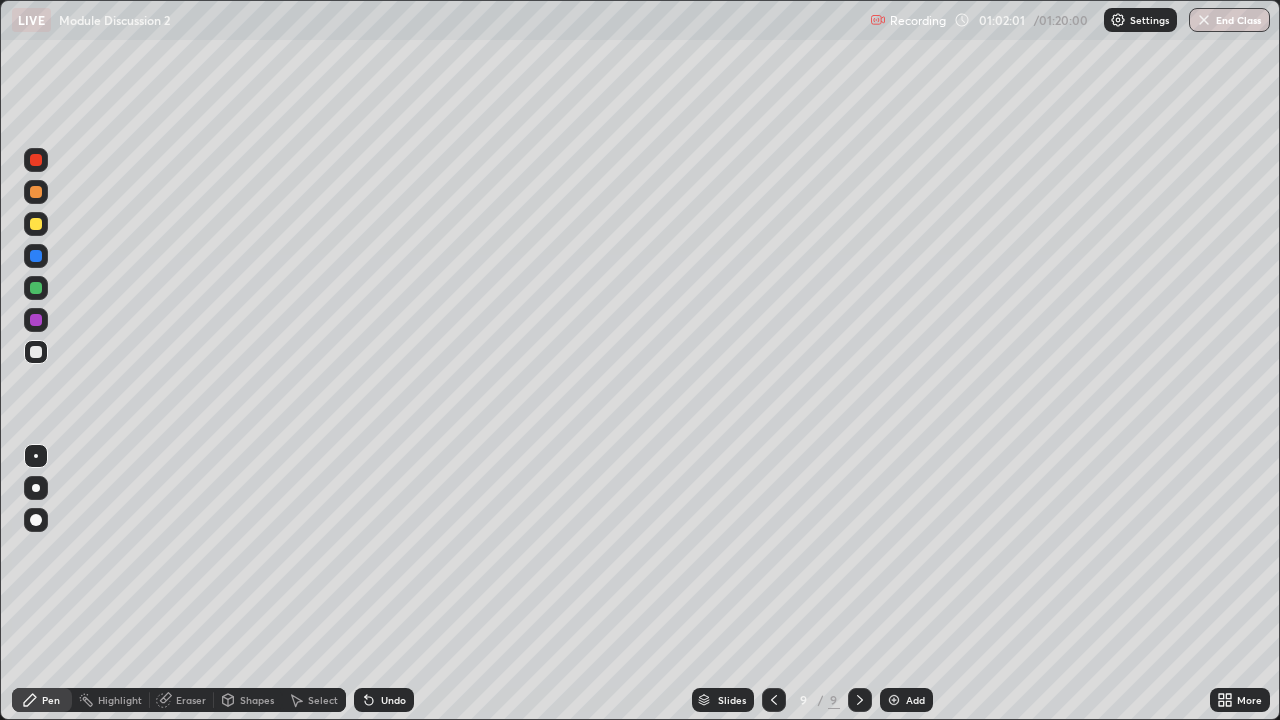 click at bounding box center (36, 352) 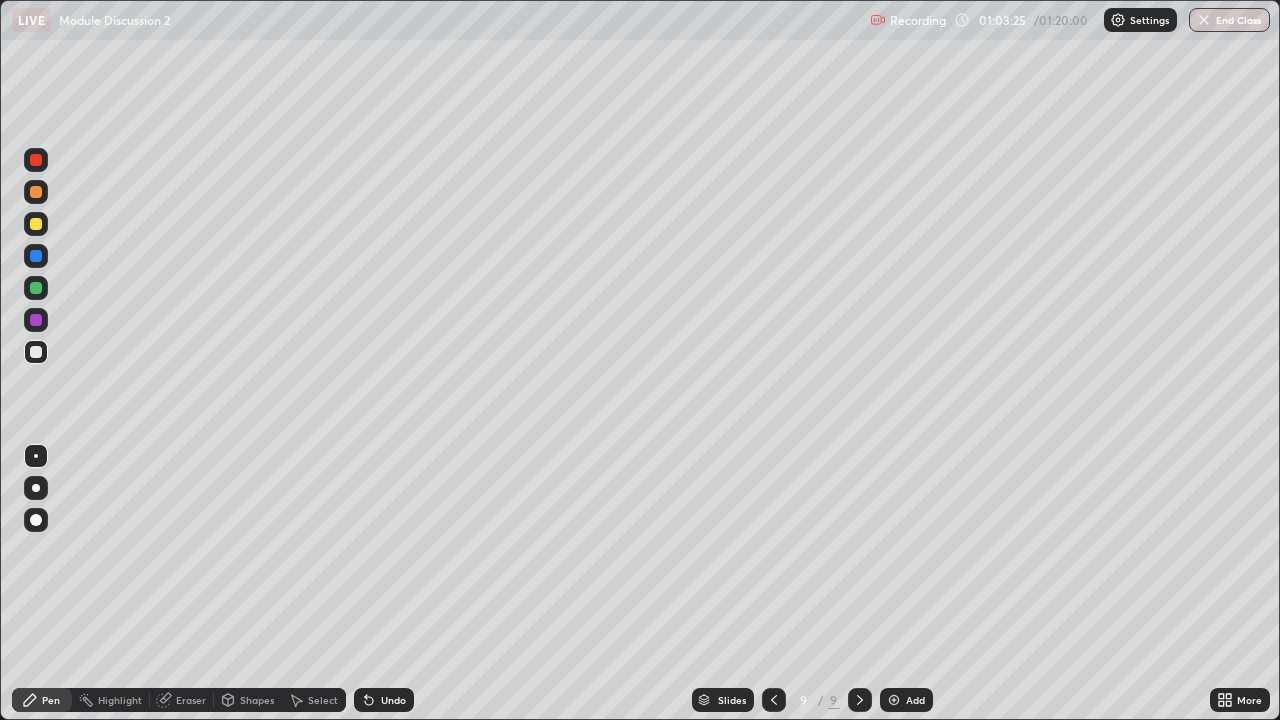 click on "Highlight" at bounding box center (120, 700) 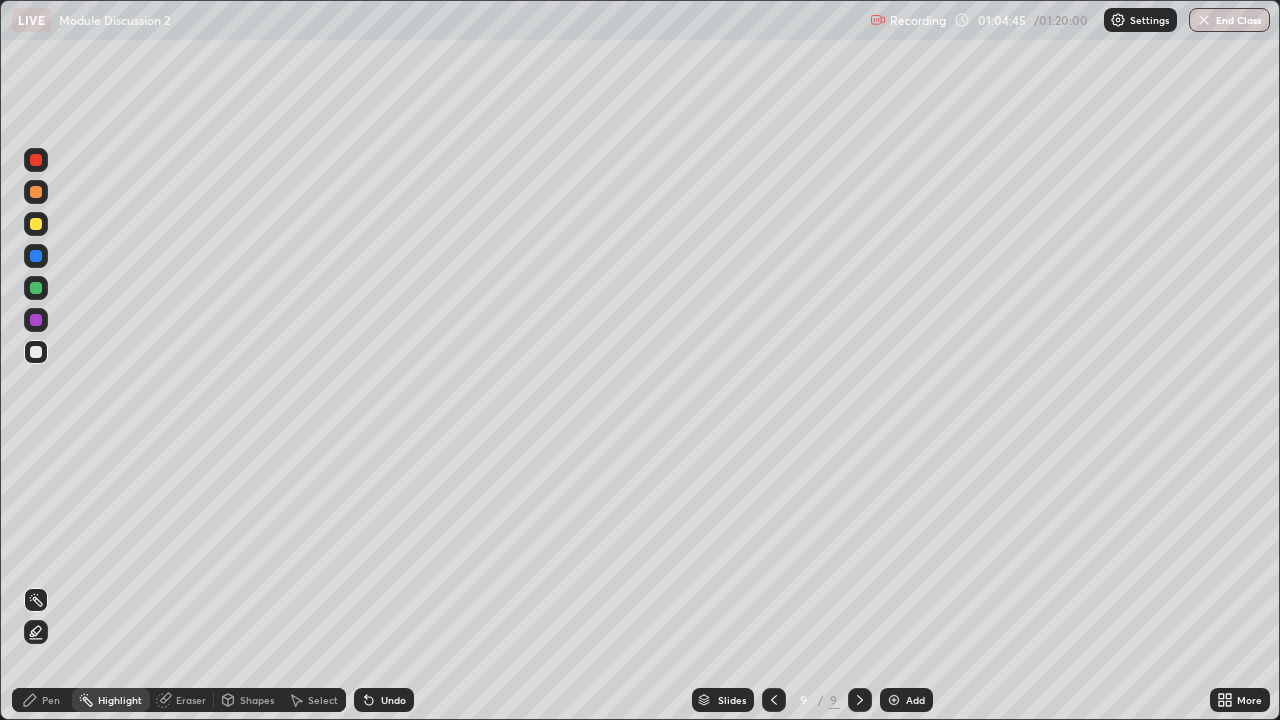 click on "Pen" at bounding box center [42, 700] 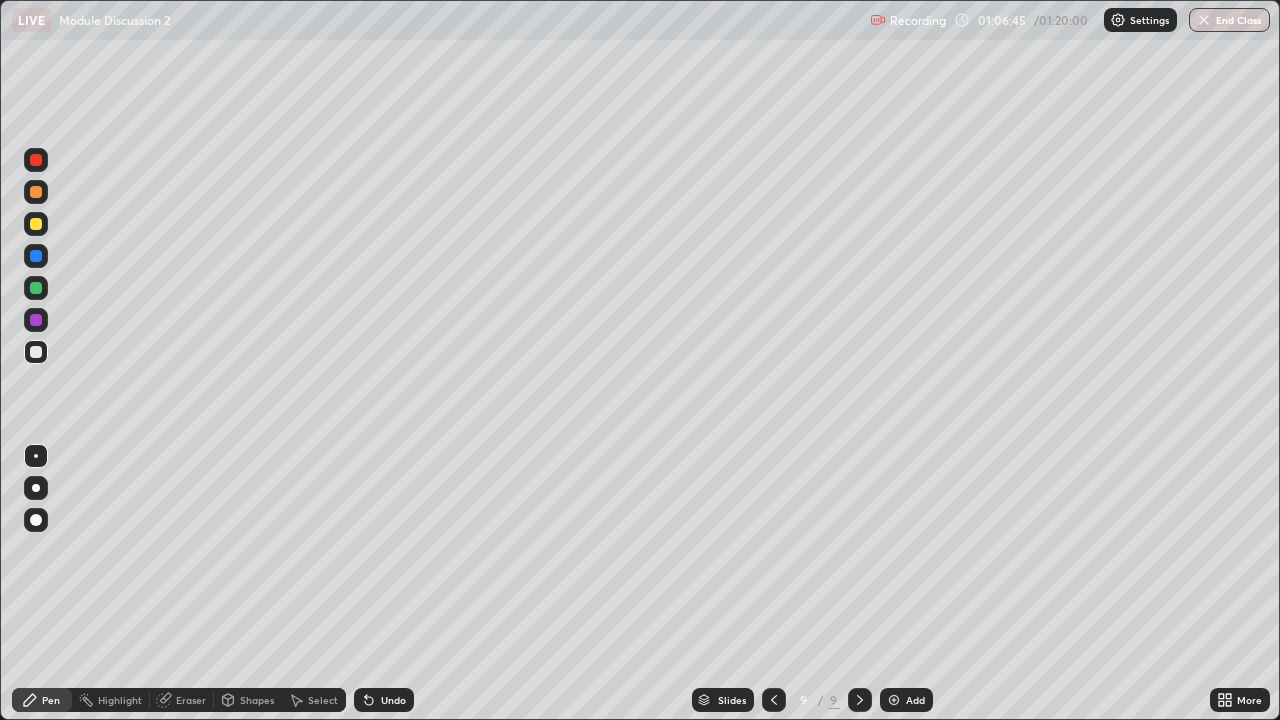 click on "Undo" at bounding box center (384, 700) 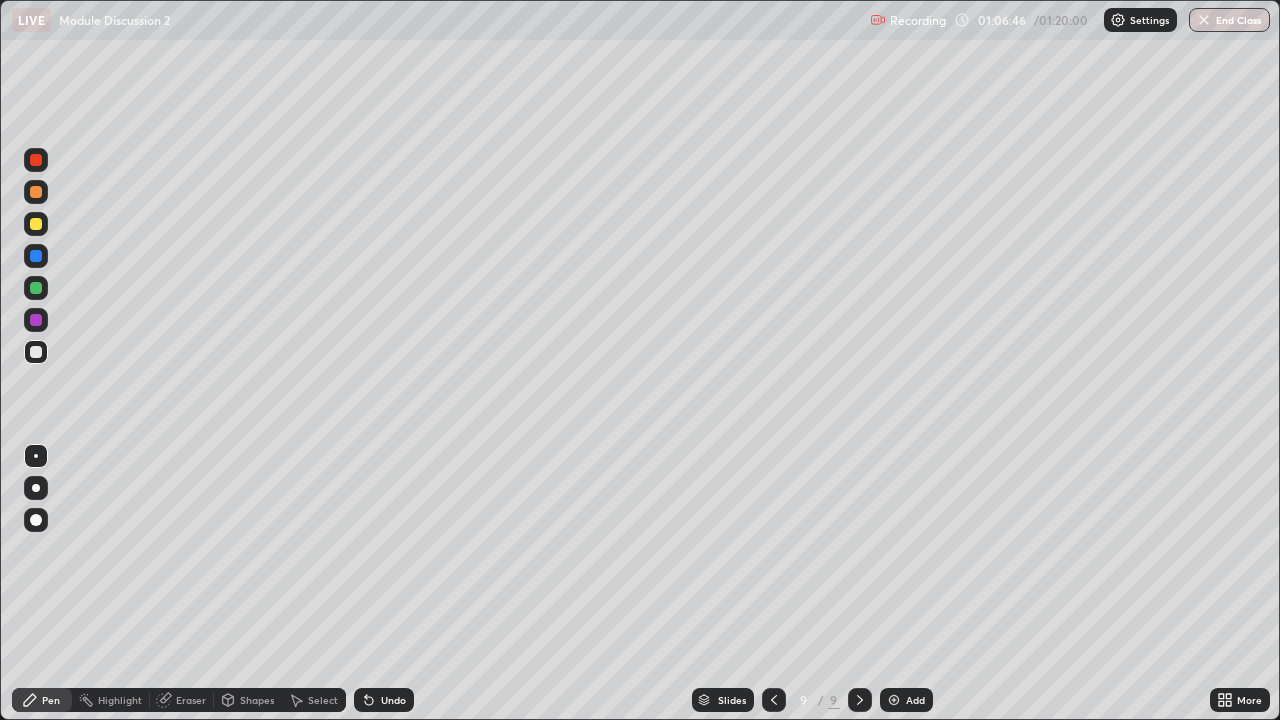 click on "Undo" at bounding box center [384, 700] 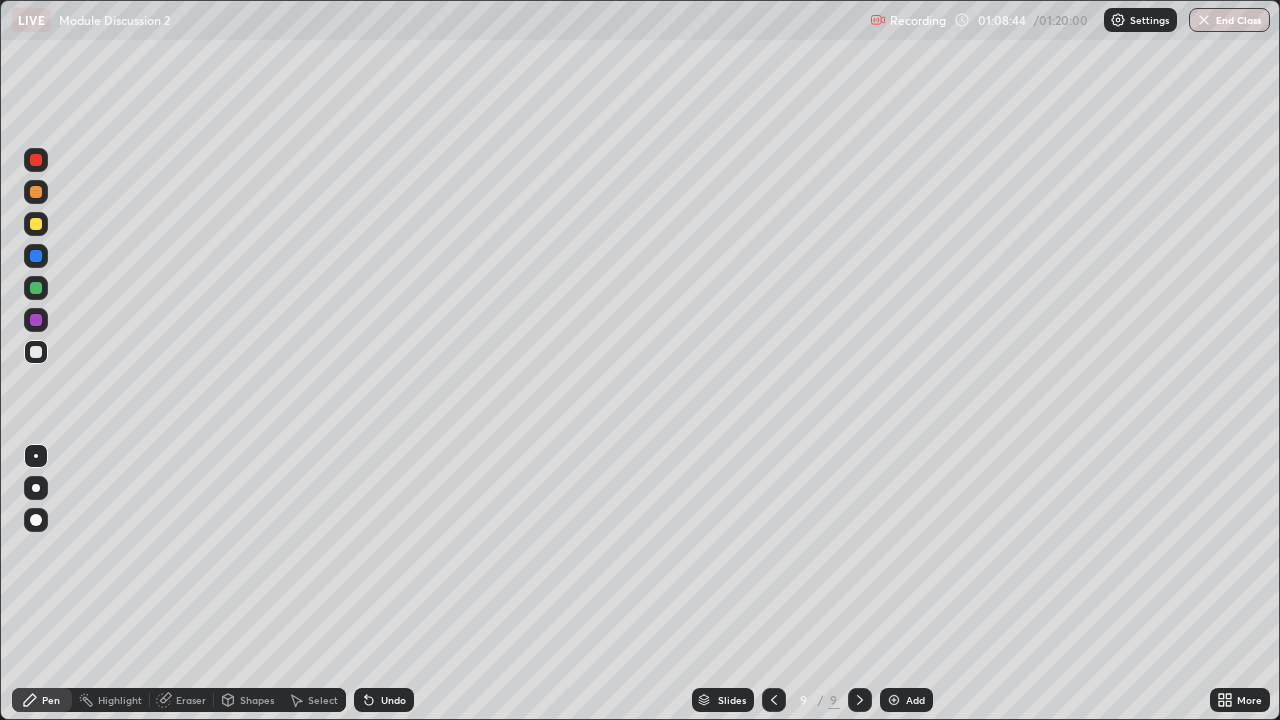 click at bounding box center (894, 700) 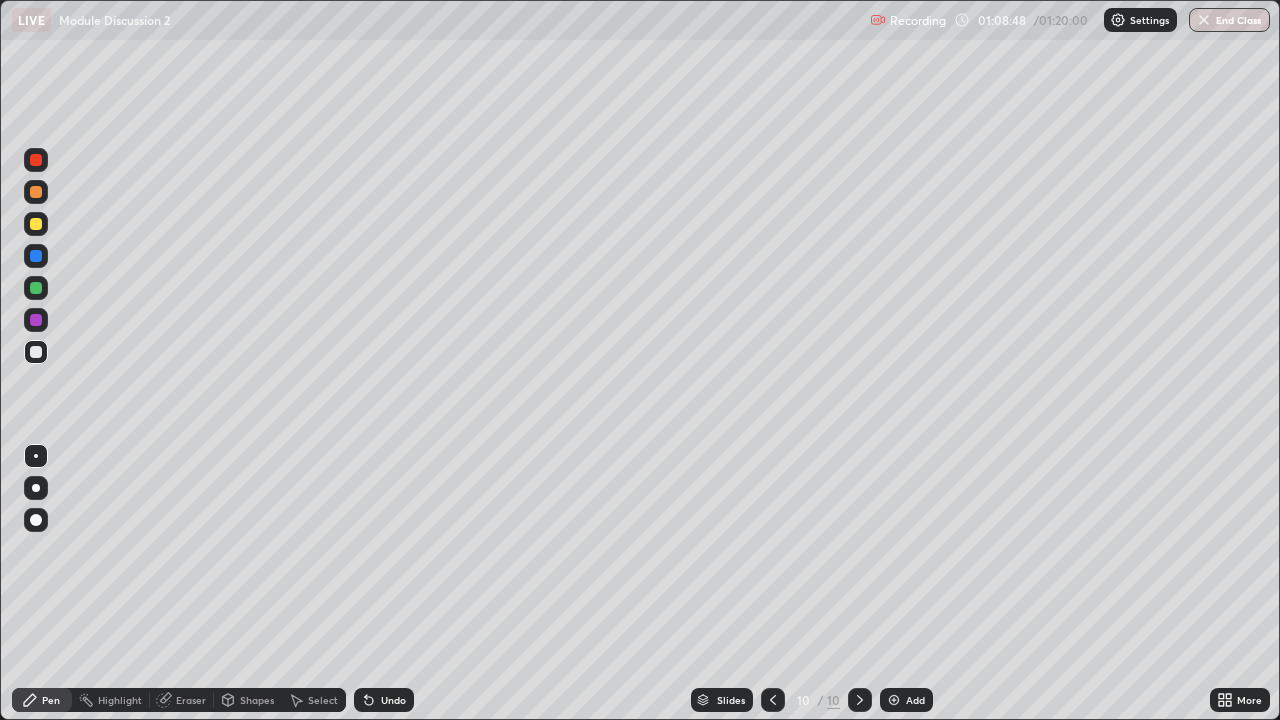 click 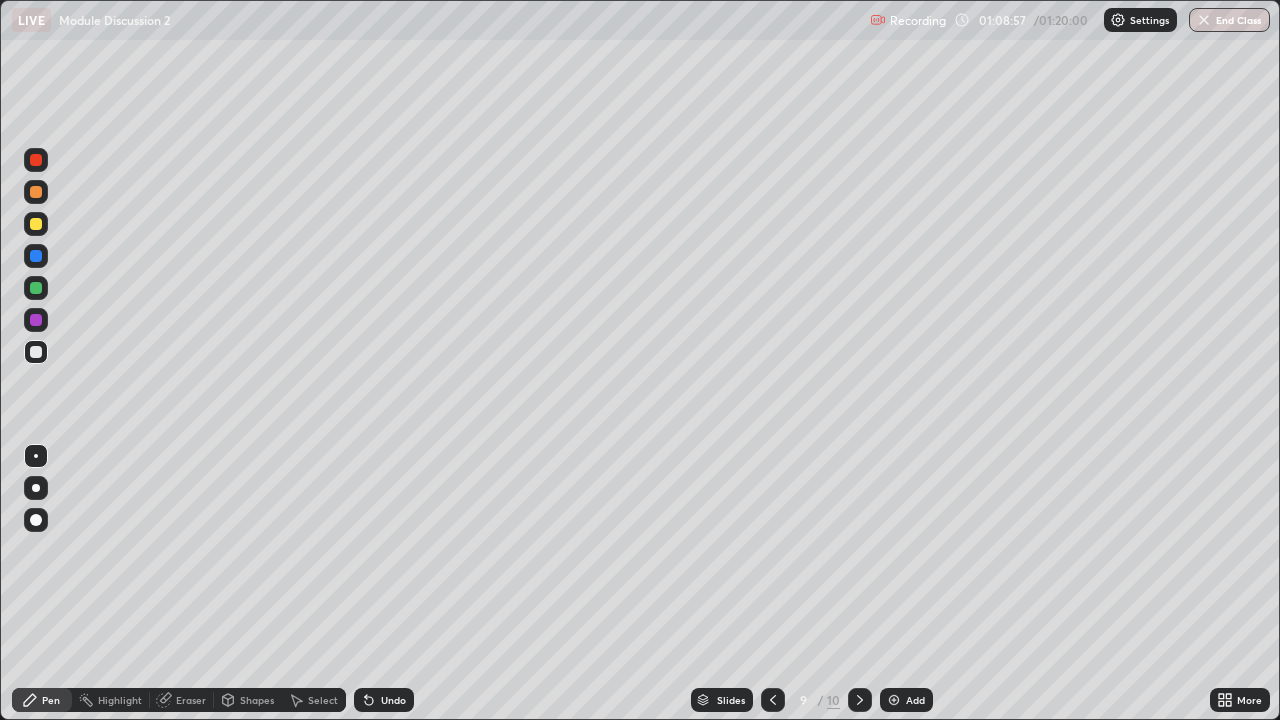 click 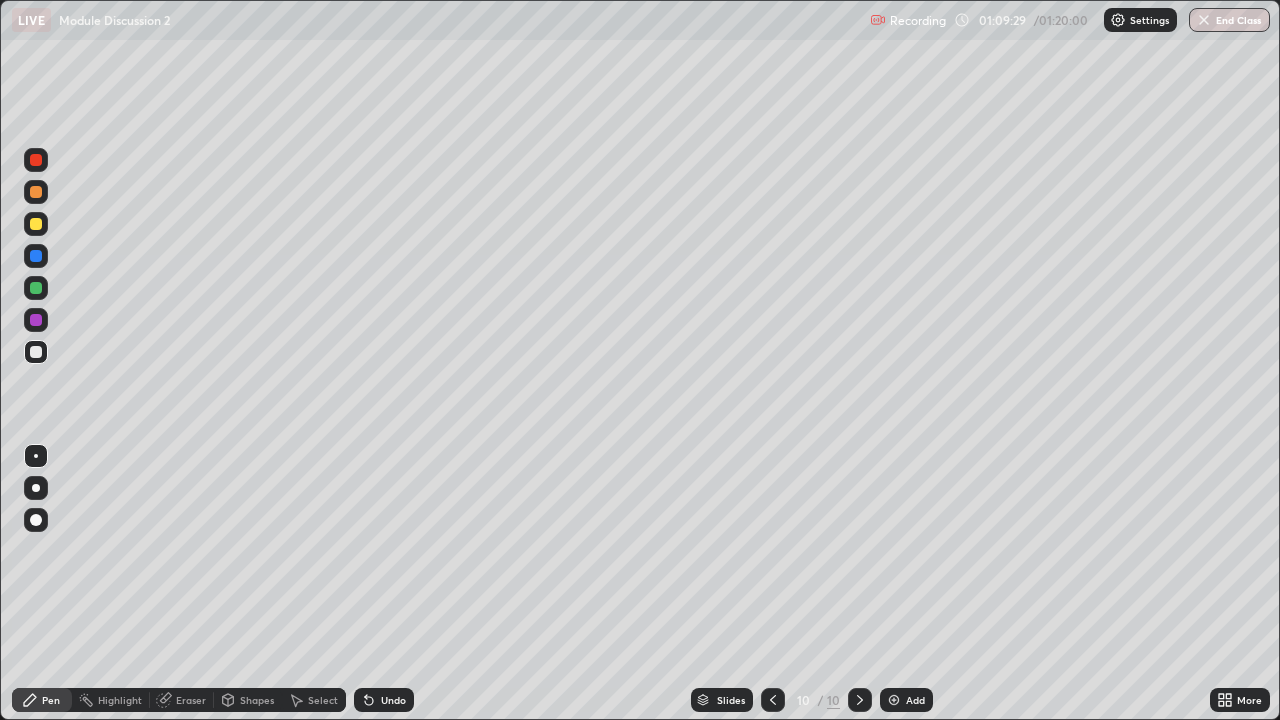 click on "Pen" at bounding box center (51, 700) 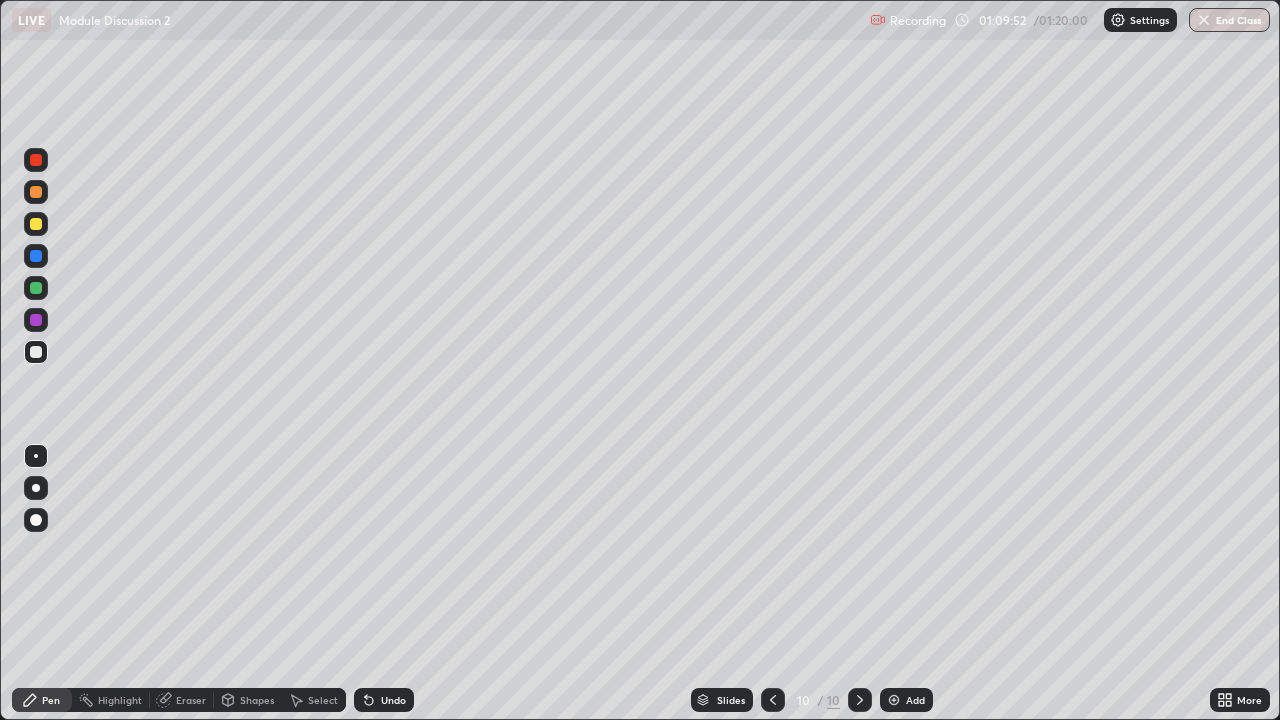 click on "Select" at bounding box center [323, 700] 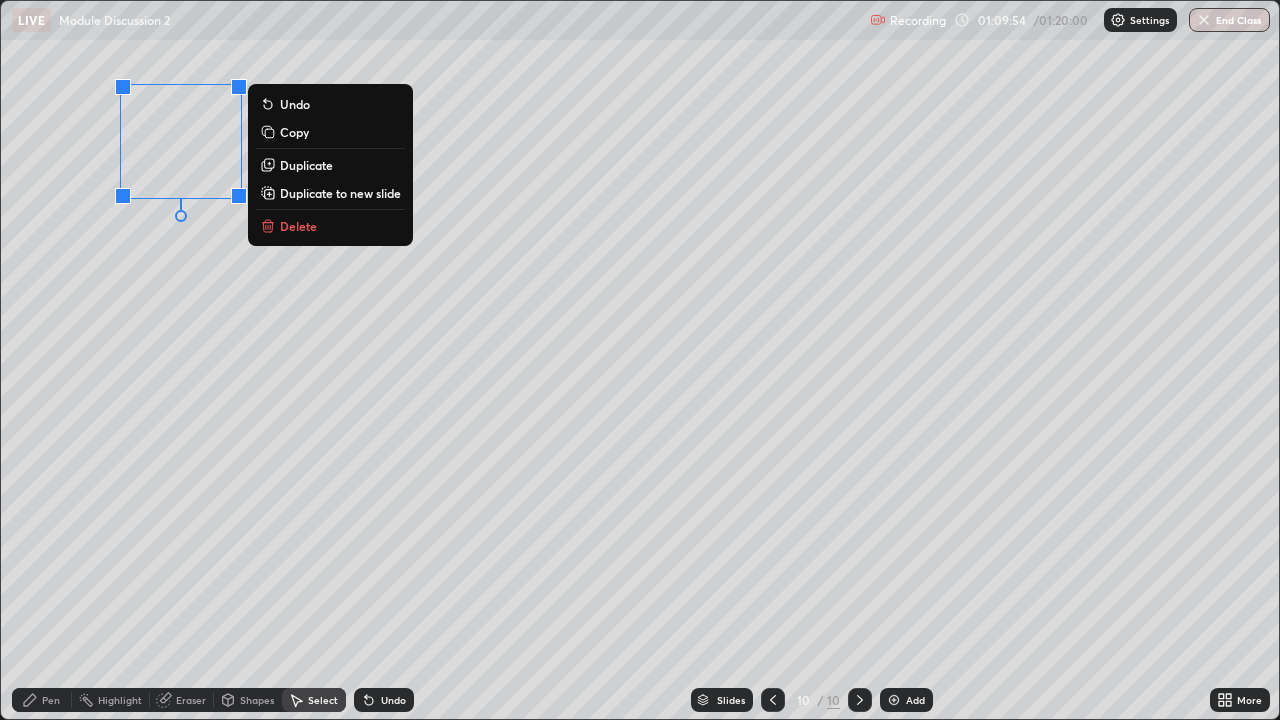 click on "Delete" at bounding box center [298, 226] 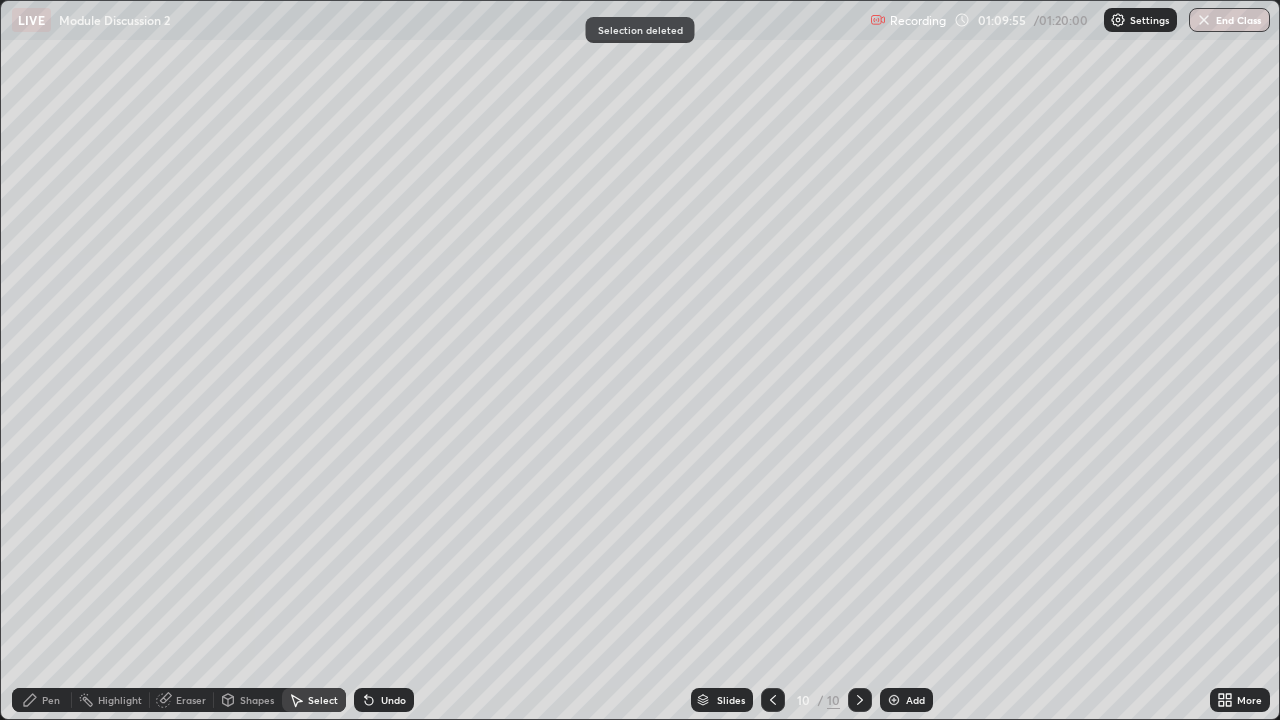 click 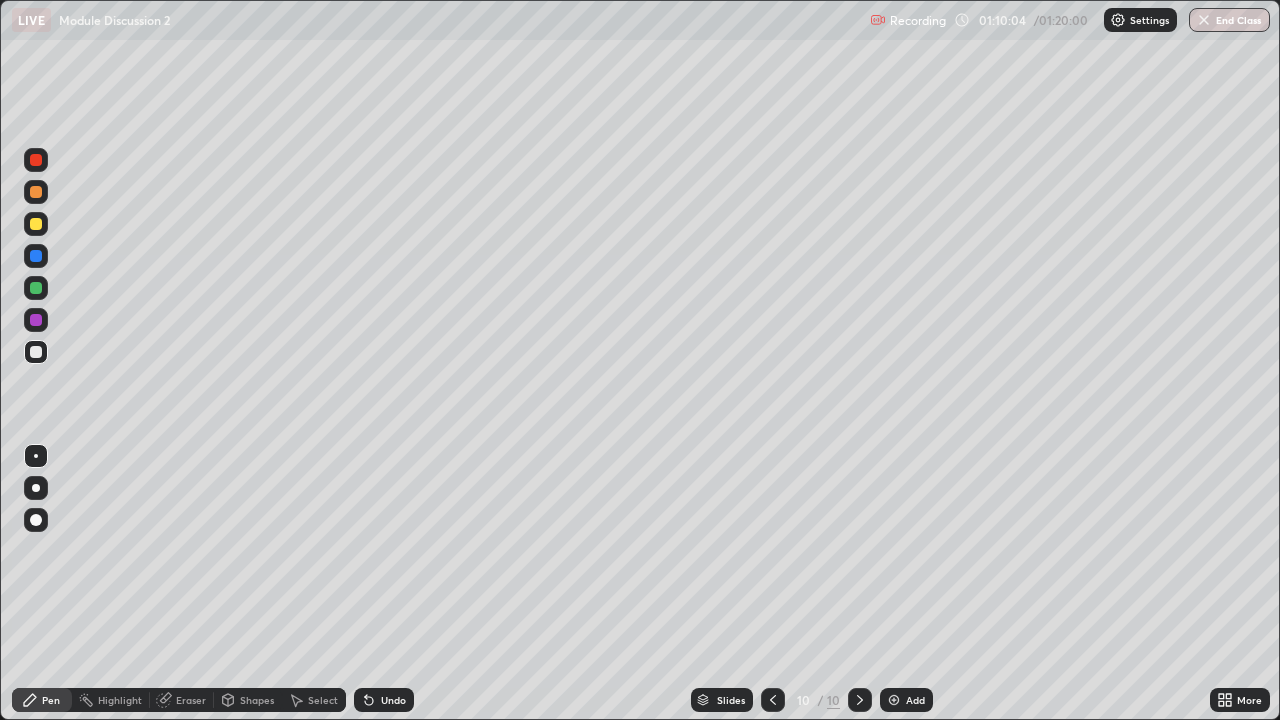 click at bounding box center [36, 352] 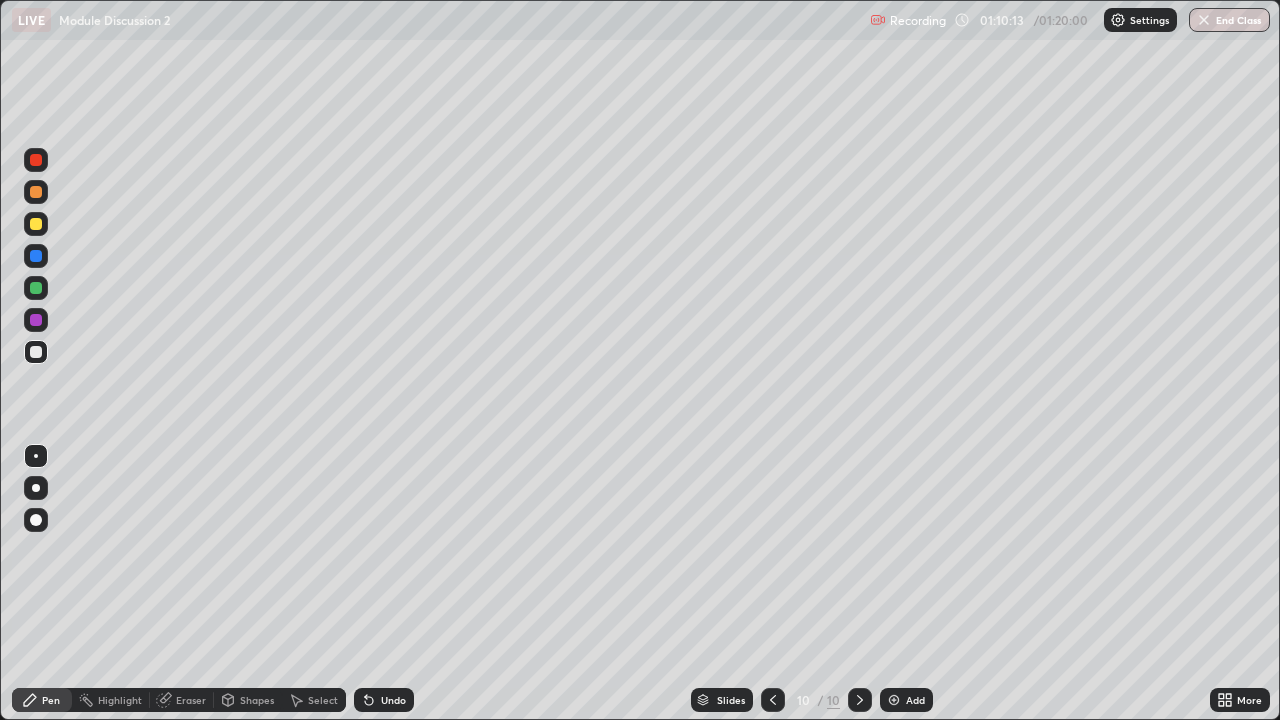 click 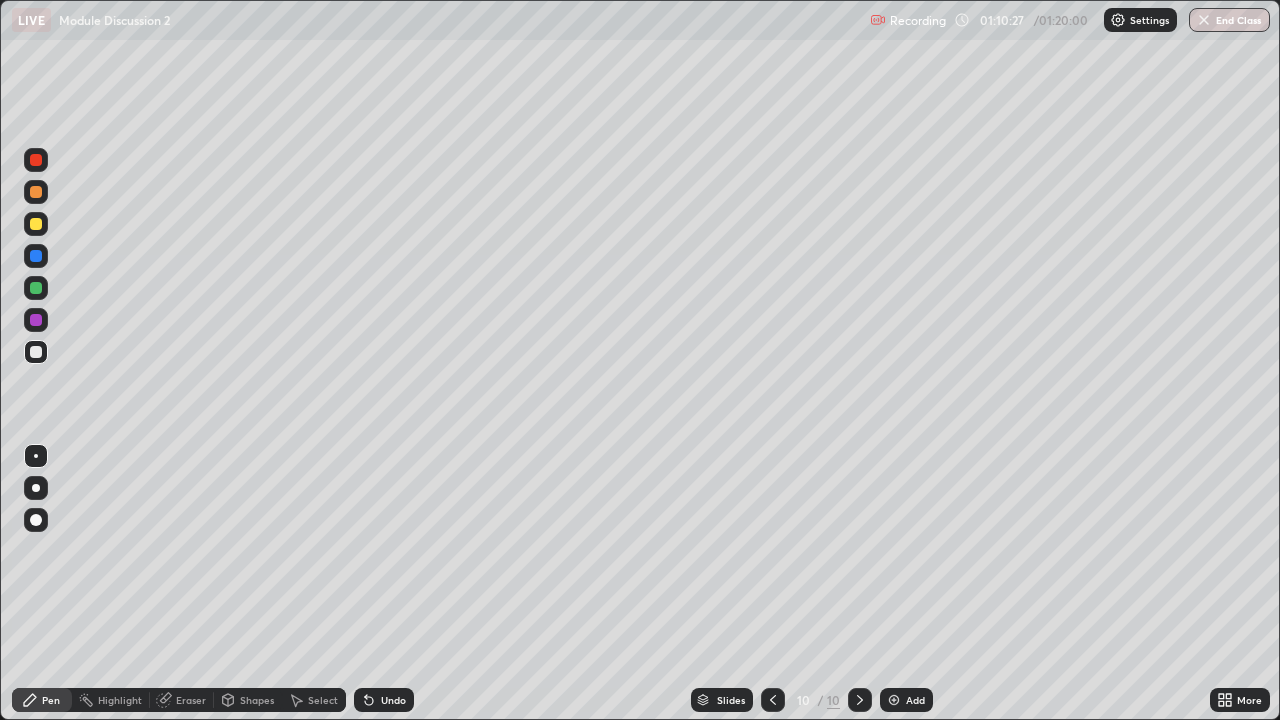 click 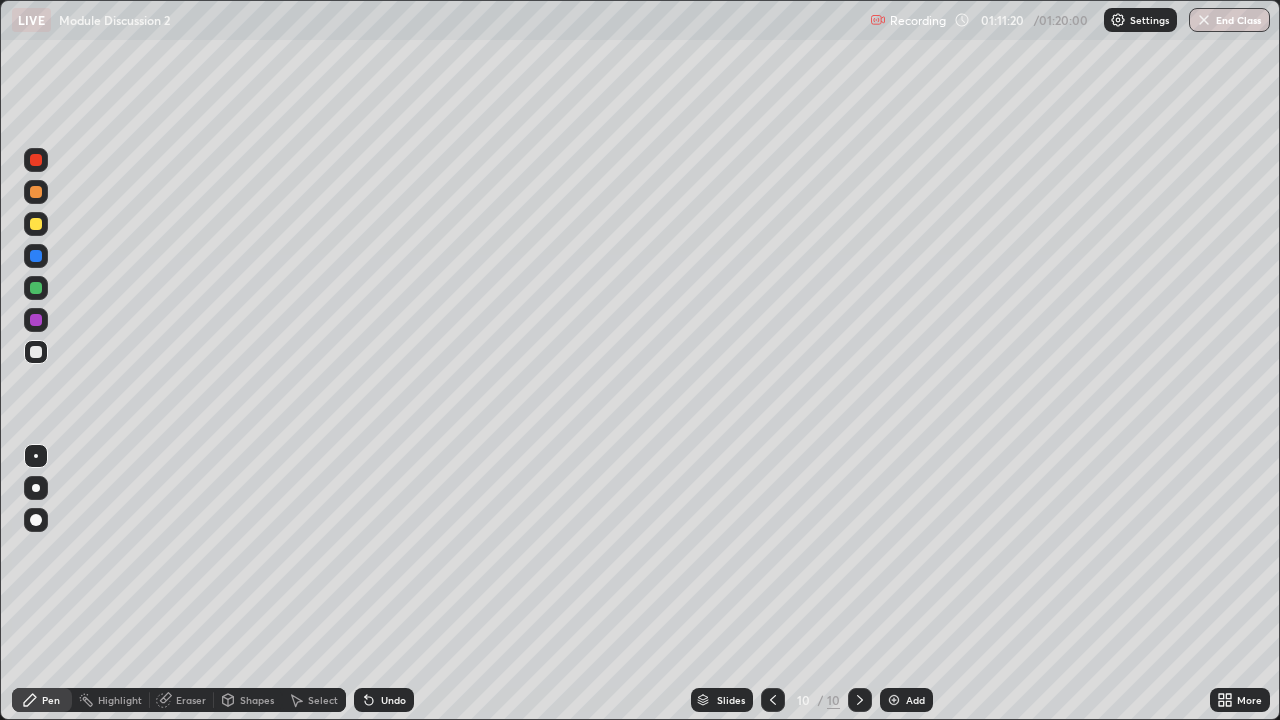 click on "Eraser" at bounding box center [182, 700] 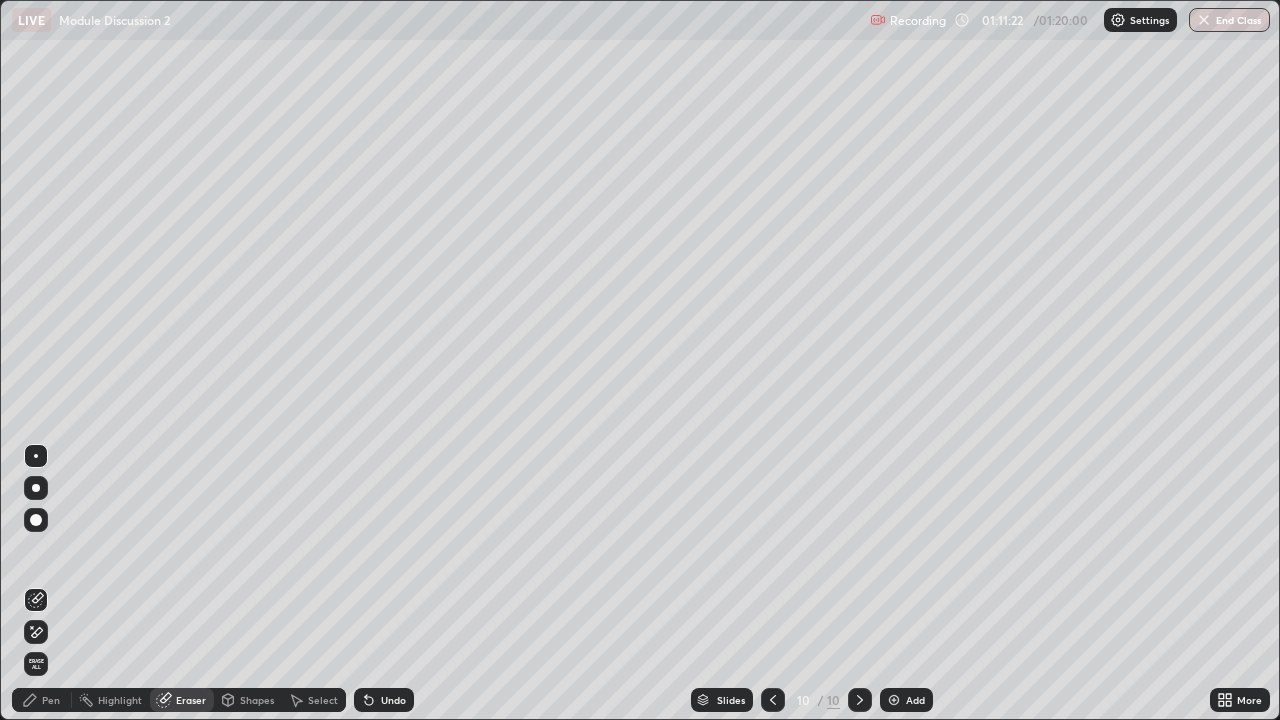 click on "Pen" at bounding box center (51, 700) 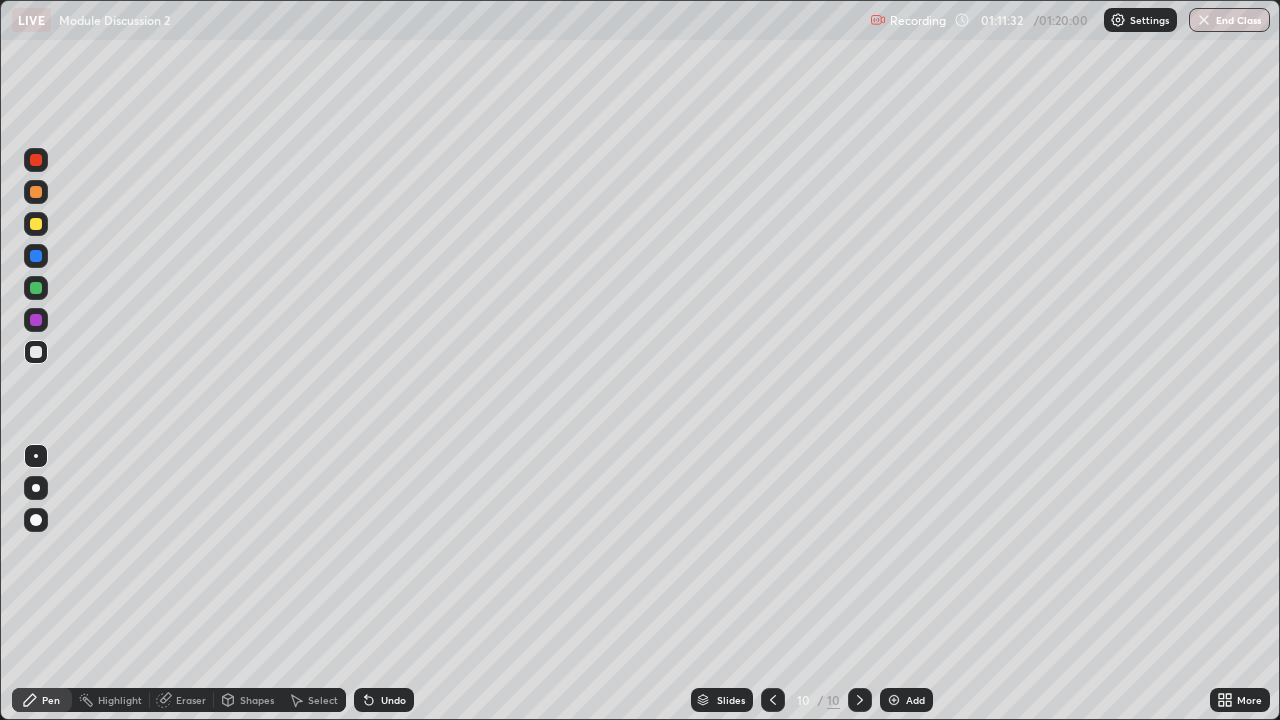click on "Highlight" at bounding box center (120, 700) 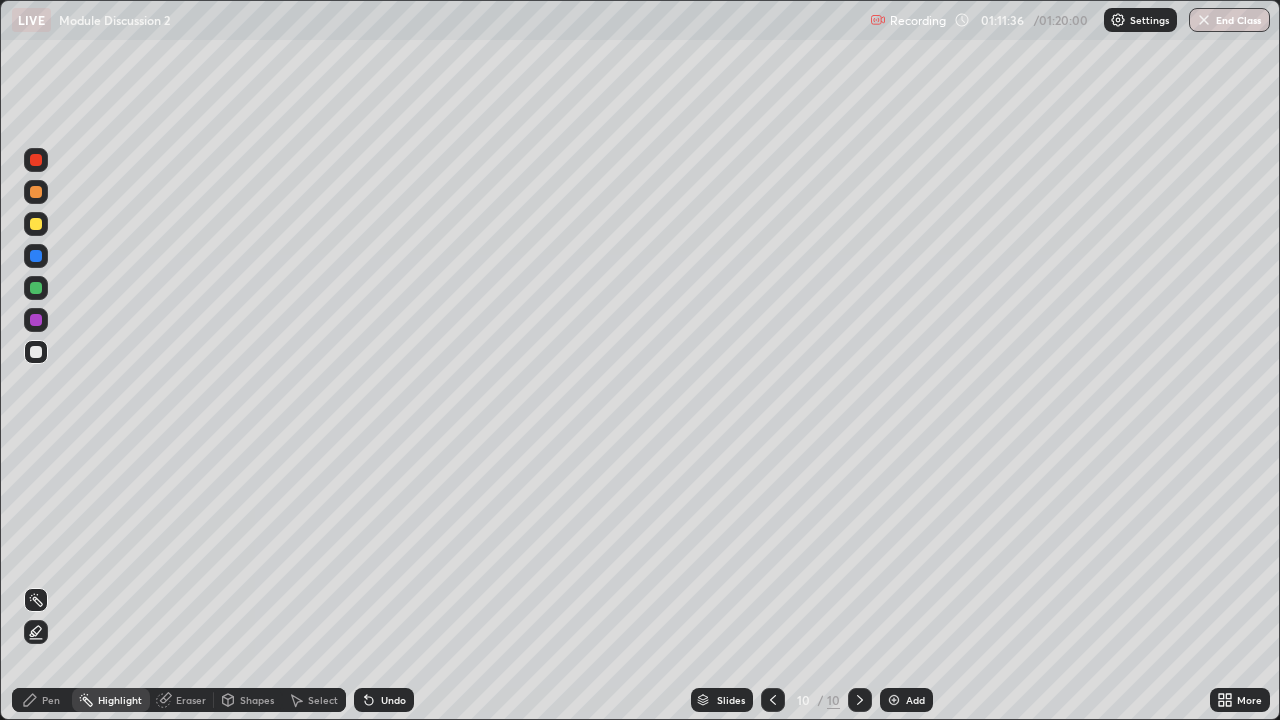 click on "Pen" at bounding box center (42, 700) 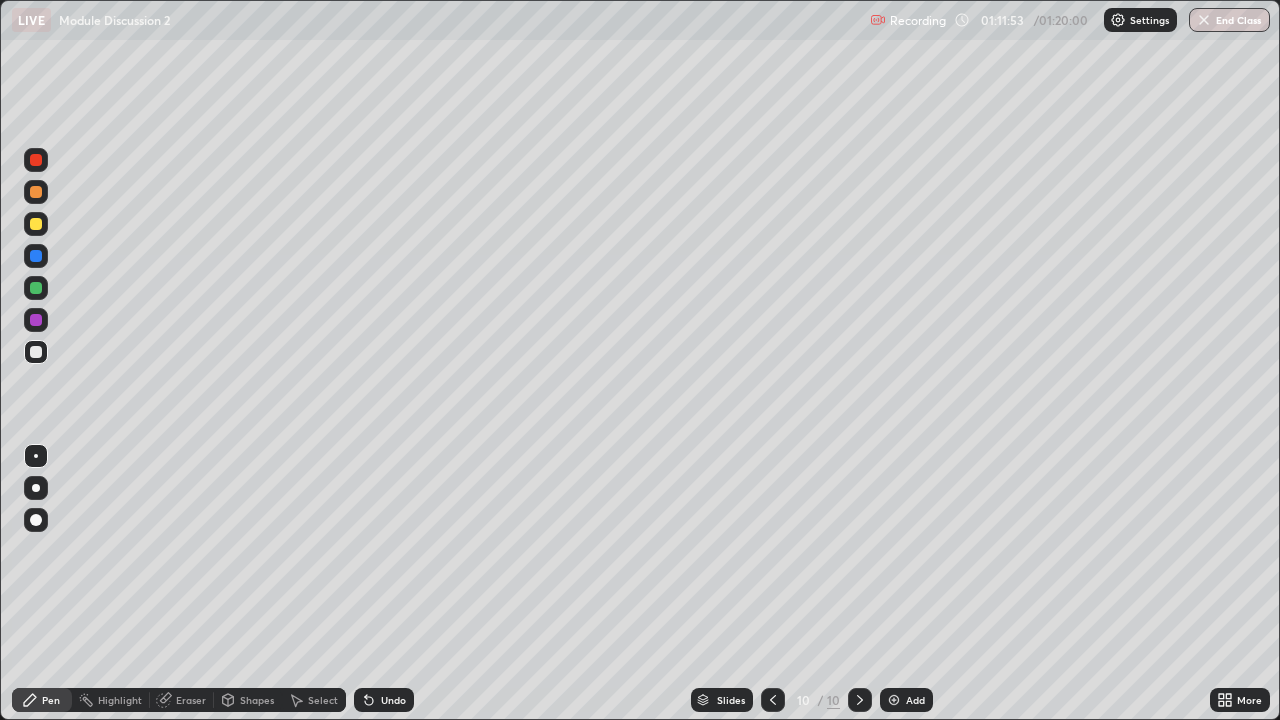 click 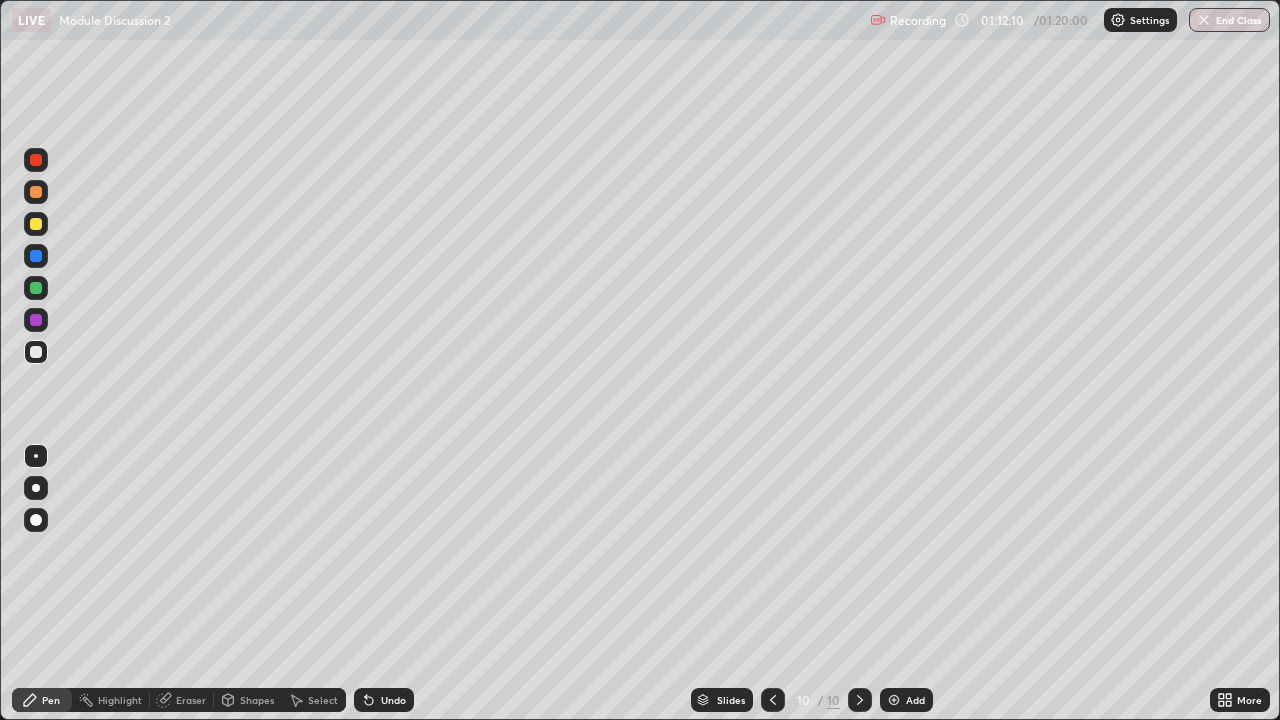 click 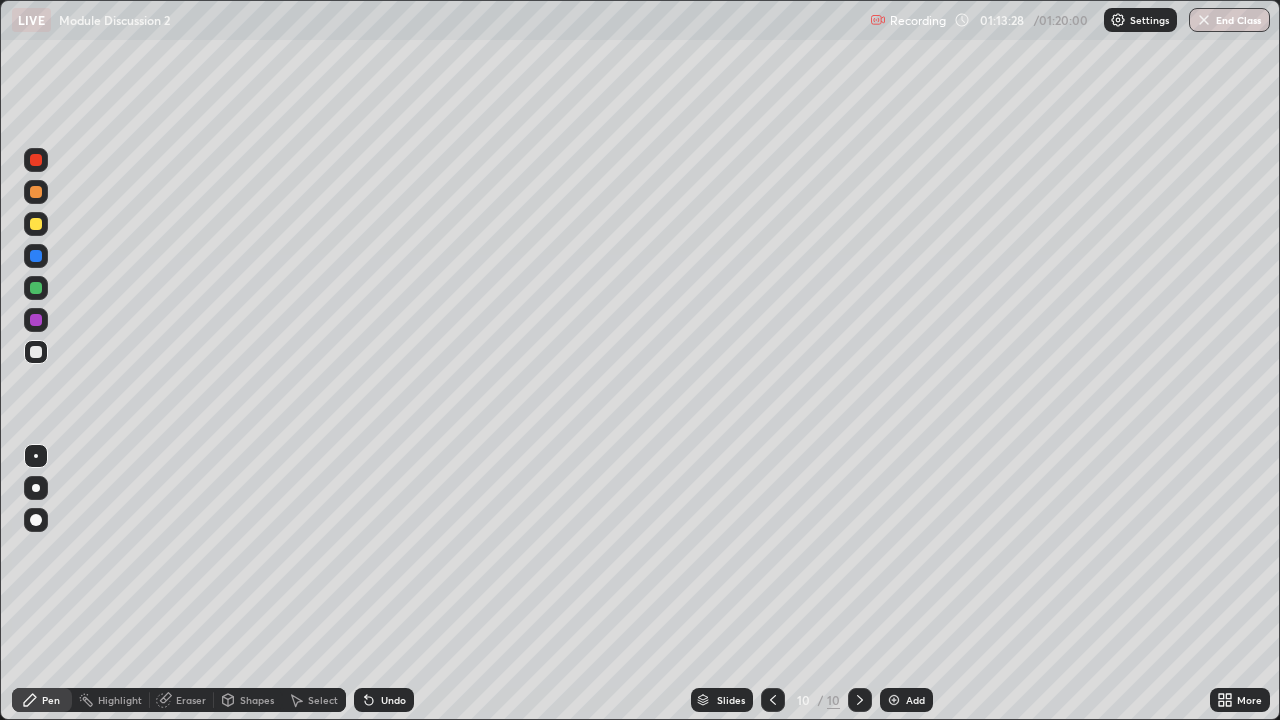 click at bounding box center [36, 352] 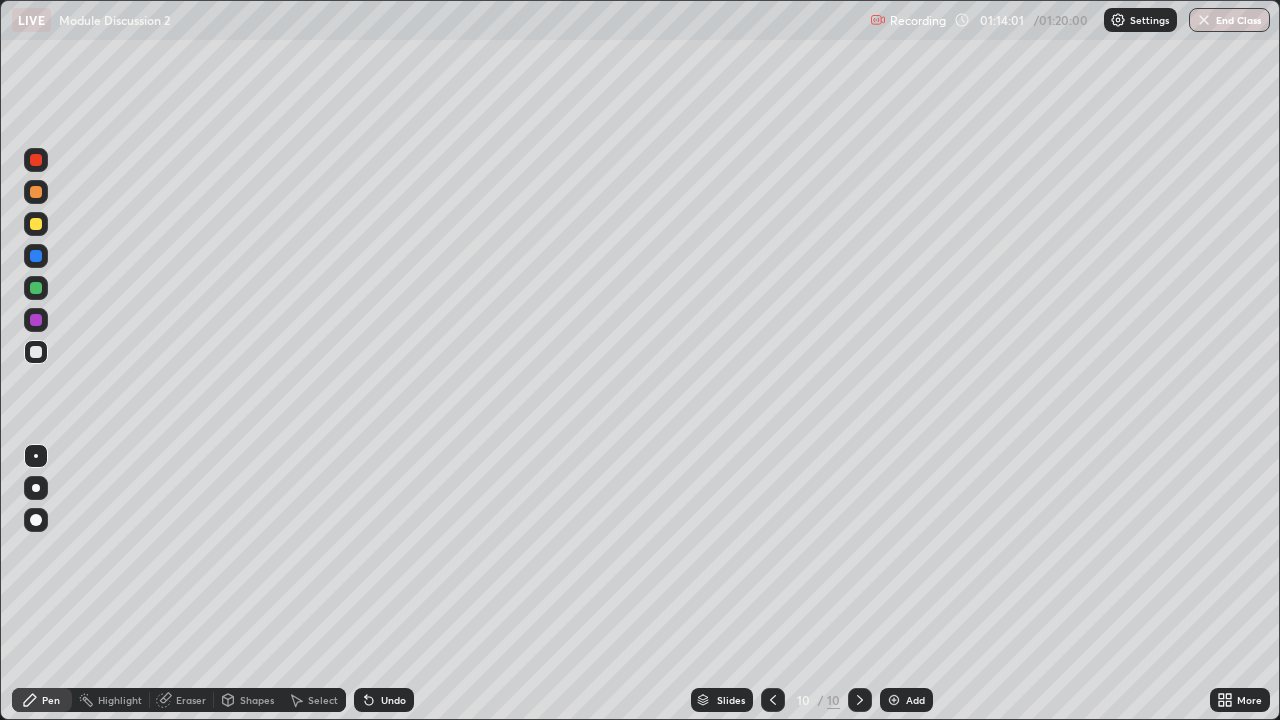 click on "Add" at bounding box center [906, 700] 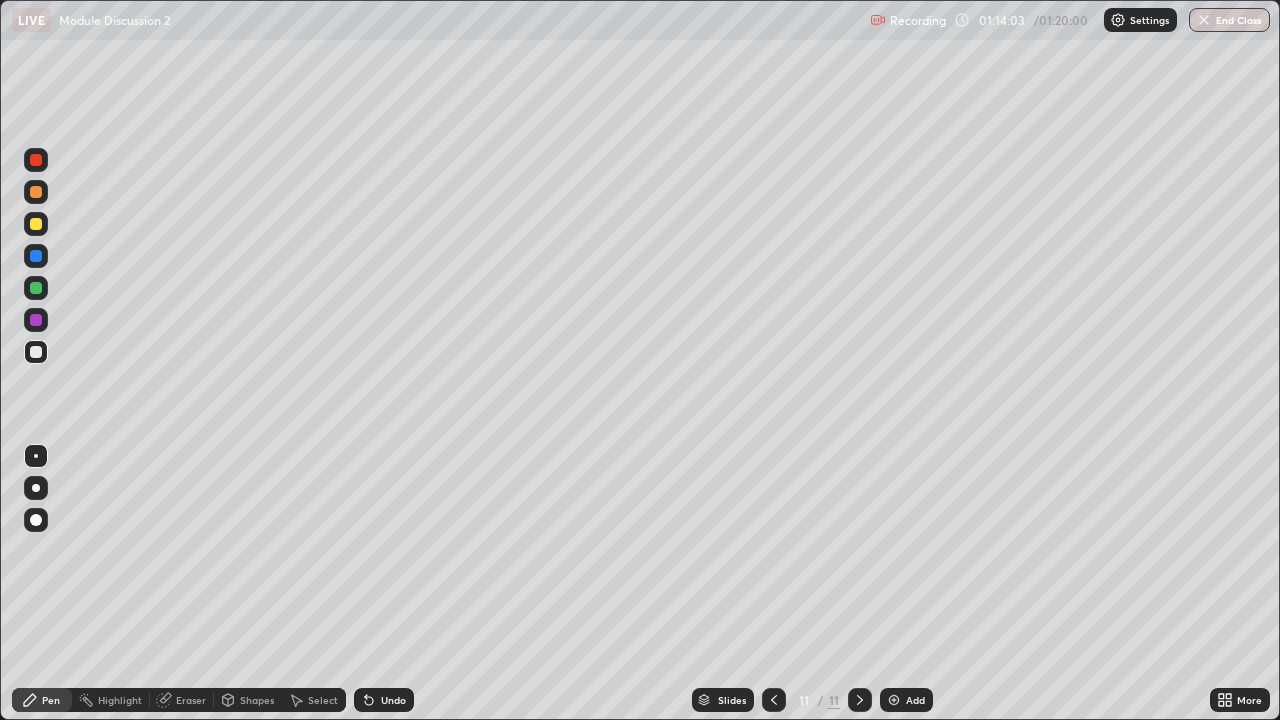 click at bounding box center [36, 352] 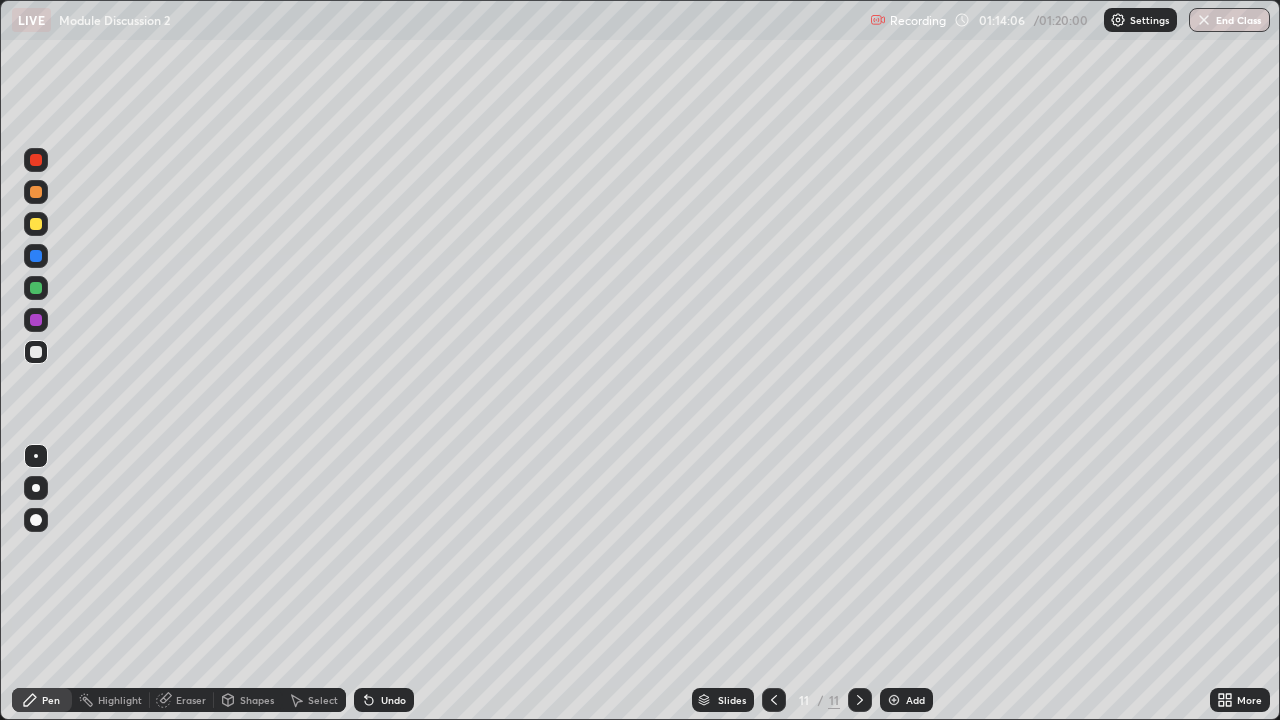 click 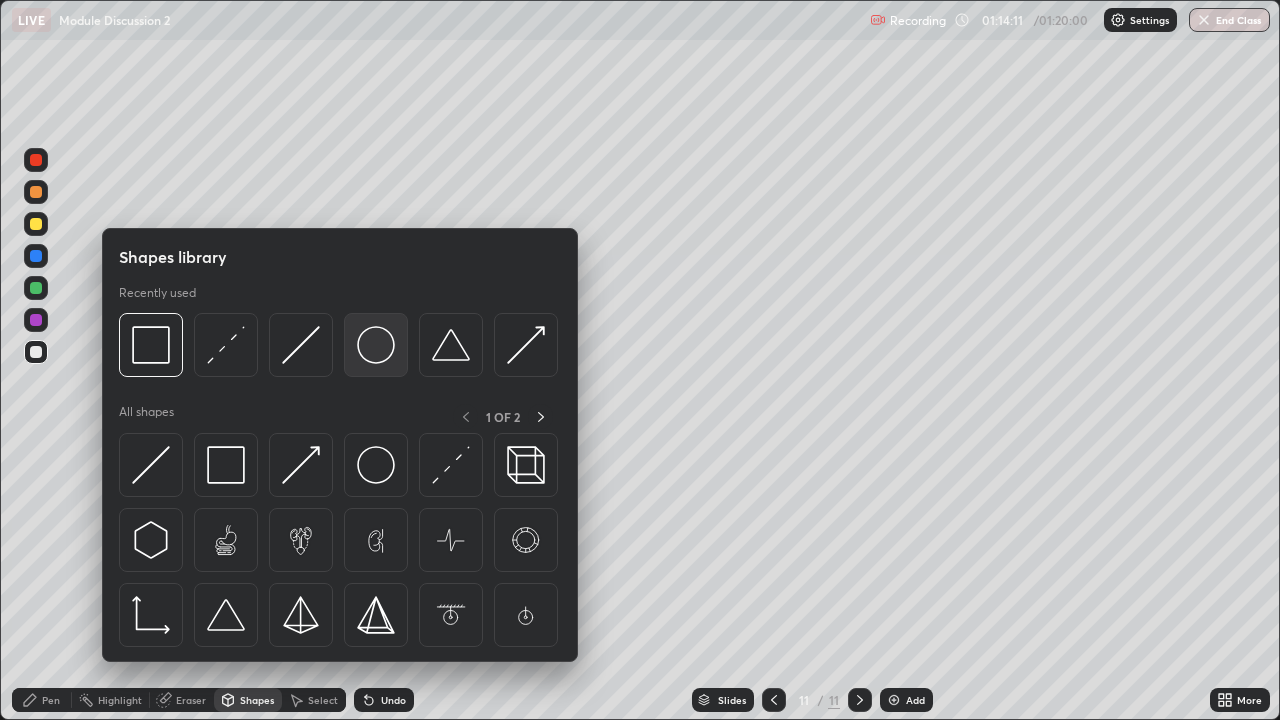 click at bounding box center (376, 345) 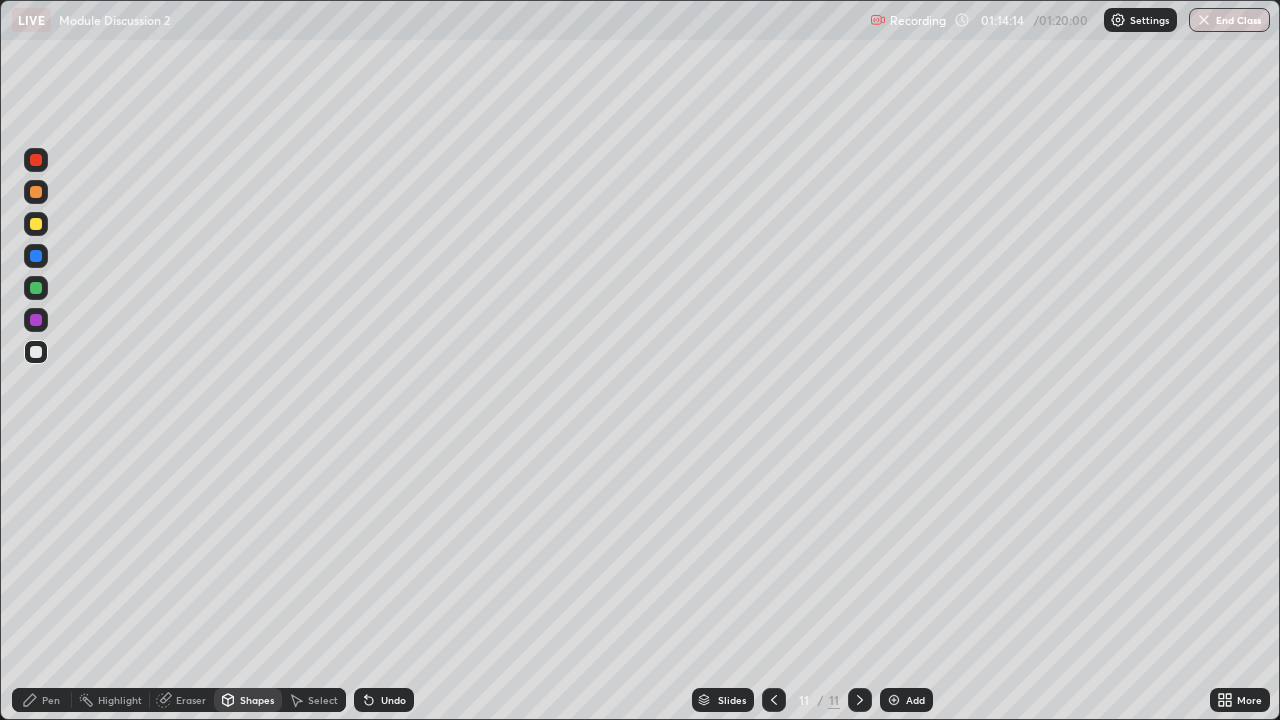 click on "Pen" at bounding box center (51, 700) 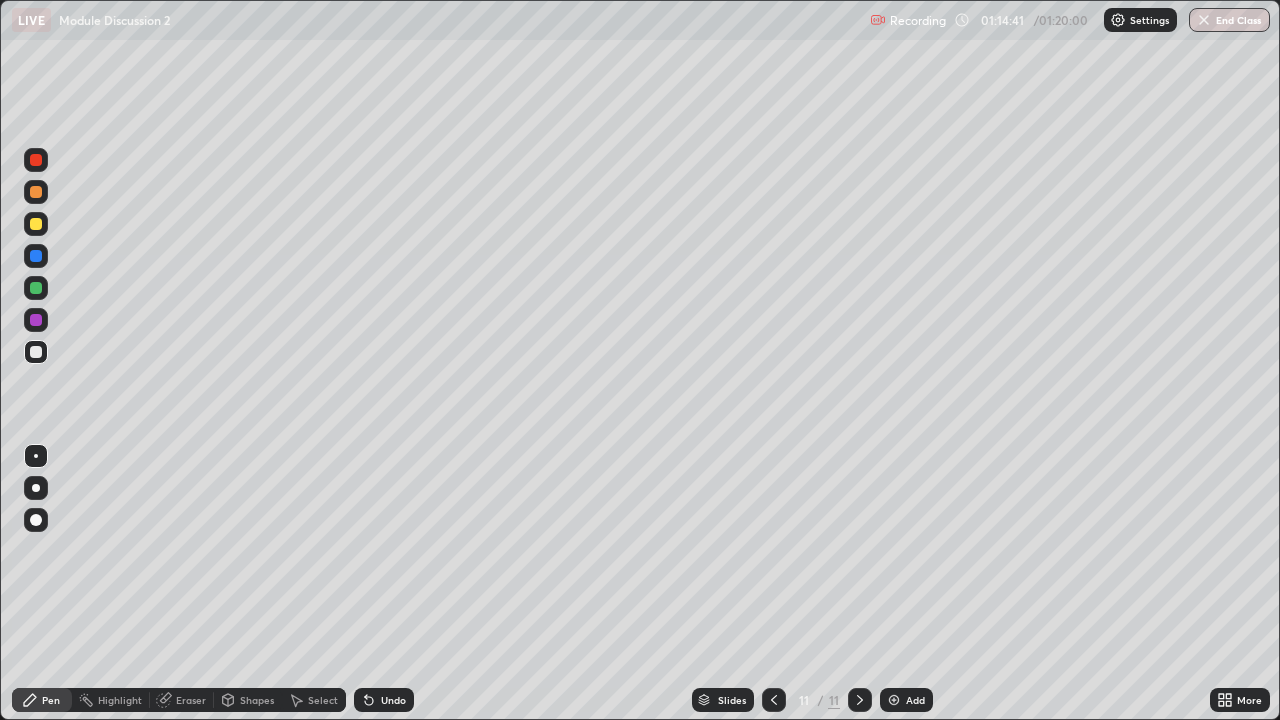 click on "Highlight" at bounding box center [111, 700] 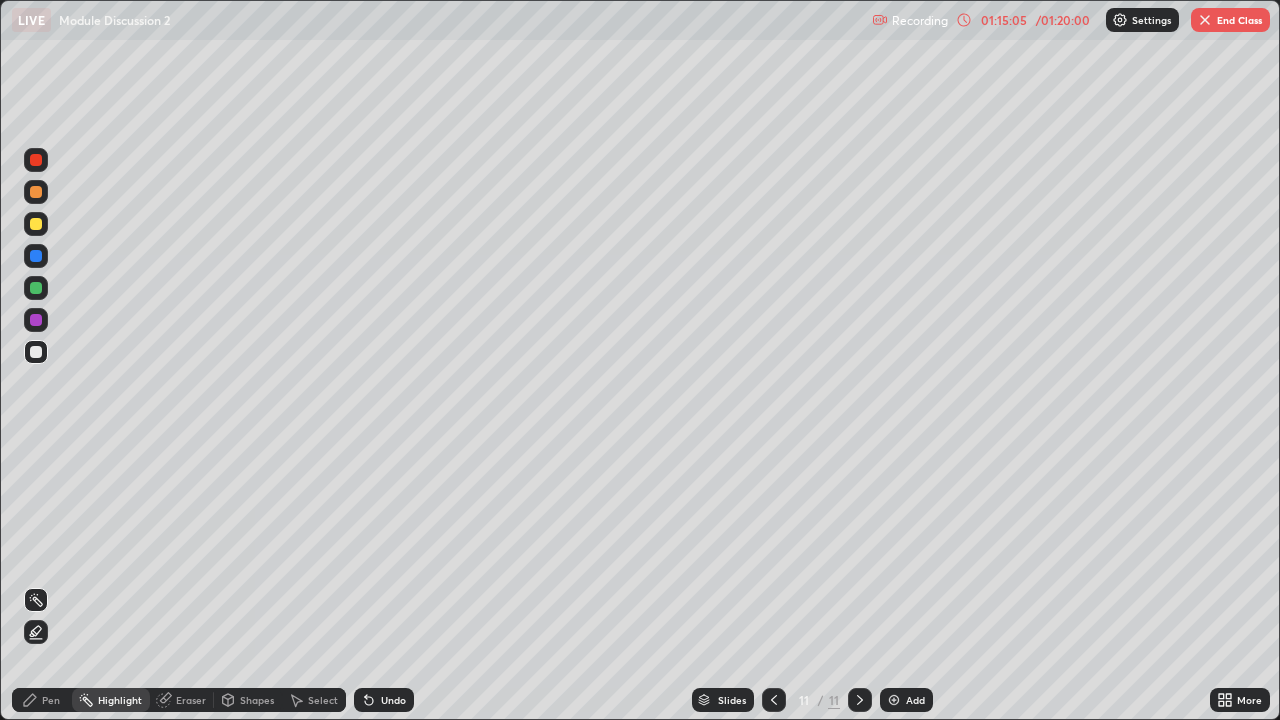 click at bounding box center [36, 352] 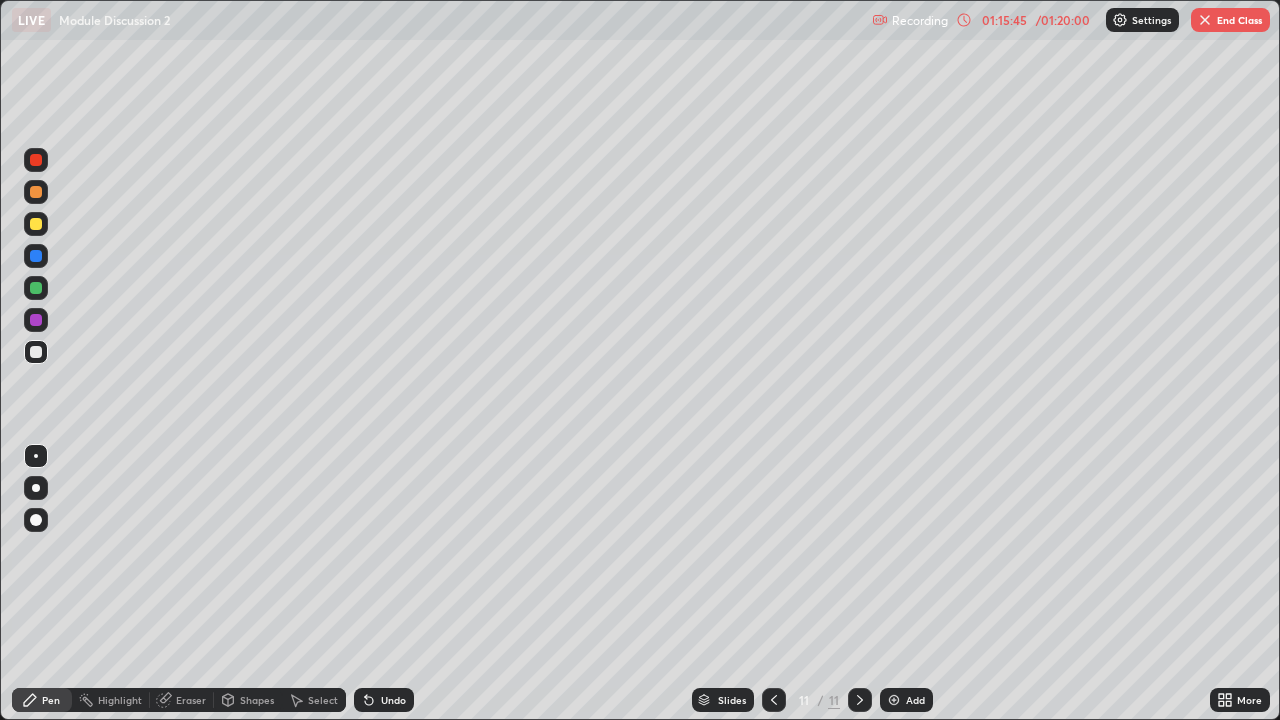 click on "Shapes" at bounding box center (248, 700) 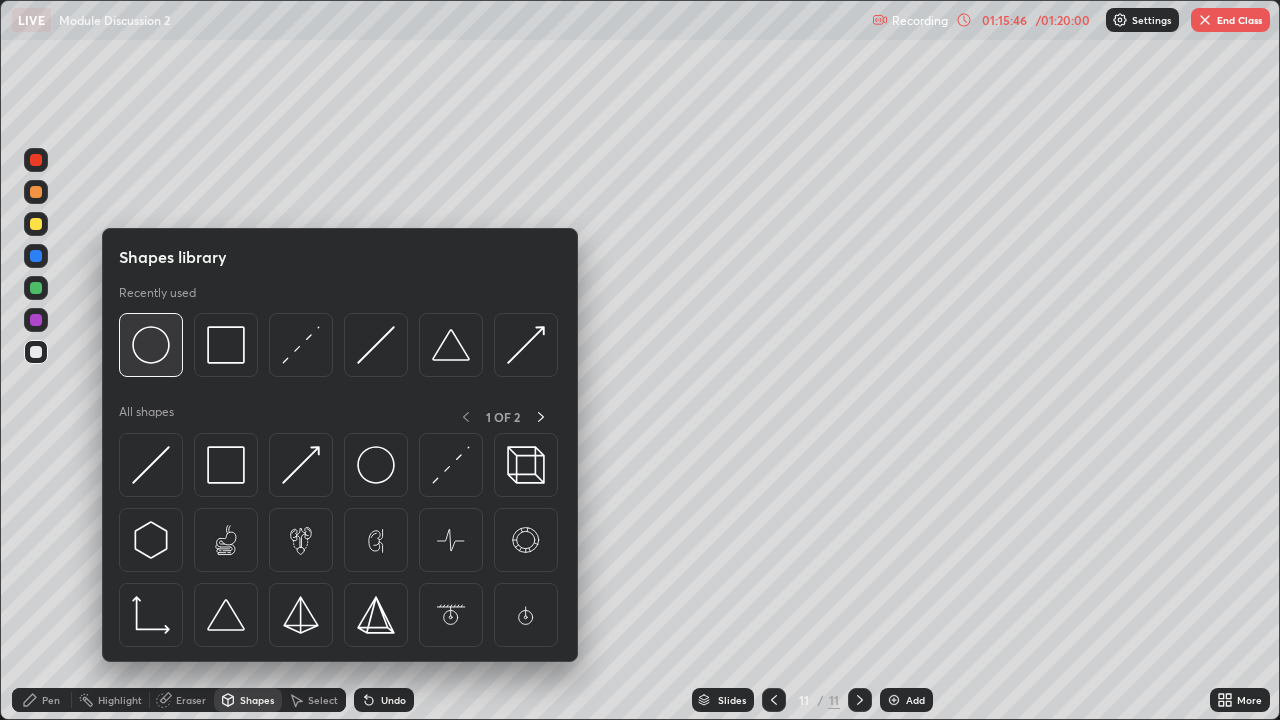 click at bounding box center (151, 345) 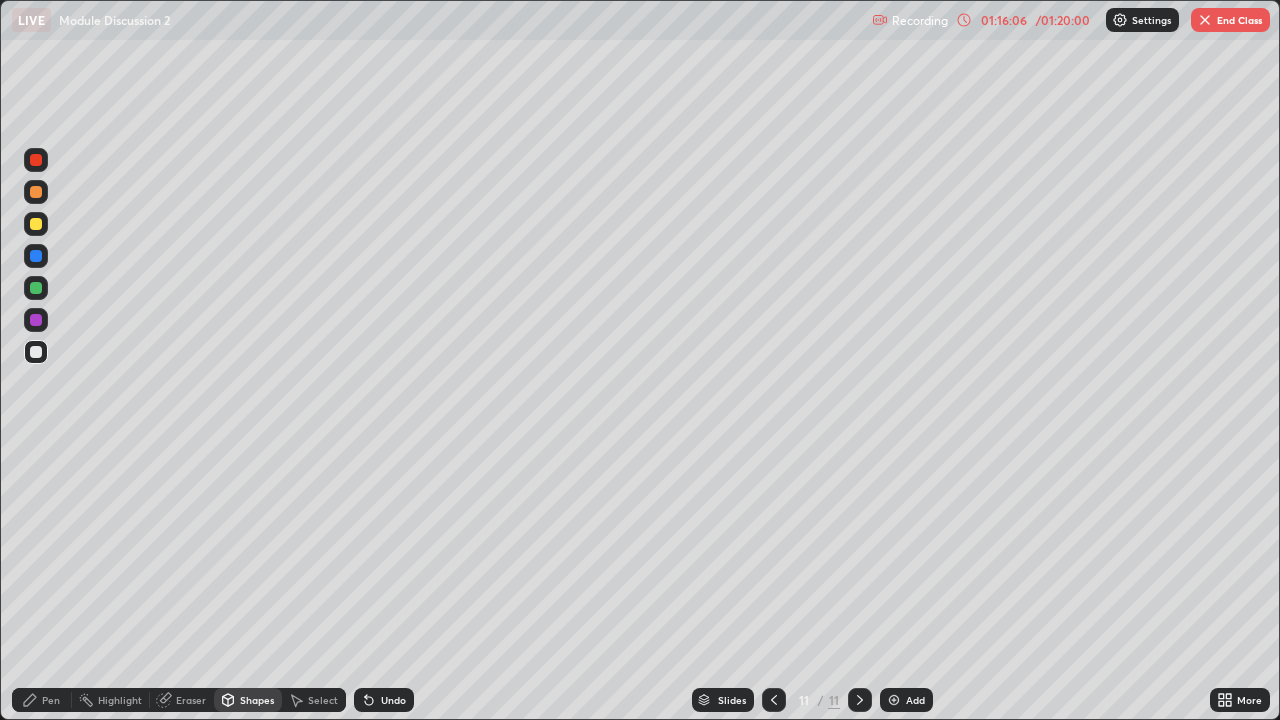 click on "Highlight" at bounding box center [120, 700] 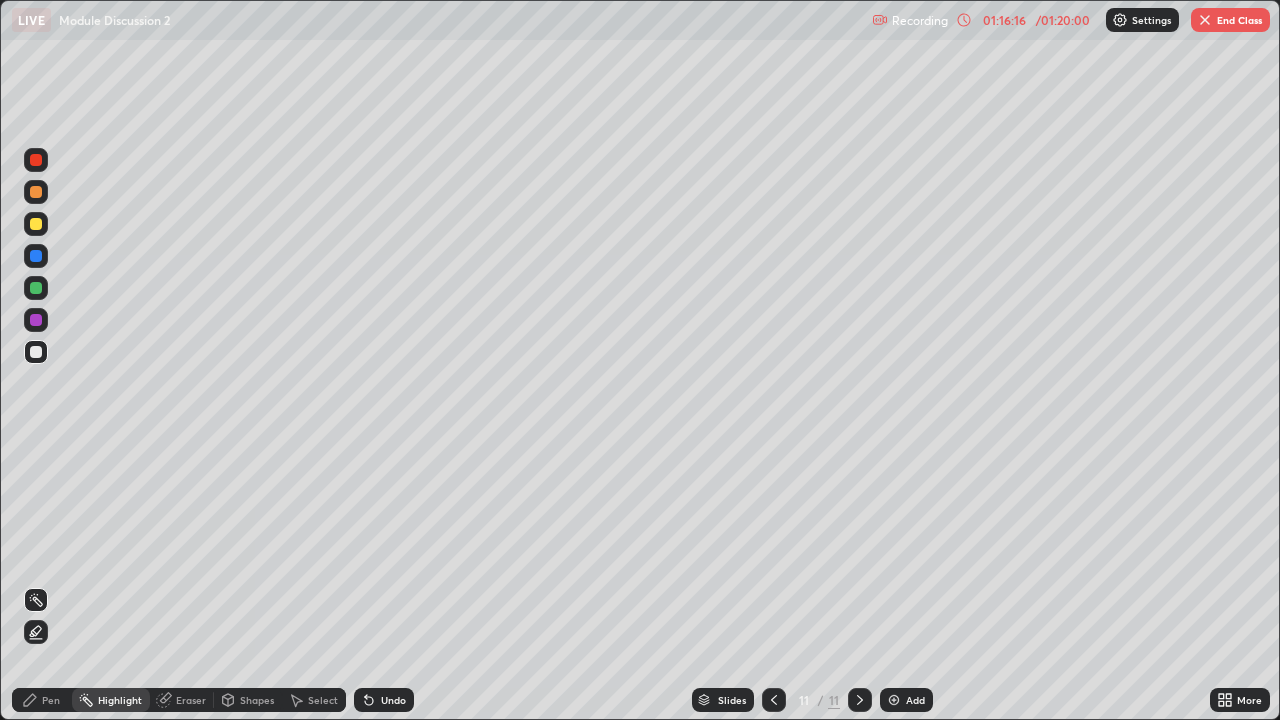 click 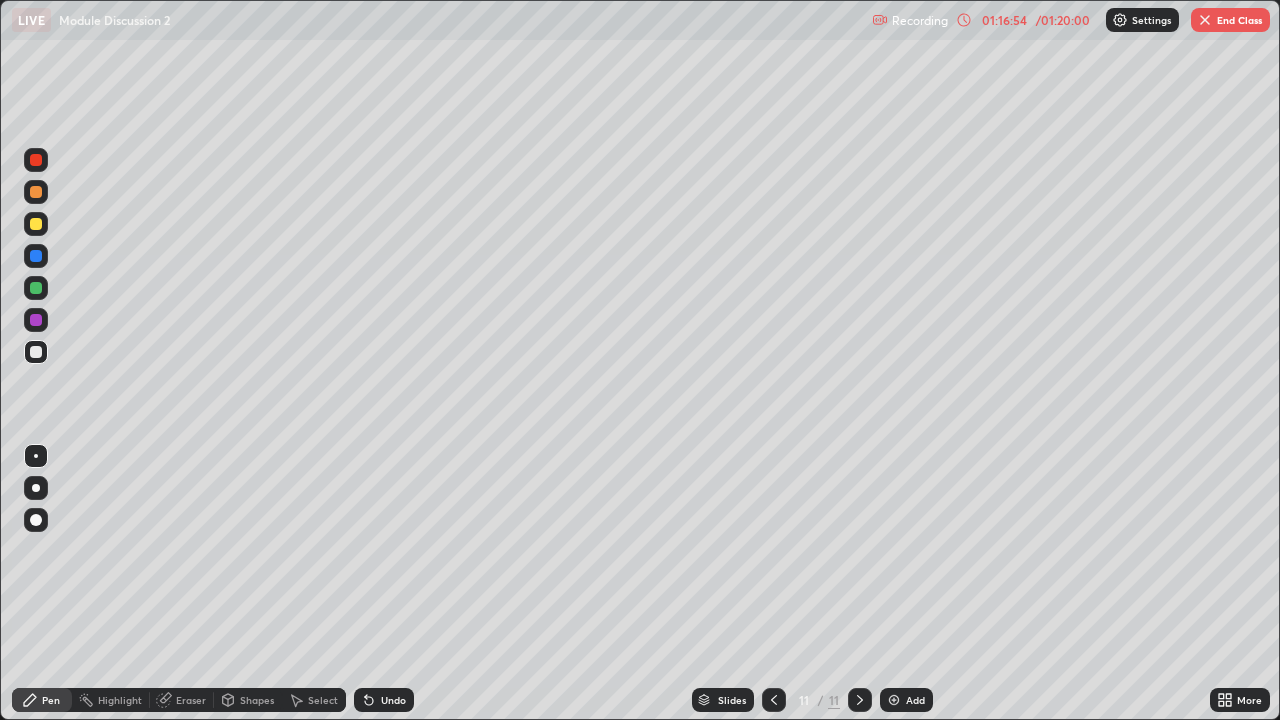 click on "Shapes" at bounding box center (257, 700) 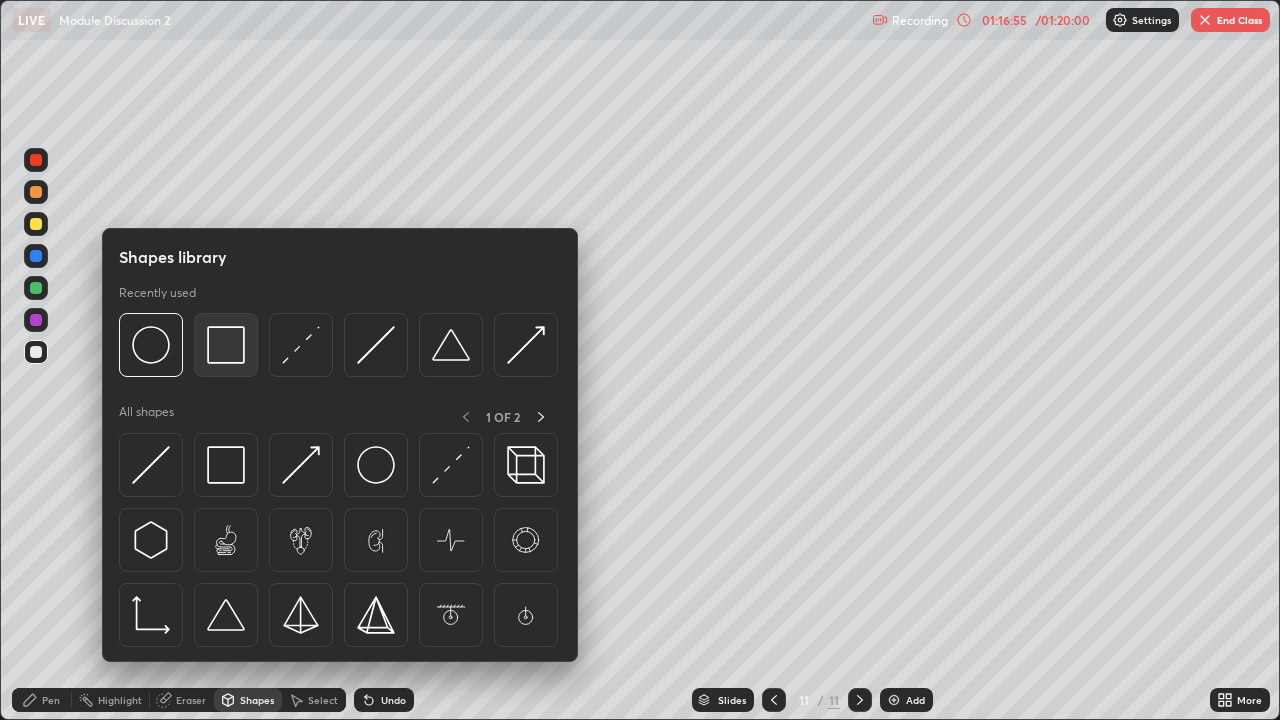 click at bounding box center [226, 345] 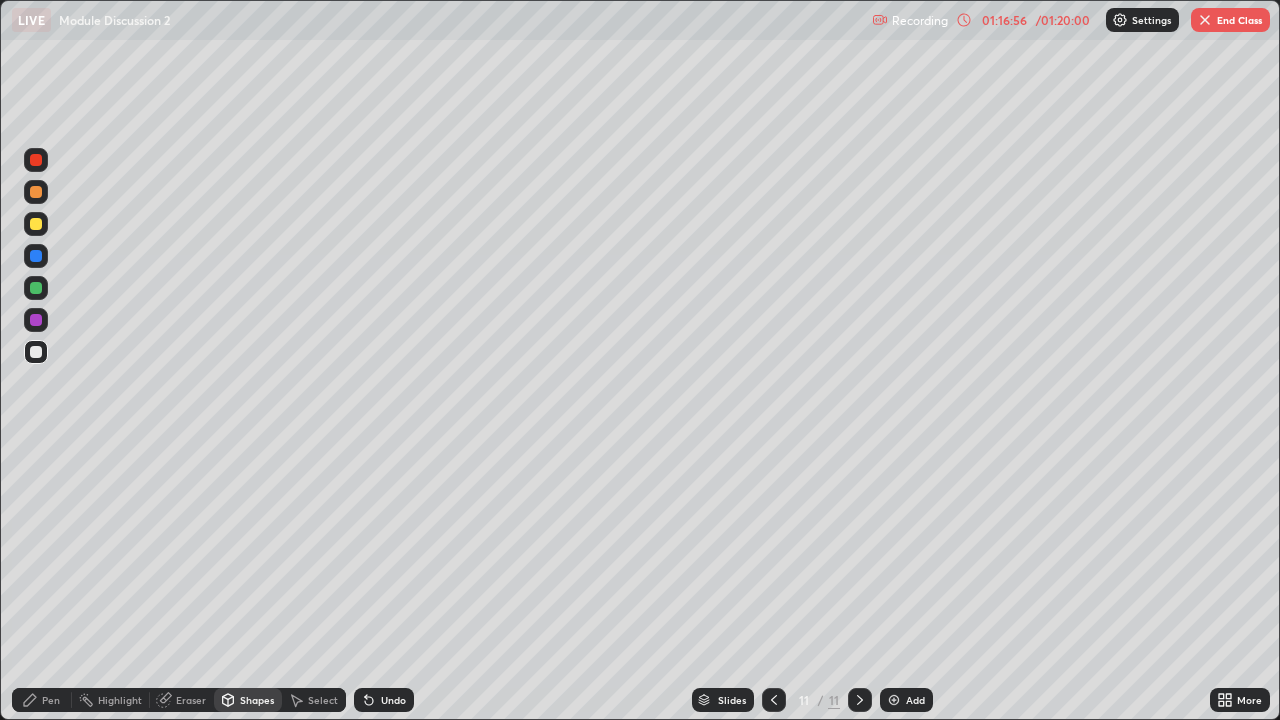 click at bounding box center (36, 352) 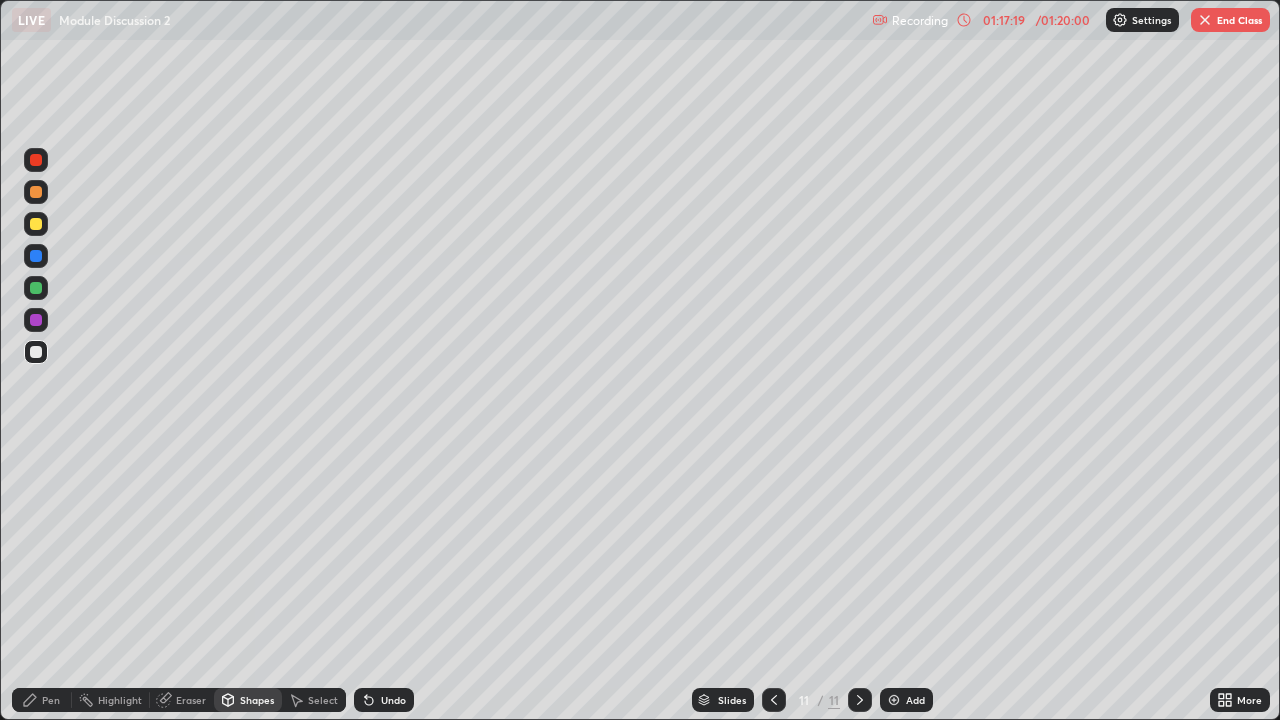 click on "Pen" at bounding box center [51, 700] 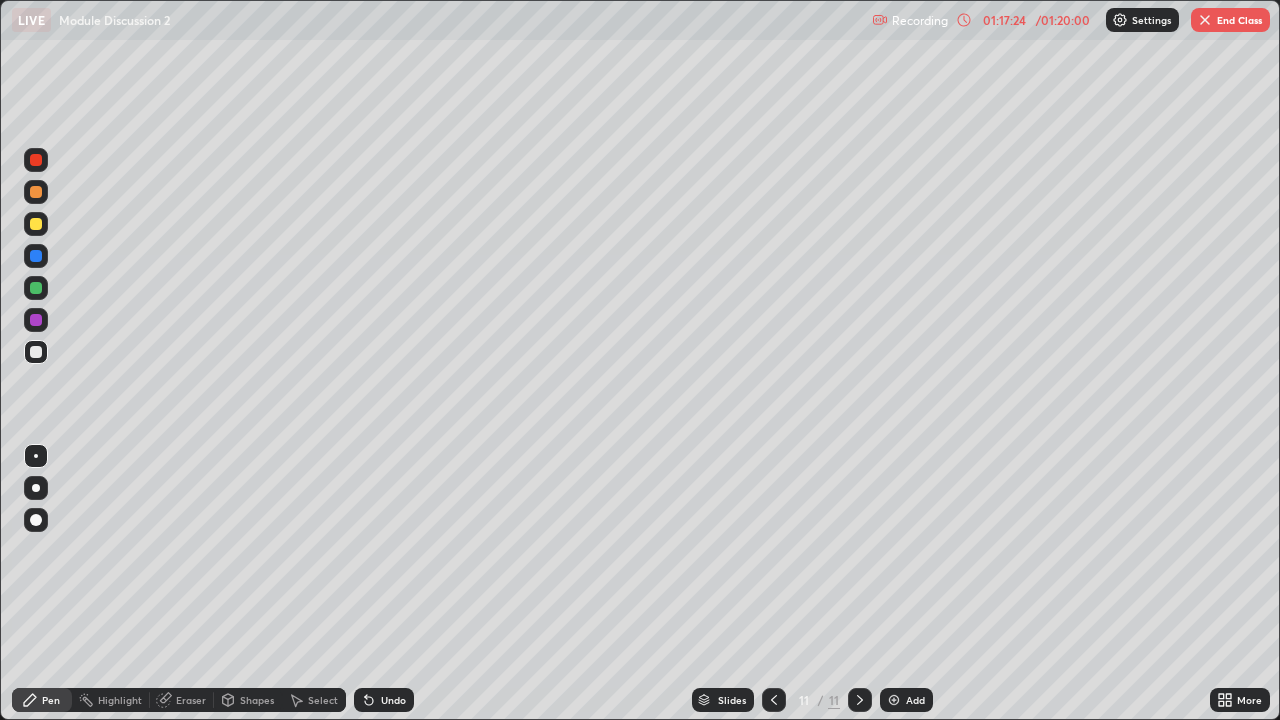 click on "Shapes" at bounding box center [257, 700] 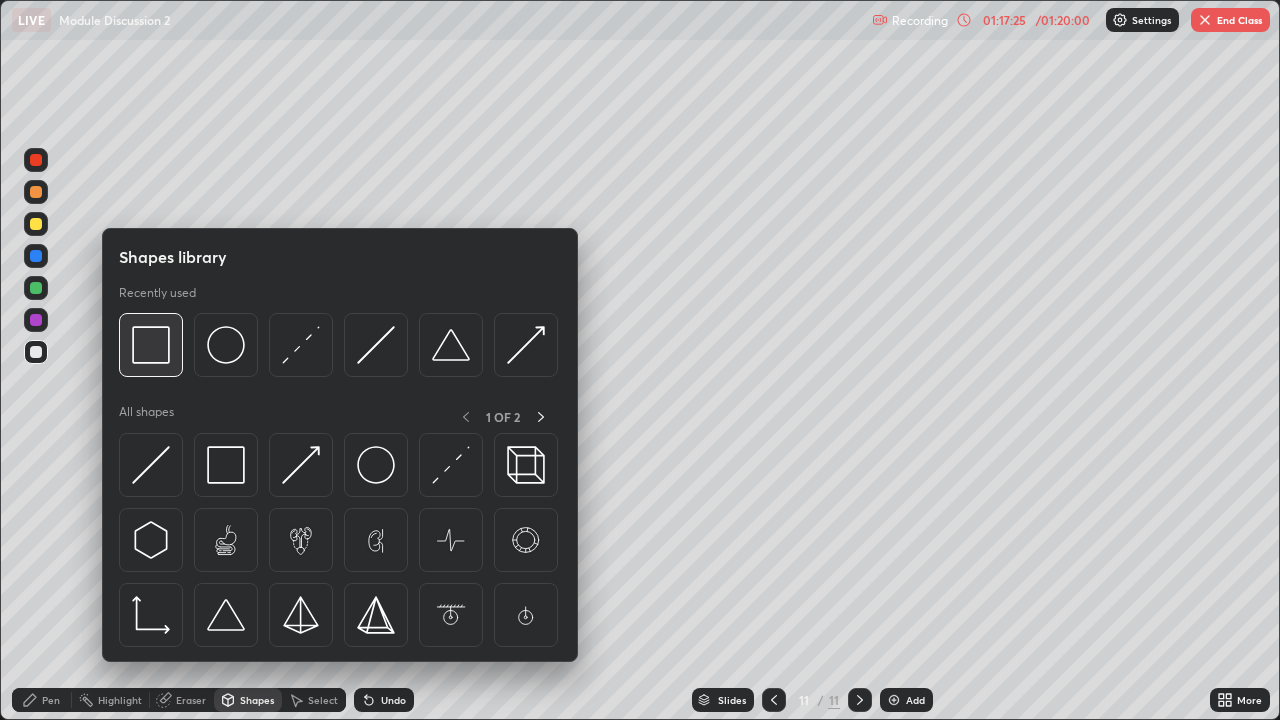 click at bounding box center [151, 345] 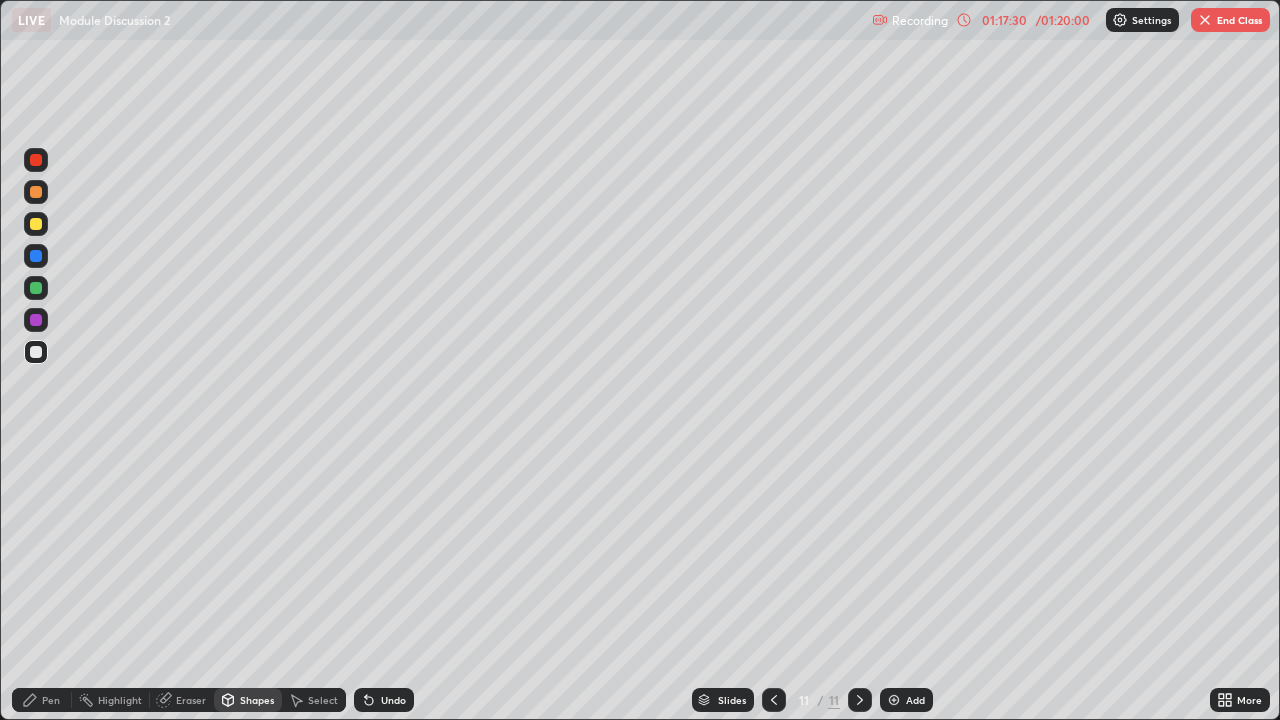 click on "Pen" at bounding box center (51, 700) 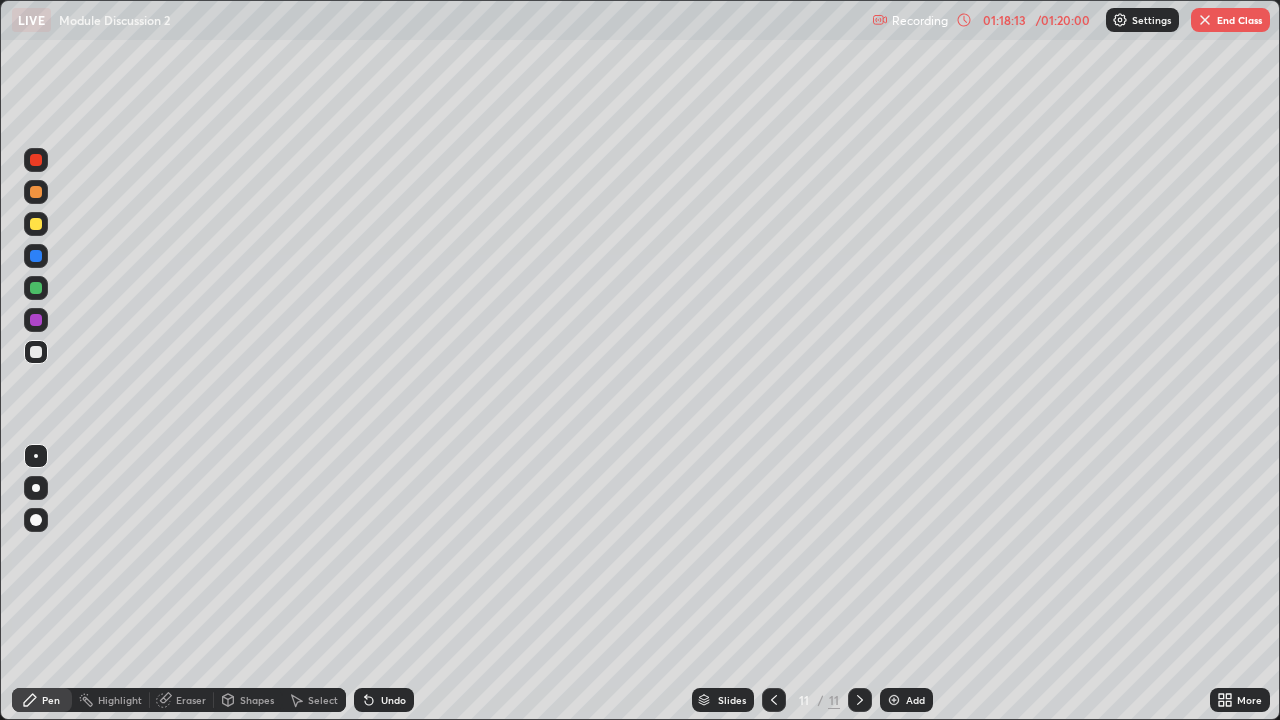 click on "Highlight" at bounding box center (111, 700) 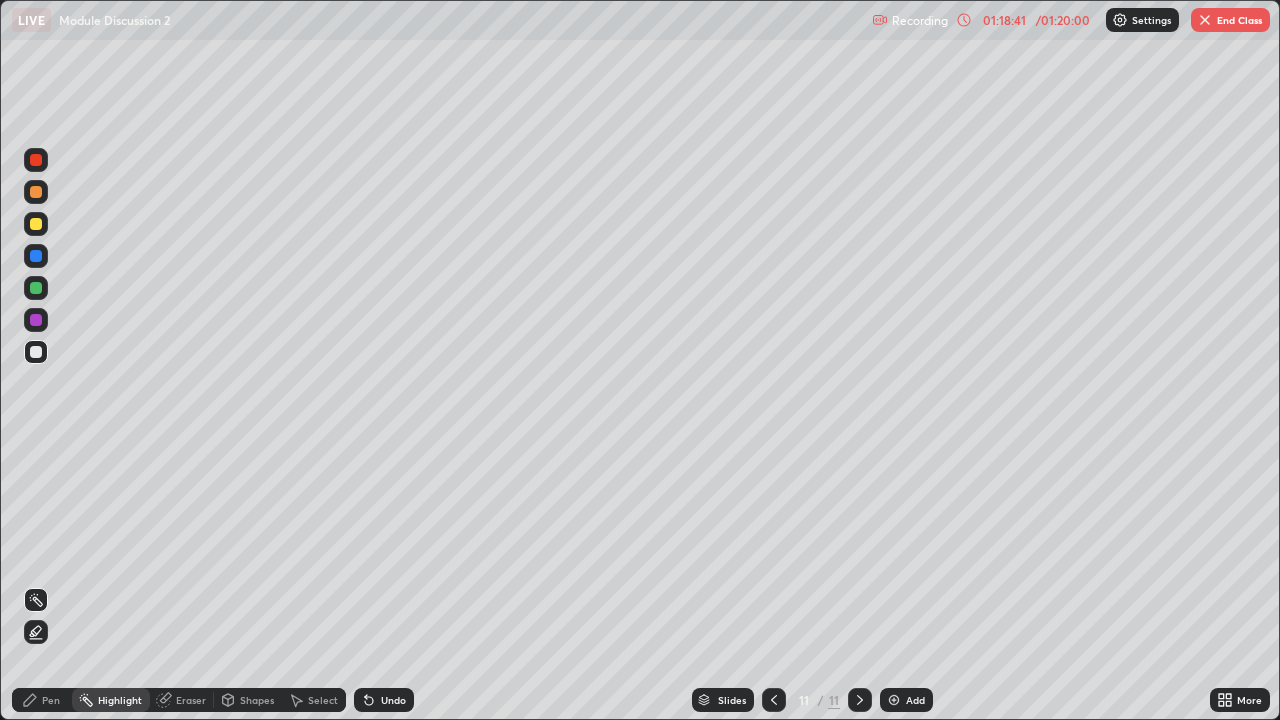 click on "Pen" at bounding box center (42, 700) 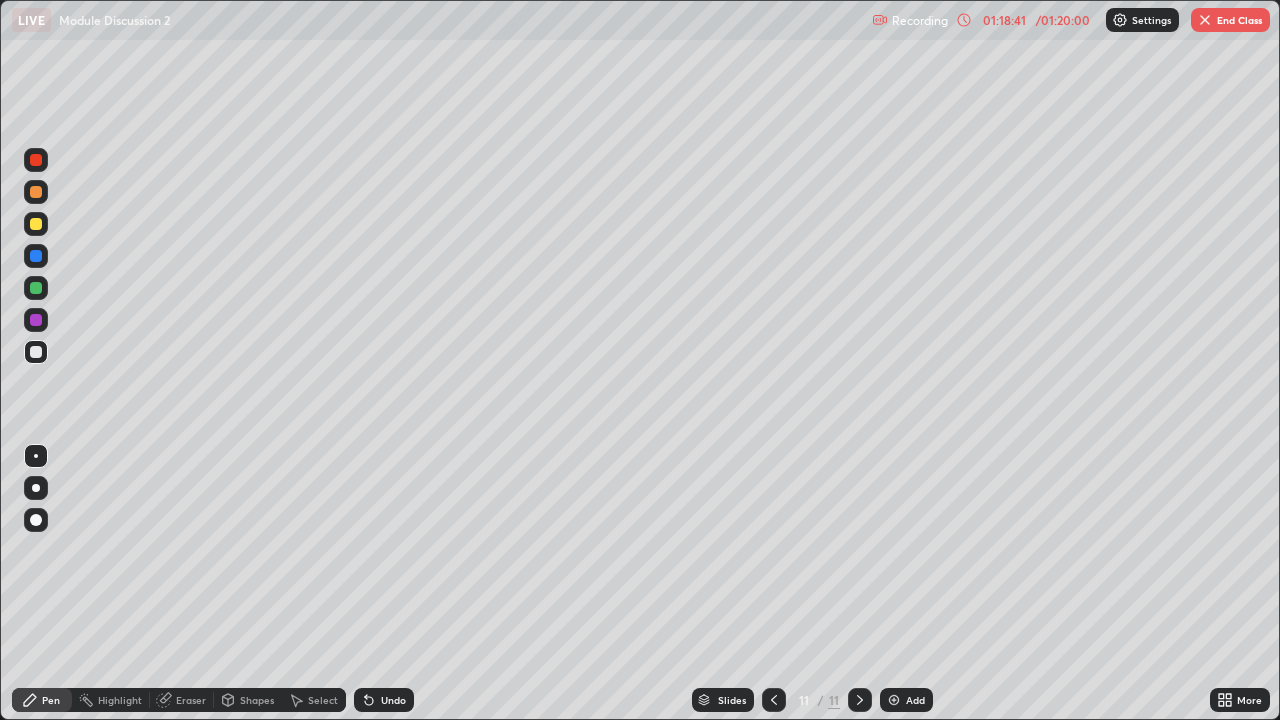 click at bounding box center [36, 288] 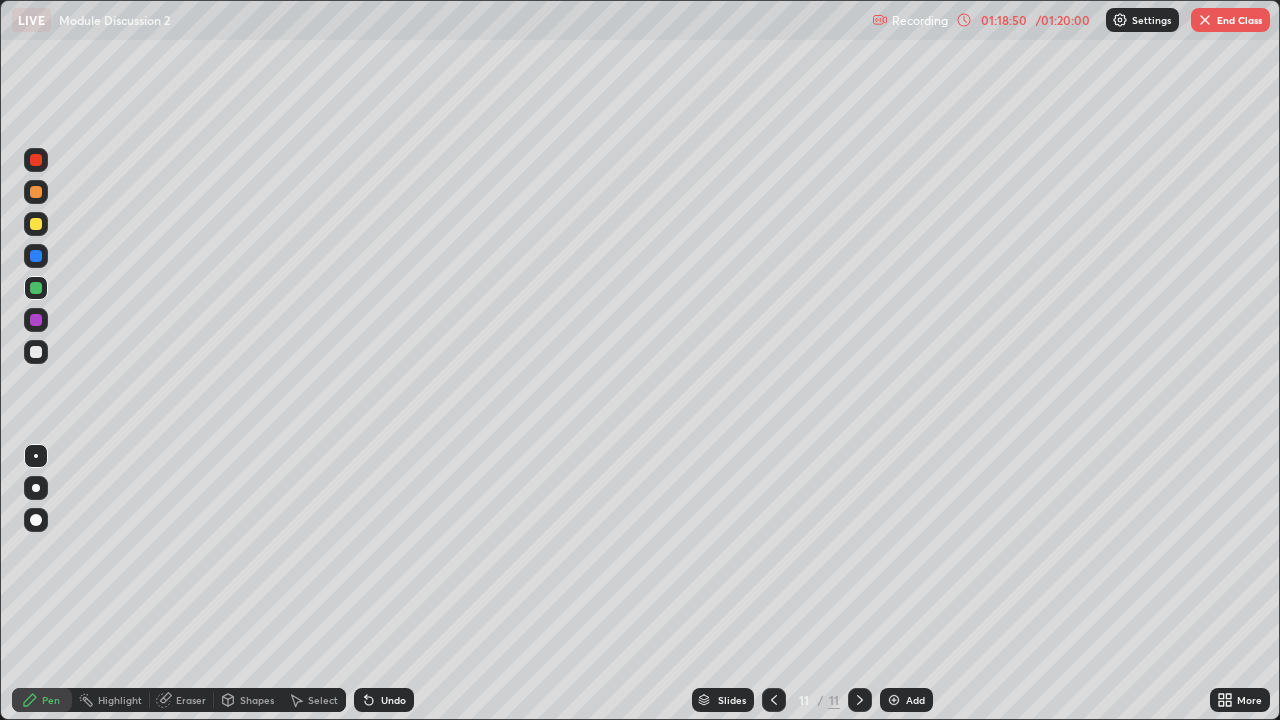 click on "Shapes" at bounding box center [248, 700] 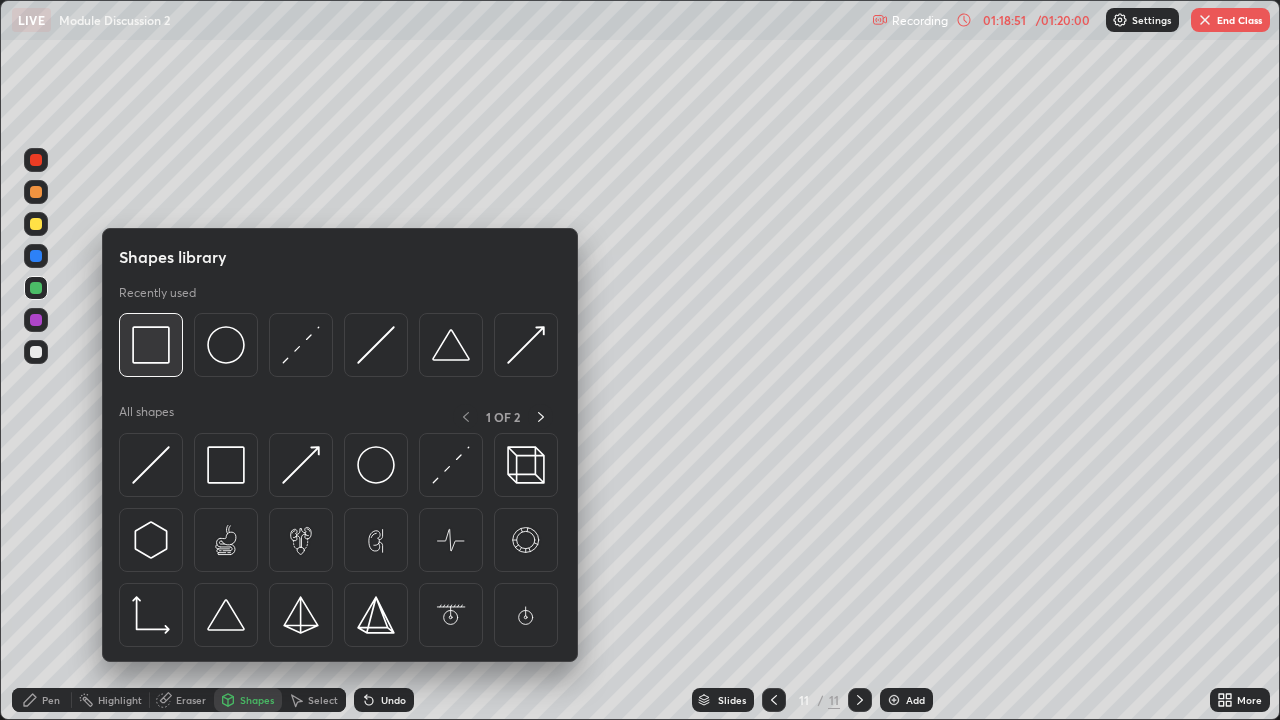 click at bounding box center [151, 345] 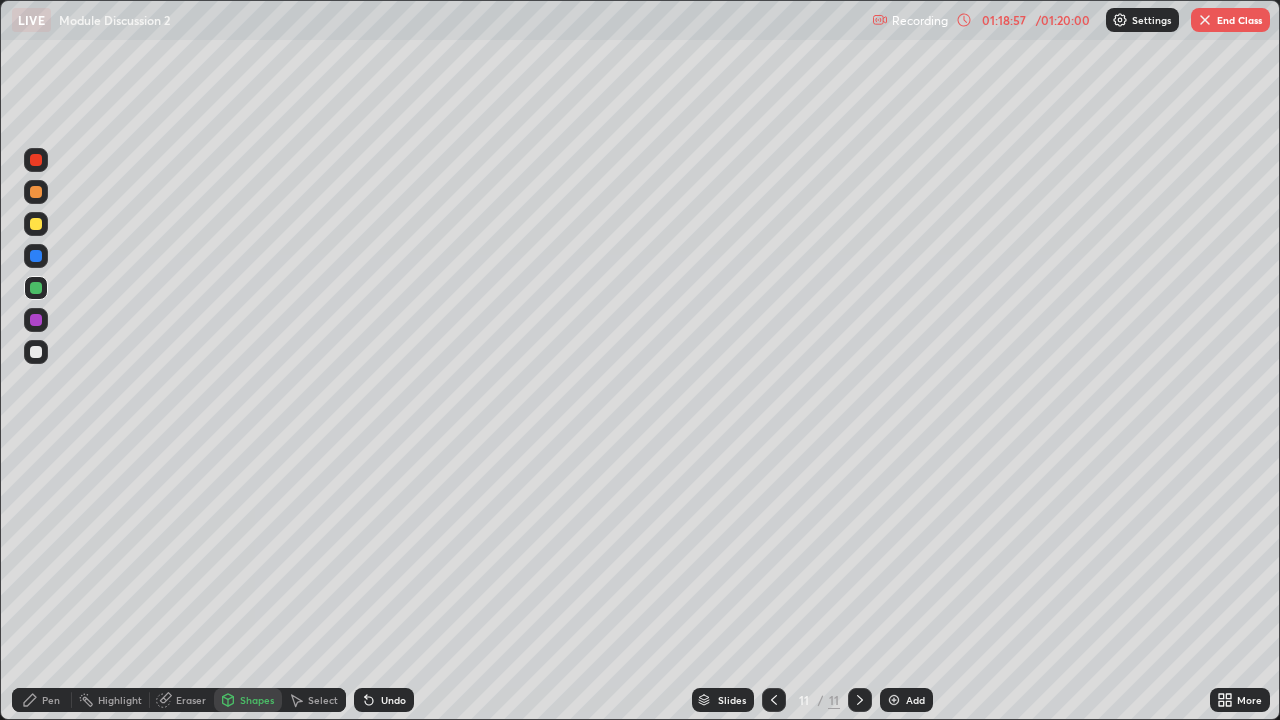 click on "Pen" at bounding box center [51, 700] 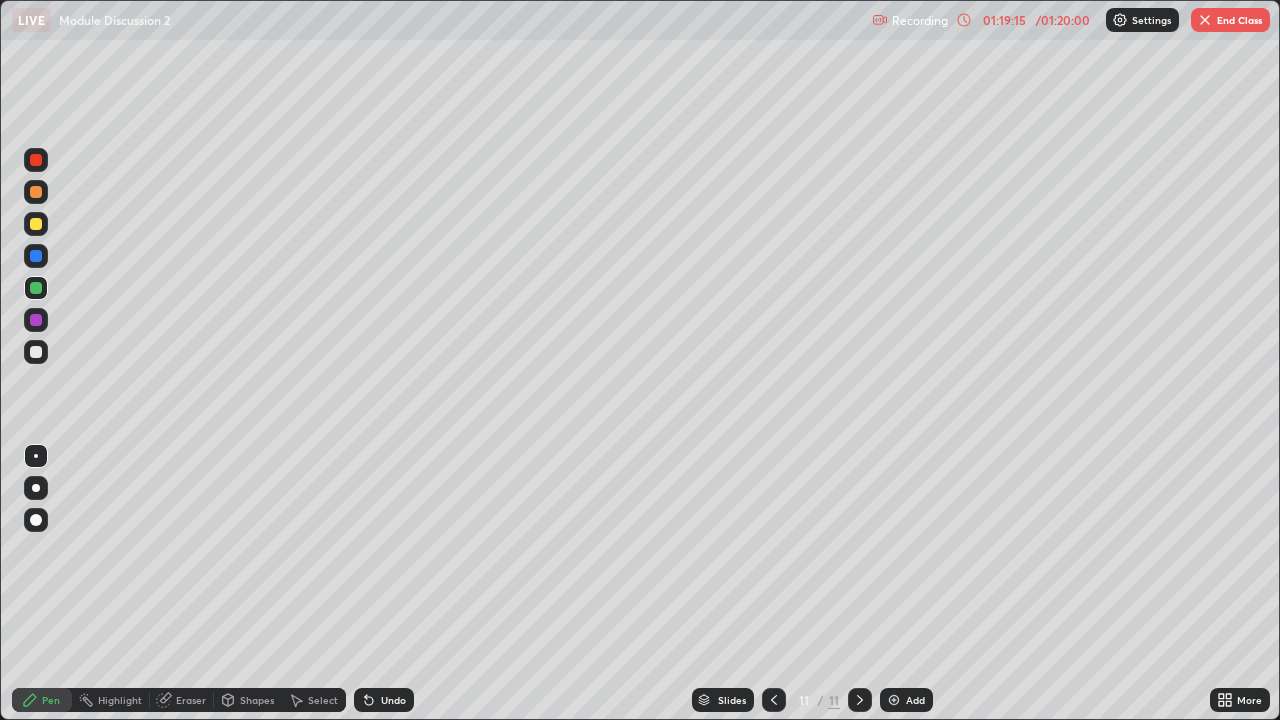 click on "Pen" at bounding box center [51, 700] 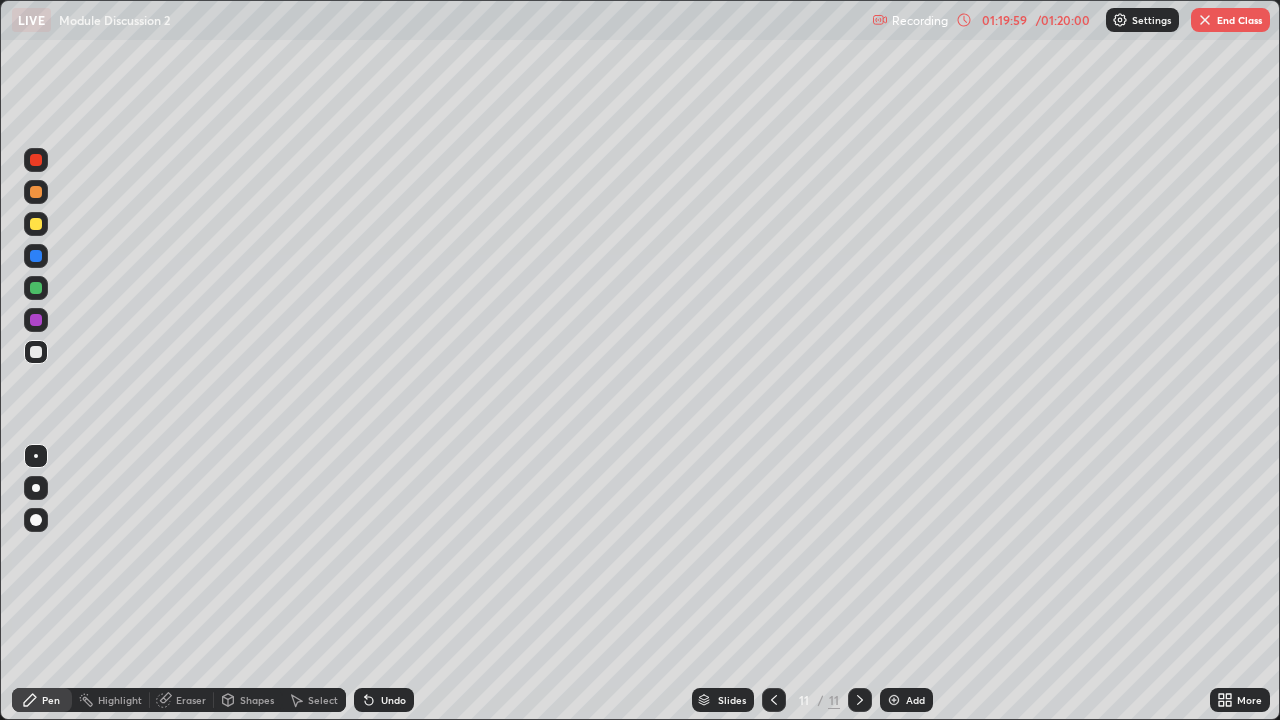 click on "Highlight" at bounding box center [120, 700] 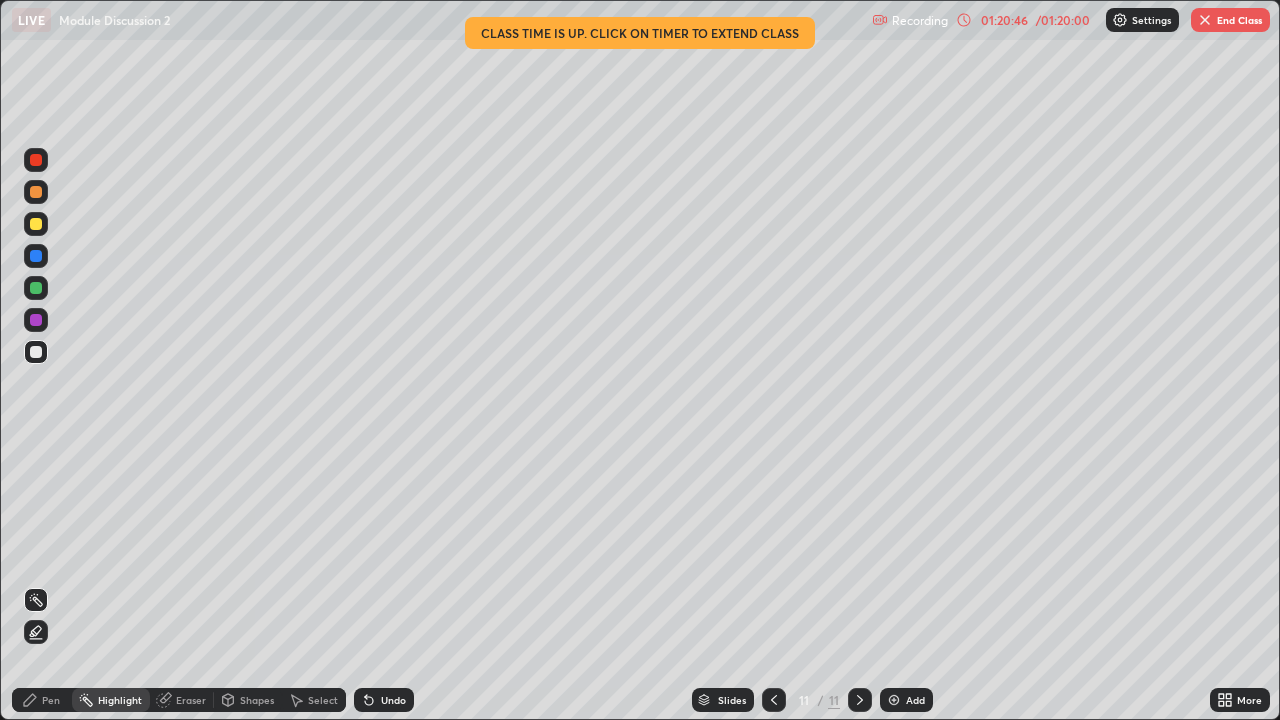 click on "Pen" at bounding box center (51, 700) 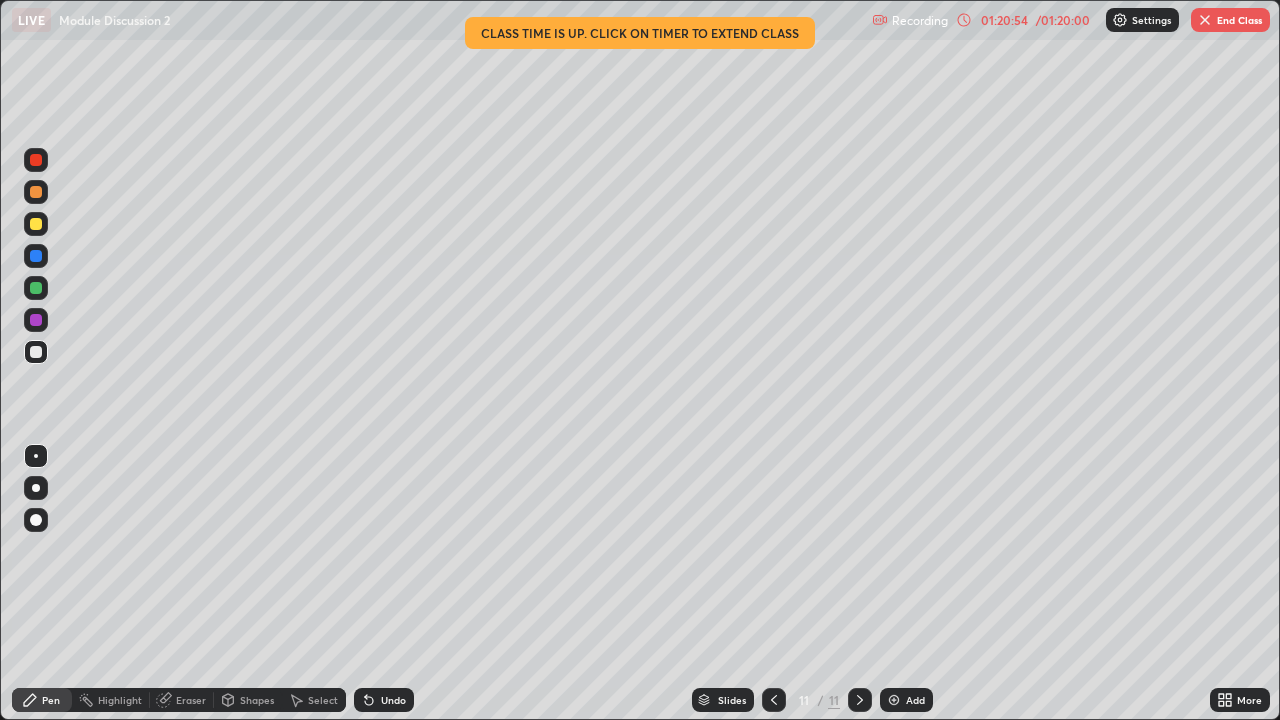 click 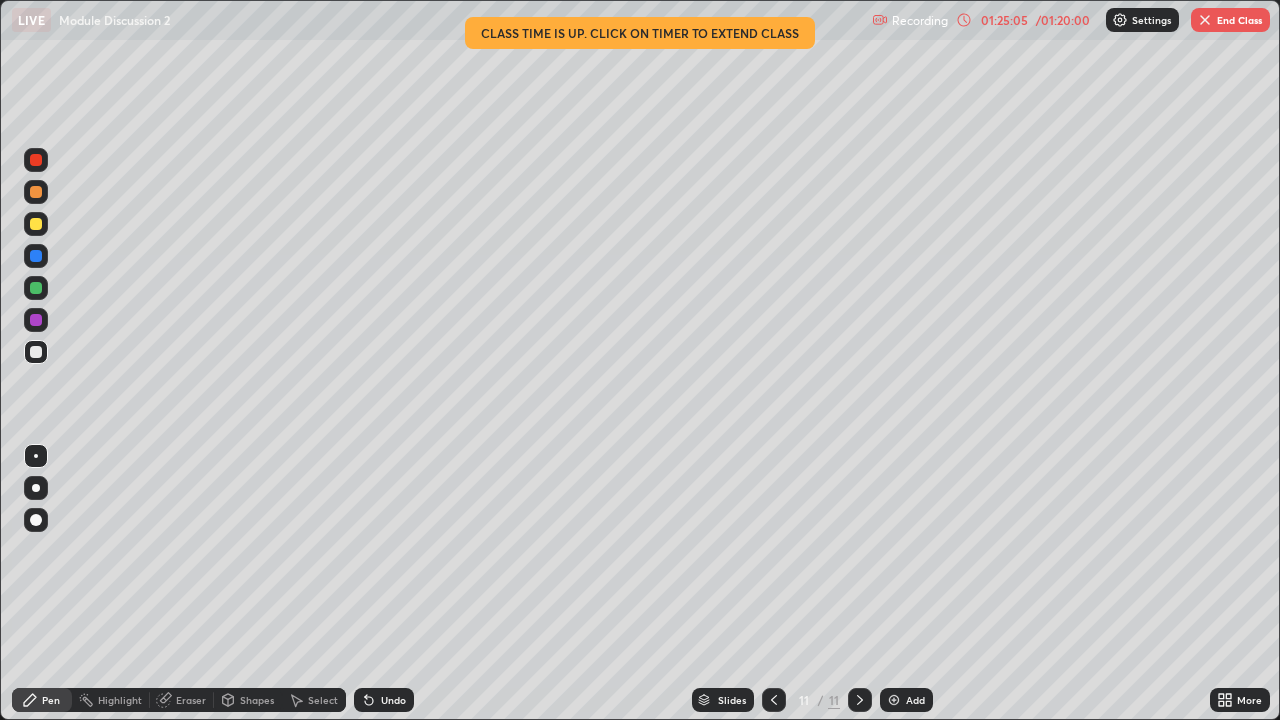 click at bounding box center [894, 700] 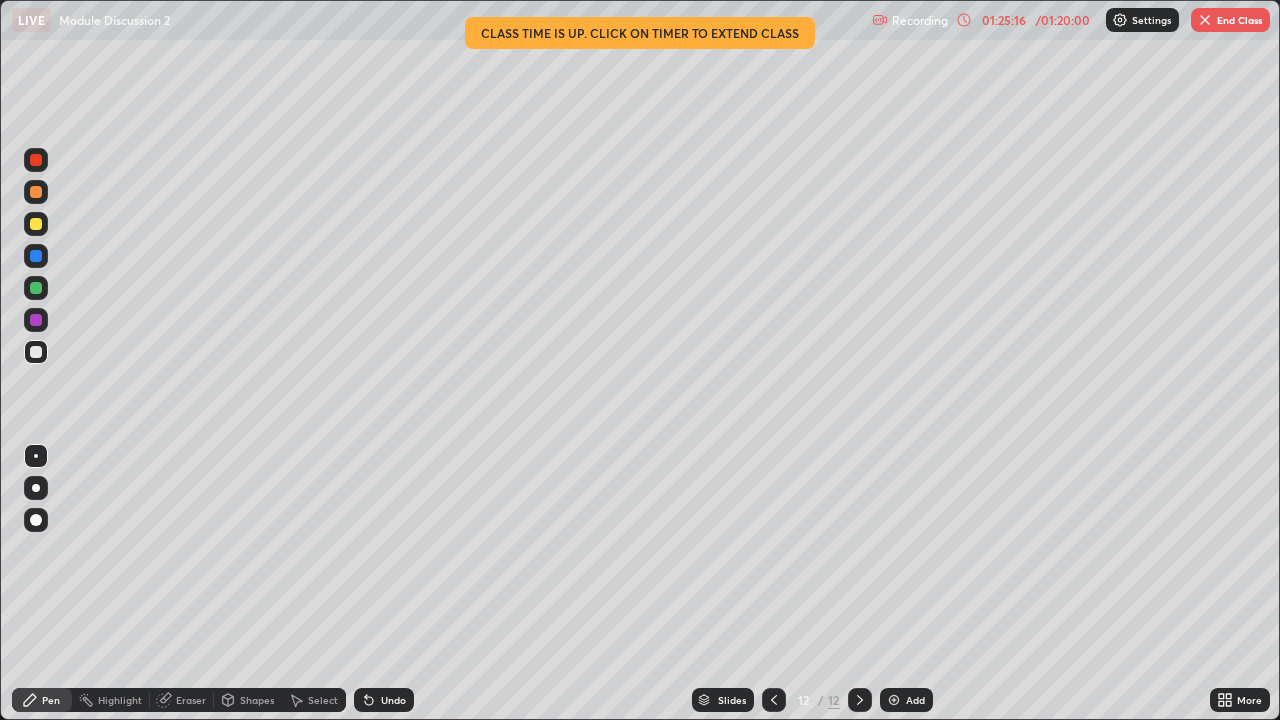 click at bounding box center [36, 456] 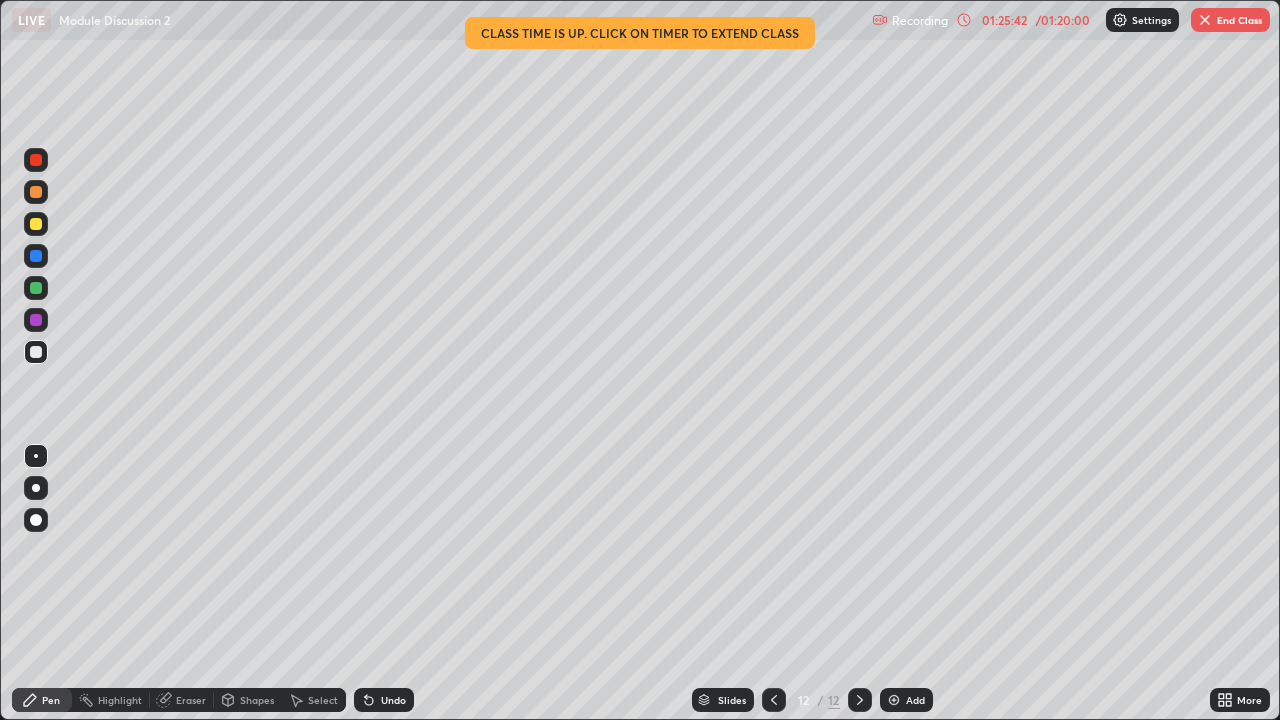 click on "Shapes" at bounding box center (257, 700) 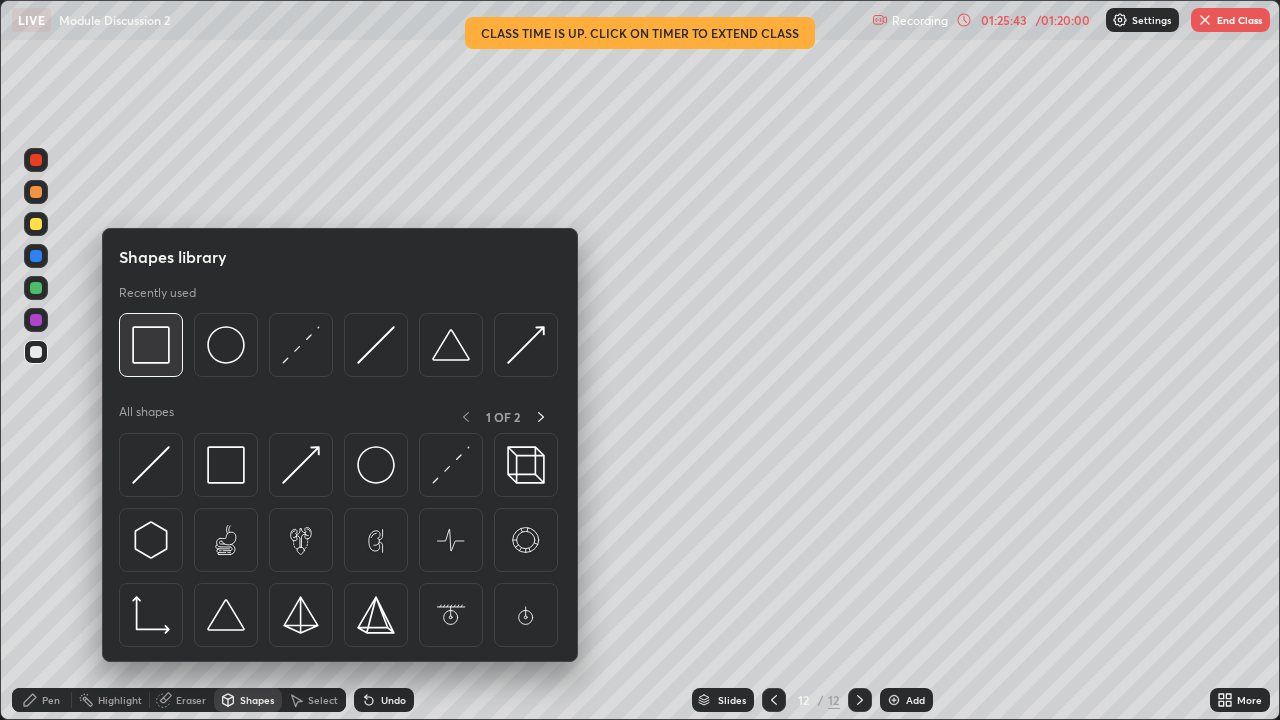click at bounding box center (151, 345) 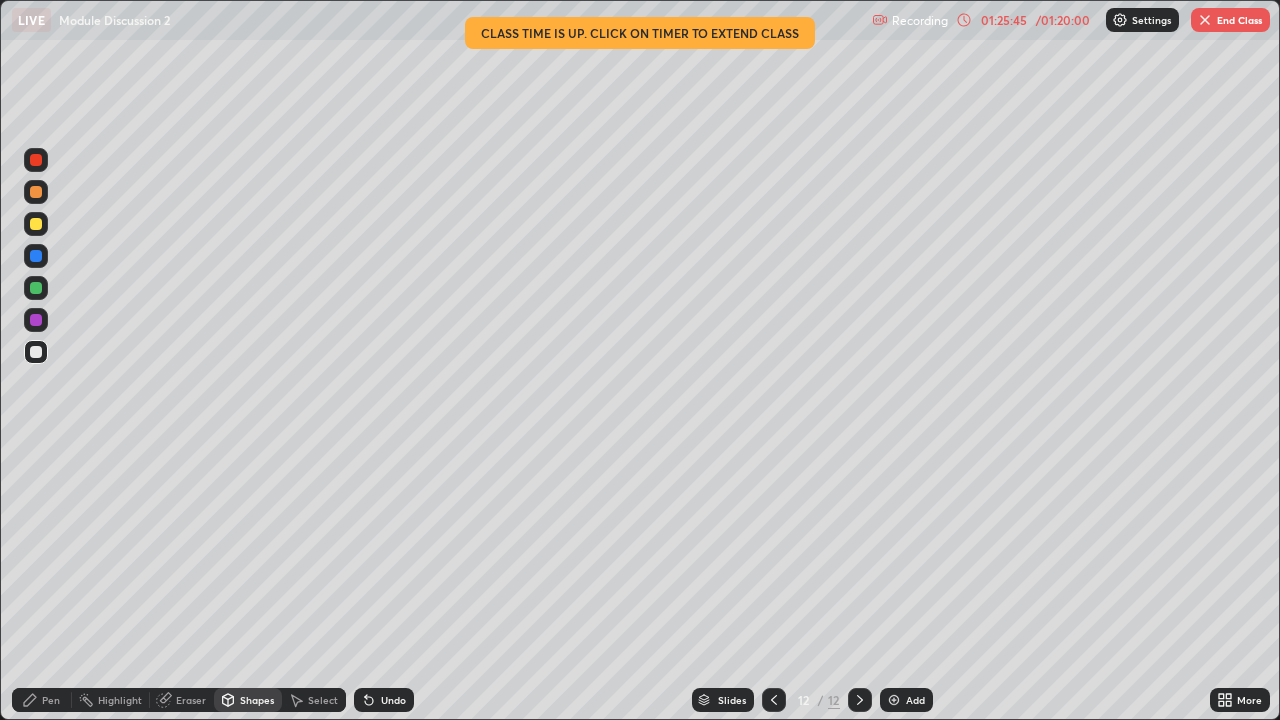 click on "Pen" at bounding box center [42, 700] 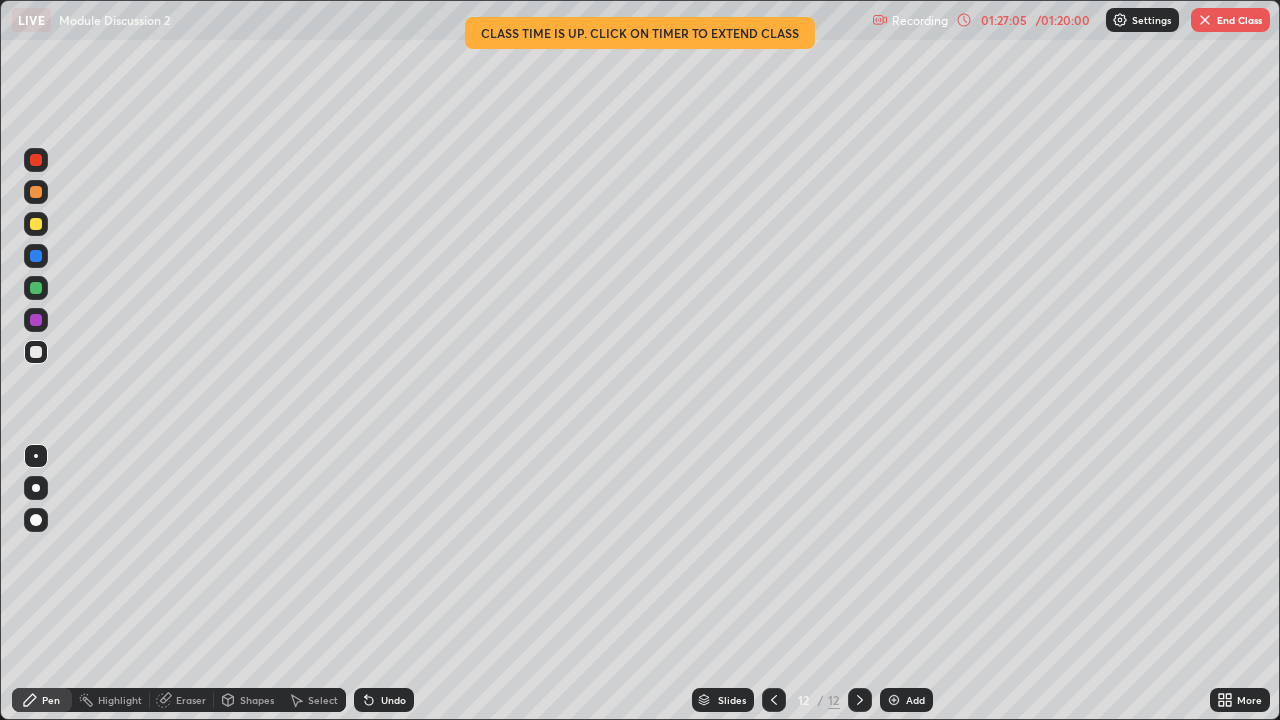 click on "More" at bounding box center (1240, 700) 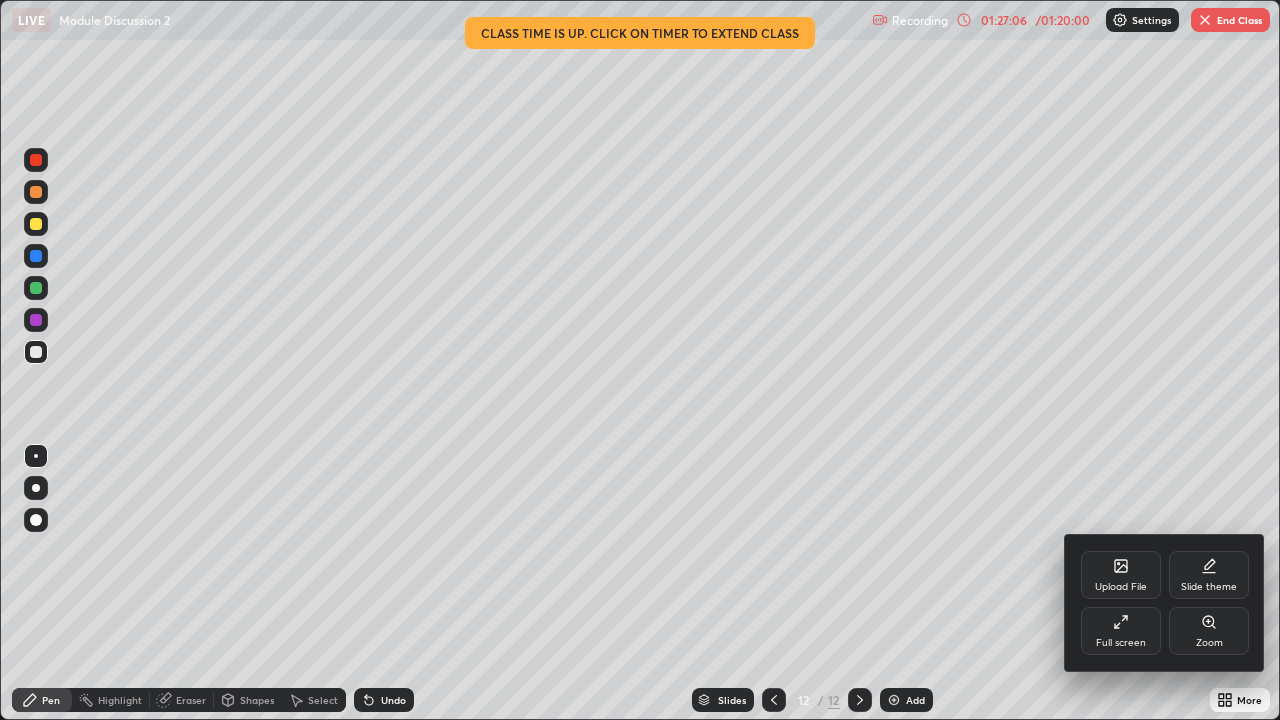 click on "Full screen" at bounding box center [1121, 631] 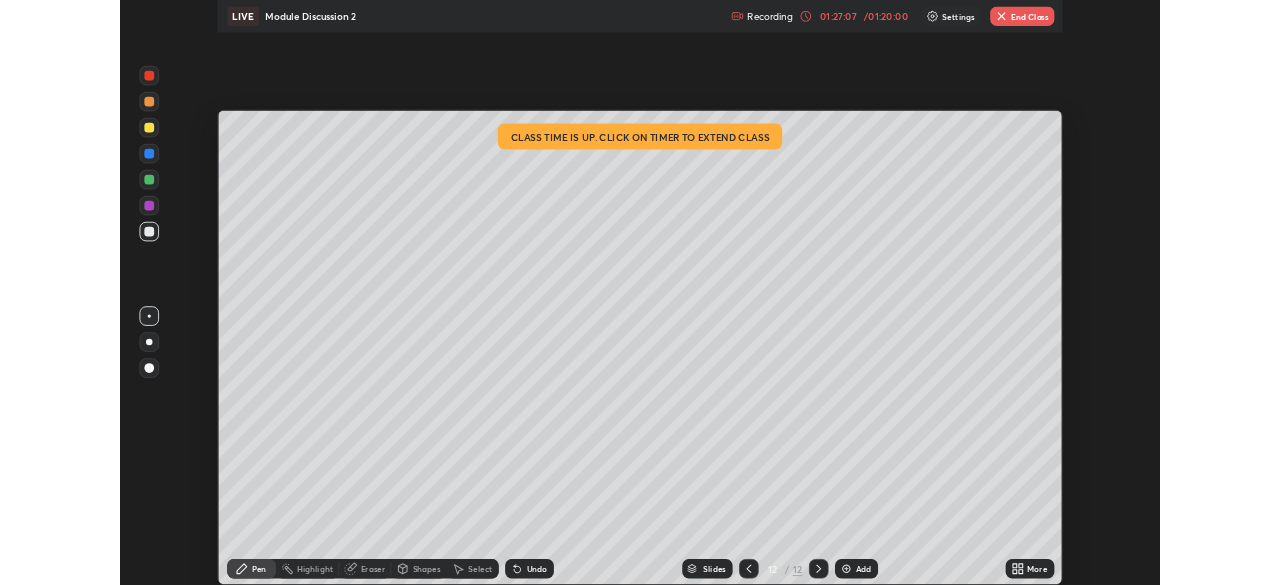 scroll, scrollTop: 585, scrollLeft: 1280, axis: both 